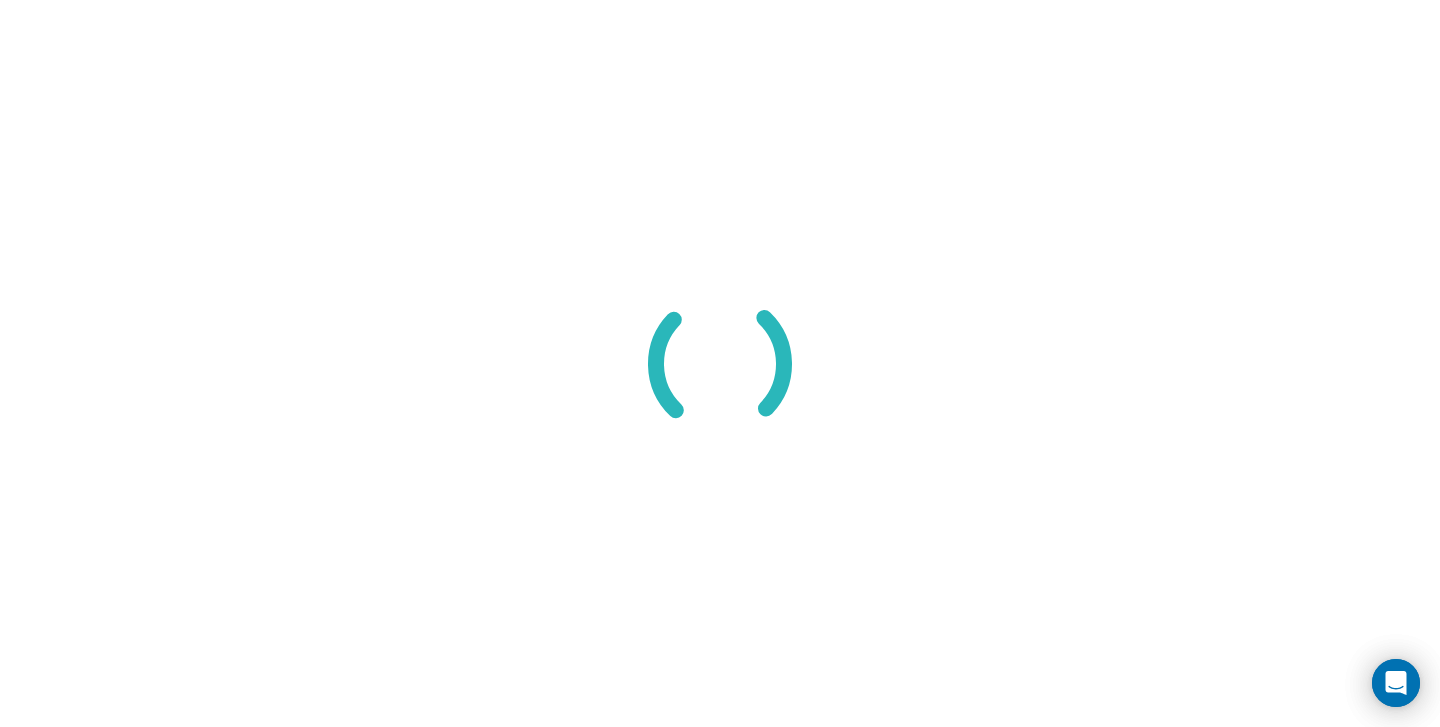 scroll, scrollTop: 0, scrollLeft: 0, axis: both 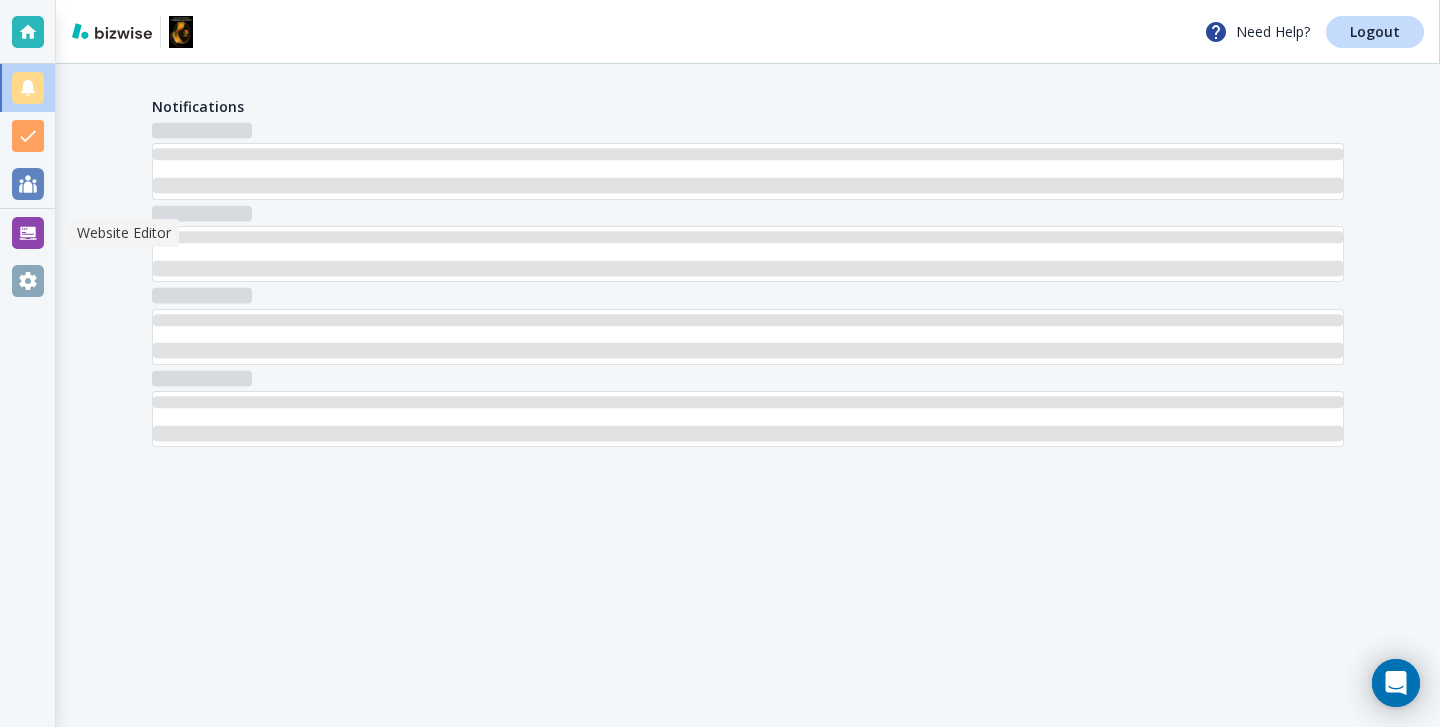 click at bounding box center [28, 233] 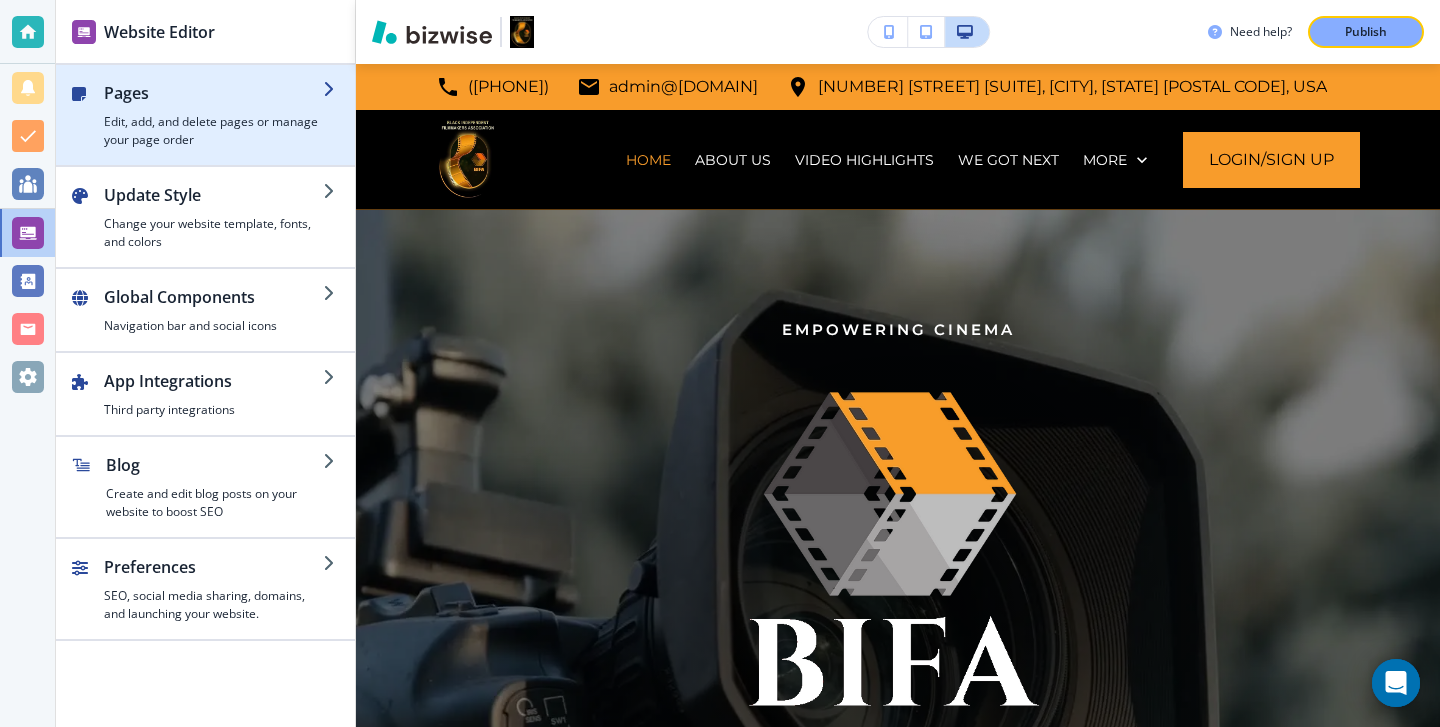 click on "Edit, add, and delete pages or manage your page order" at bounding box center (213, 131) 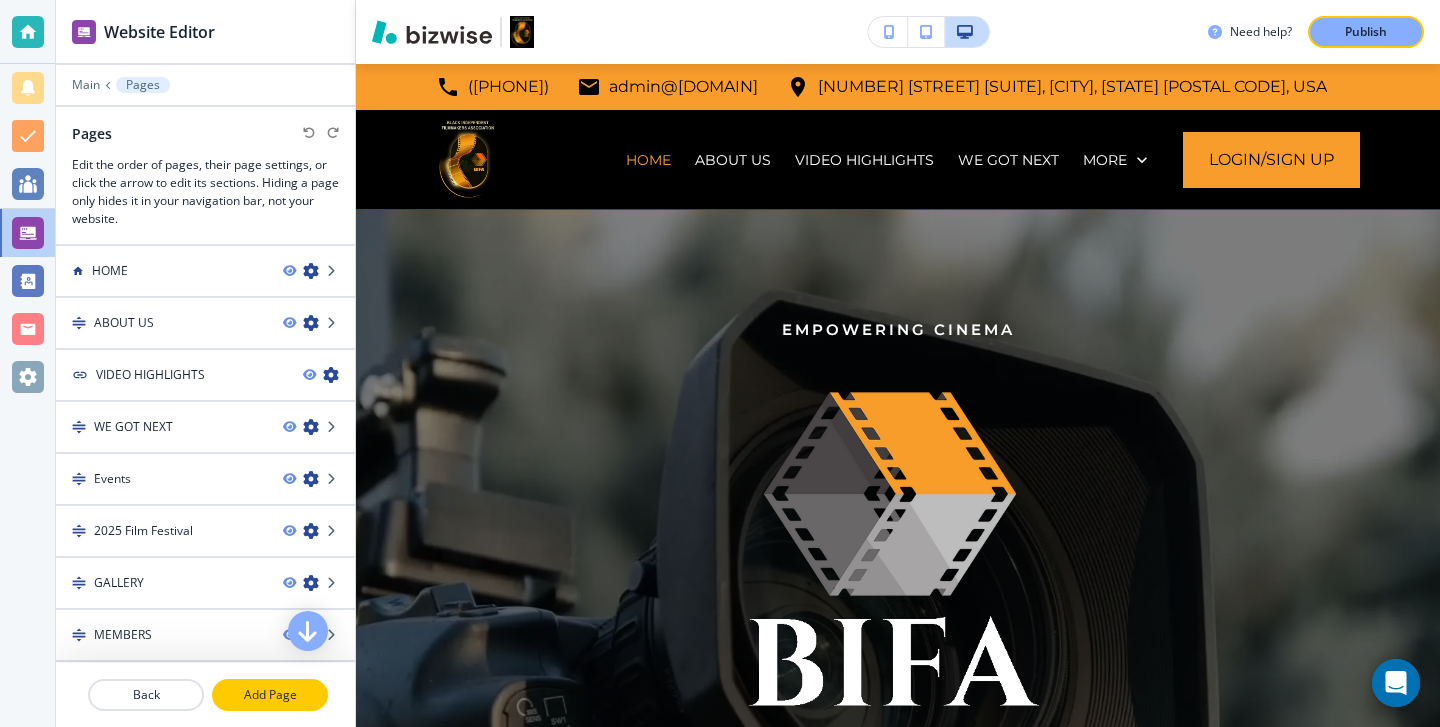 click on "Add Page" at bounding box center (270, 695) 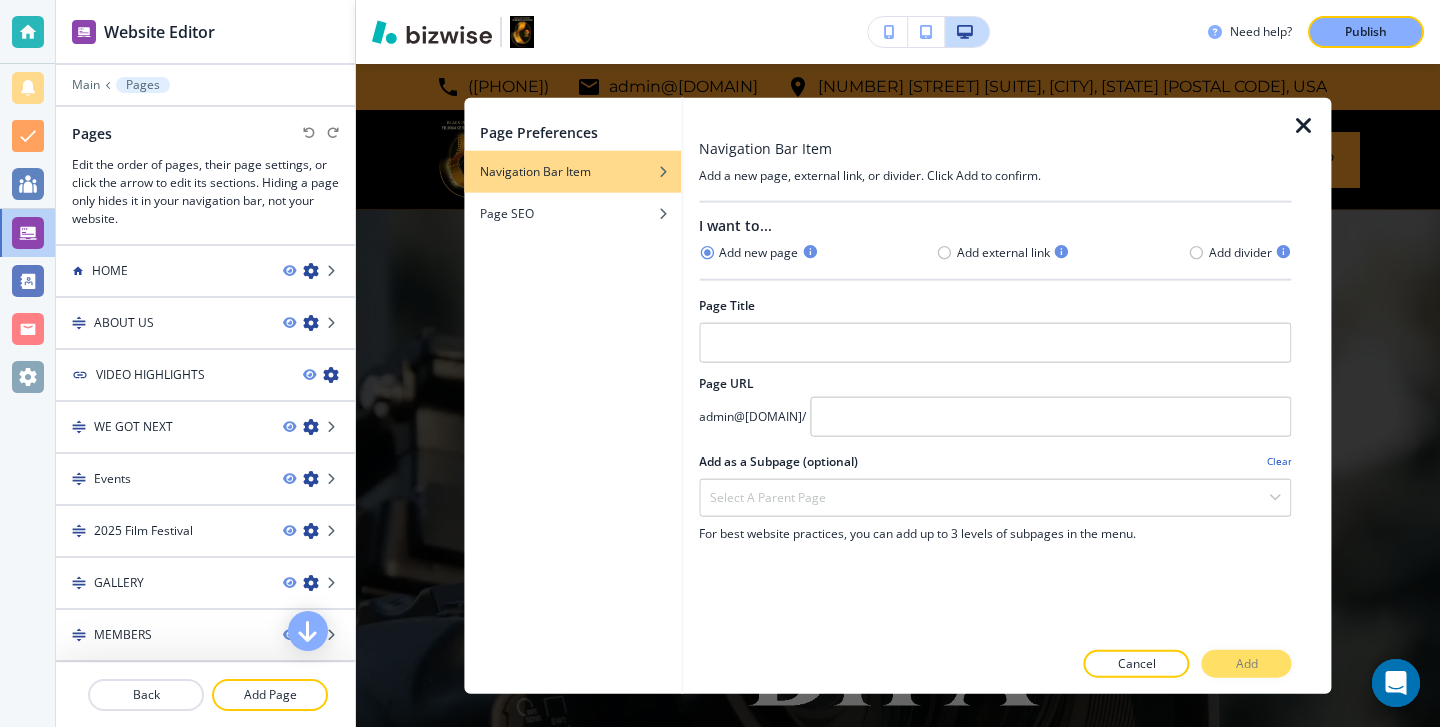 click at bounding box center (995, 520) 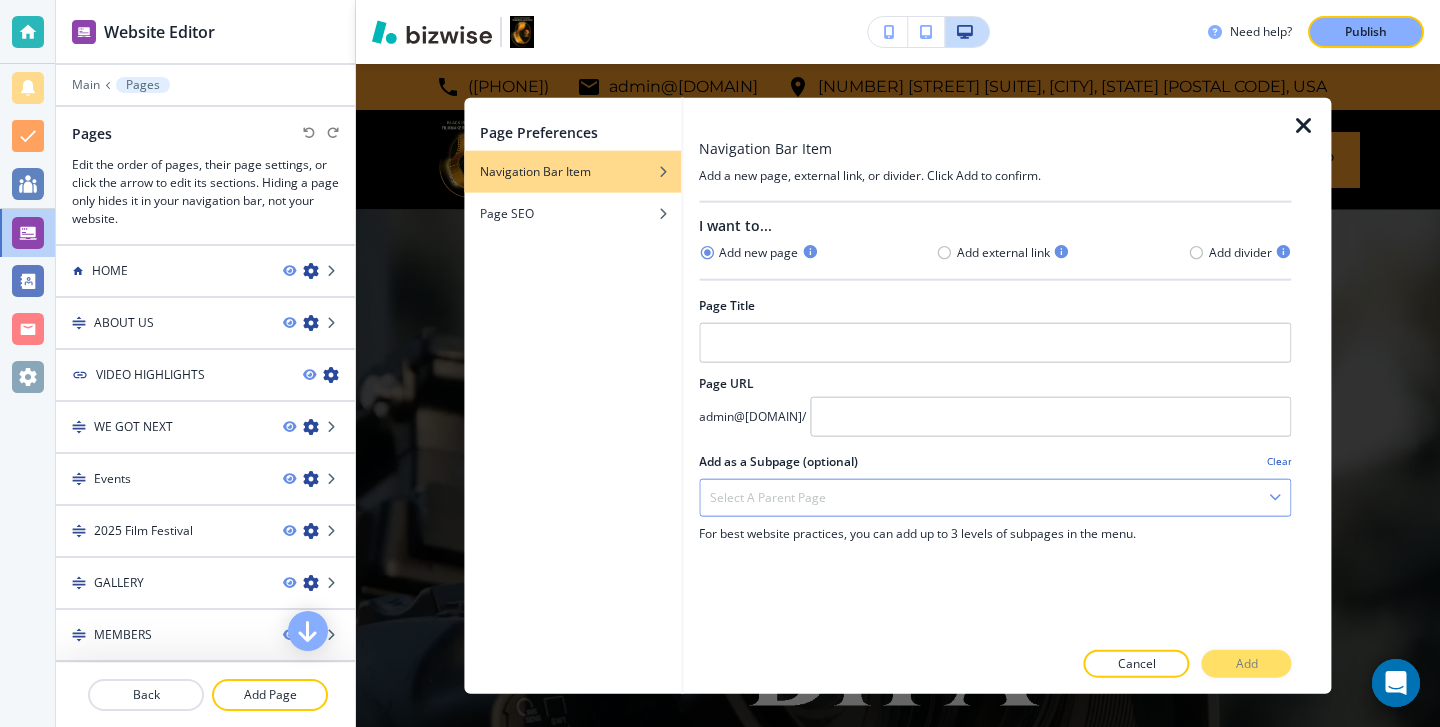 click on "Select a parent page" at bounding box center (995, 497) 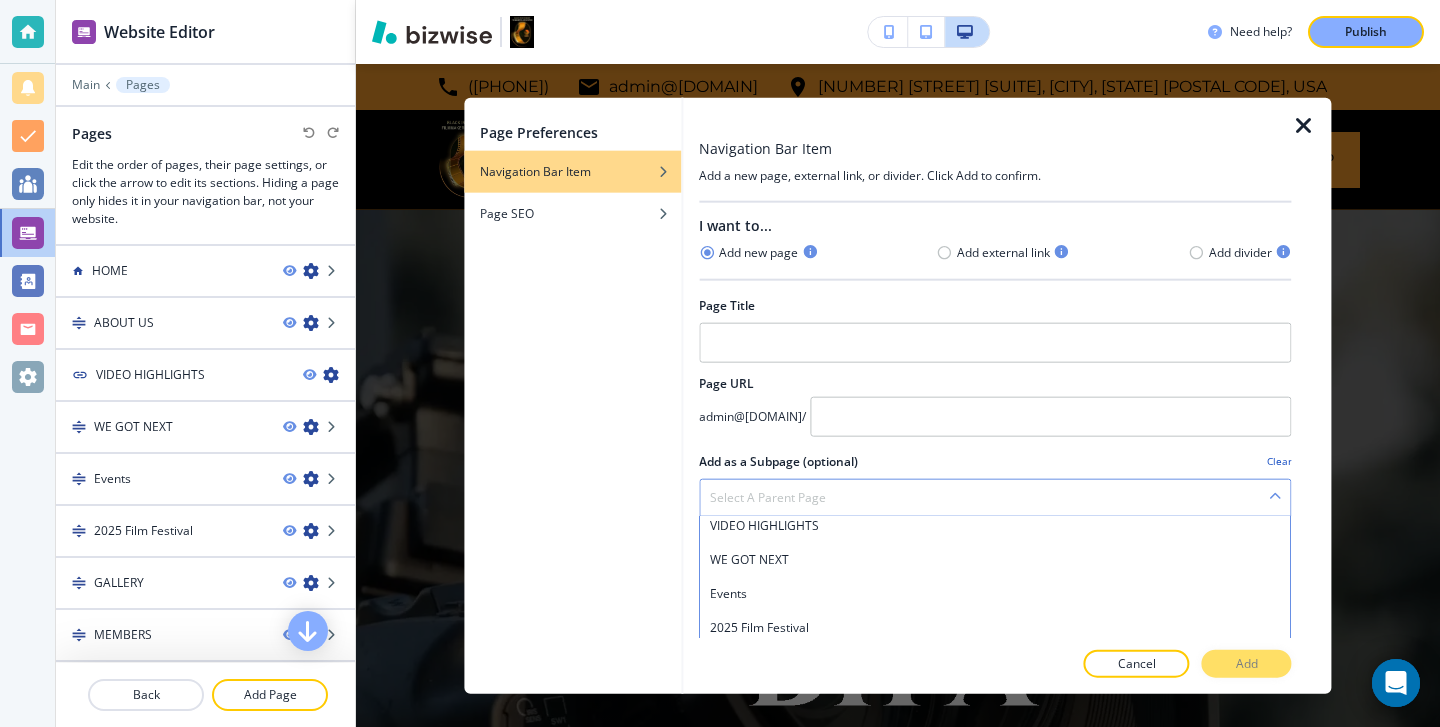 scroll, scrollTop: 109, scrollLeft: 0, axis: vertical 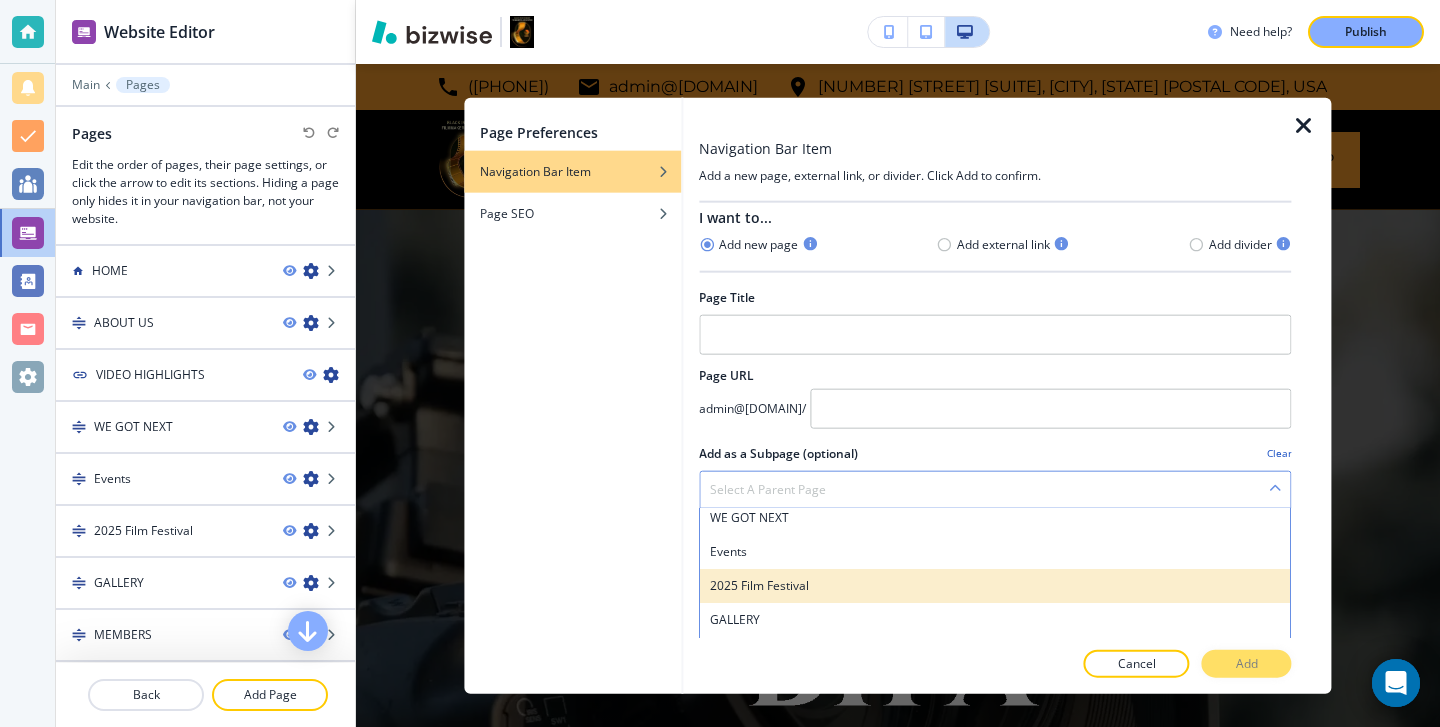 click on "2025 Film Festival" at bounding box center (995, 585) 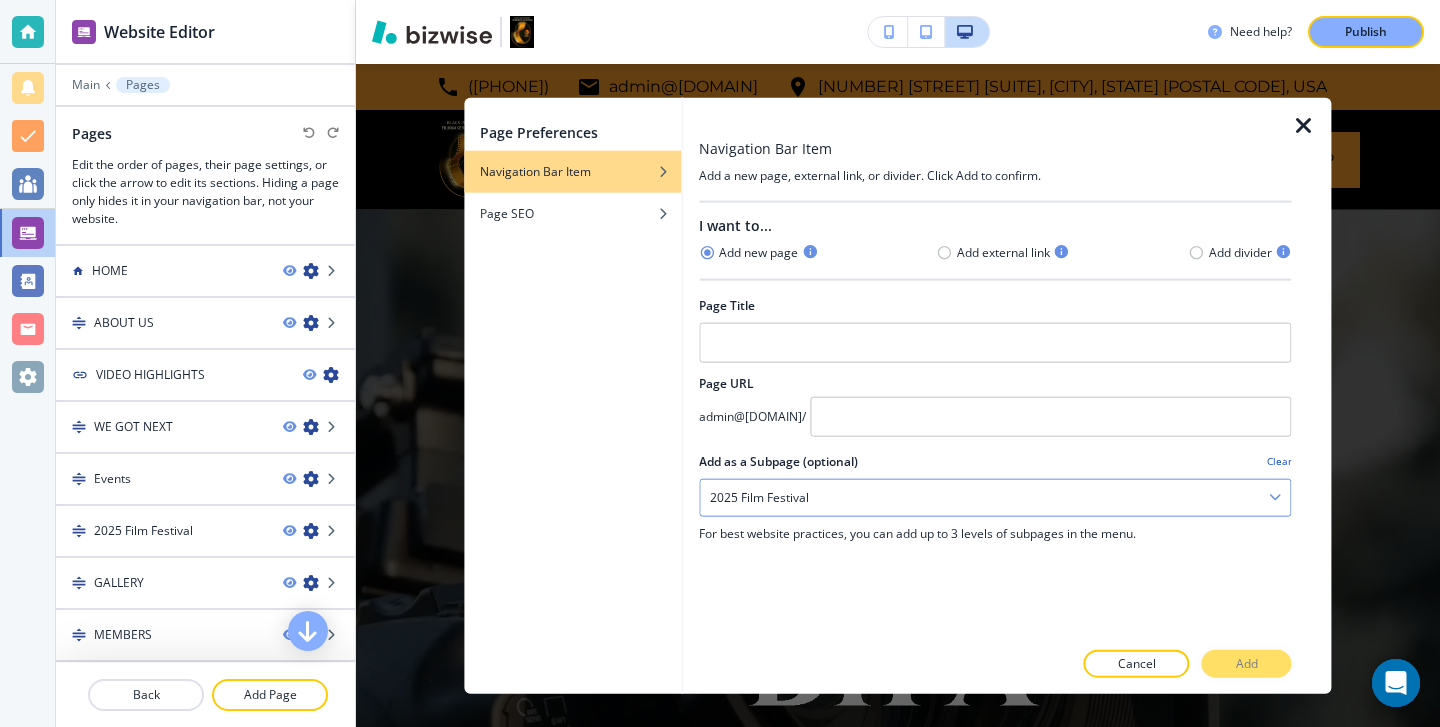 scroll, scrollTop: 0, scrollLeft: 0, axis: both 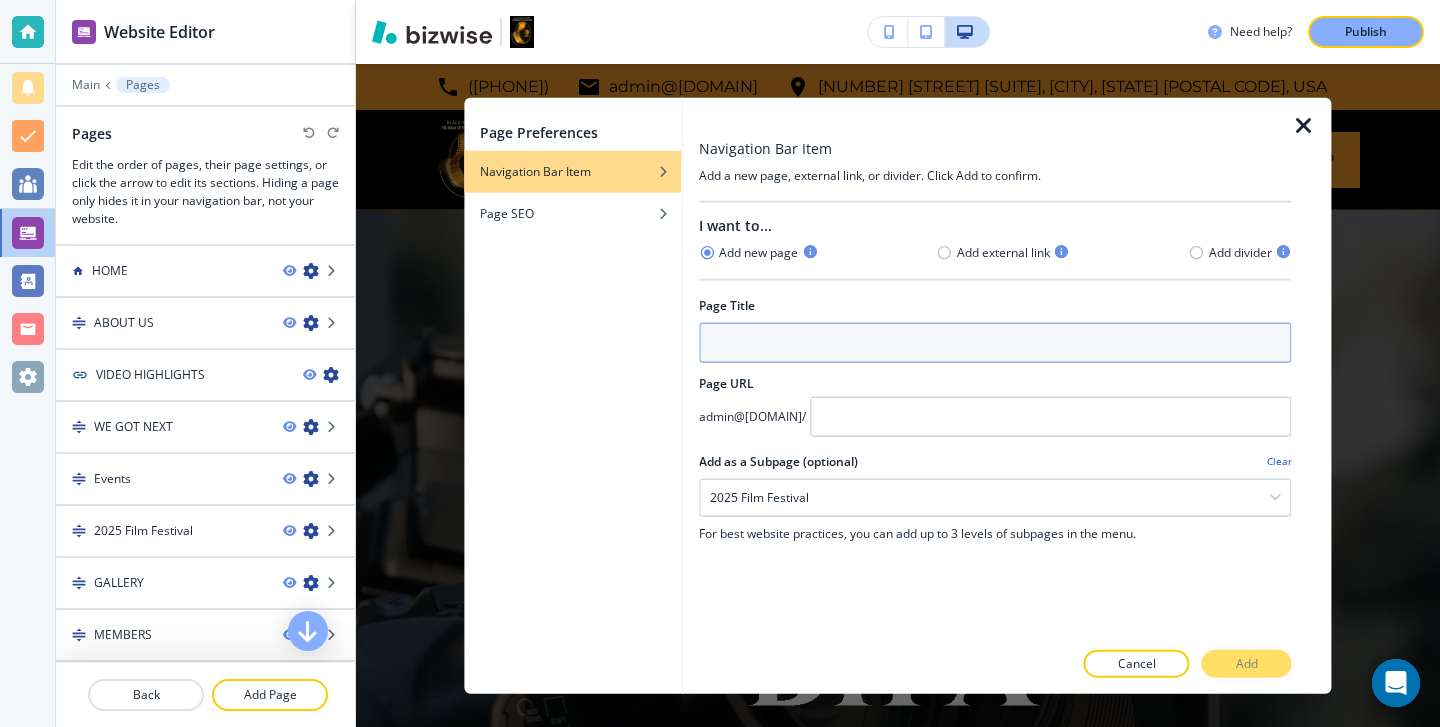 click at bounding box center [995, 342] 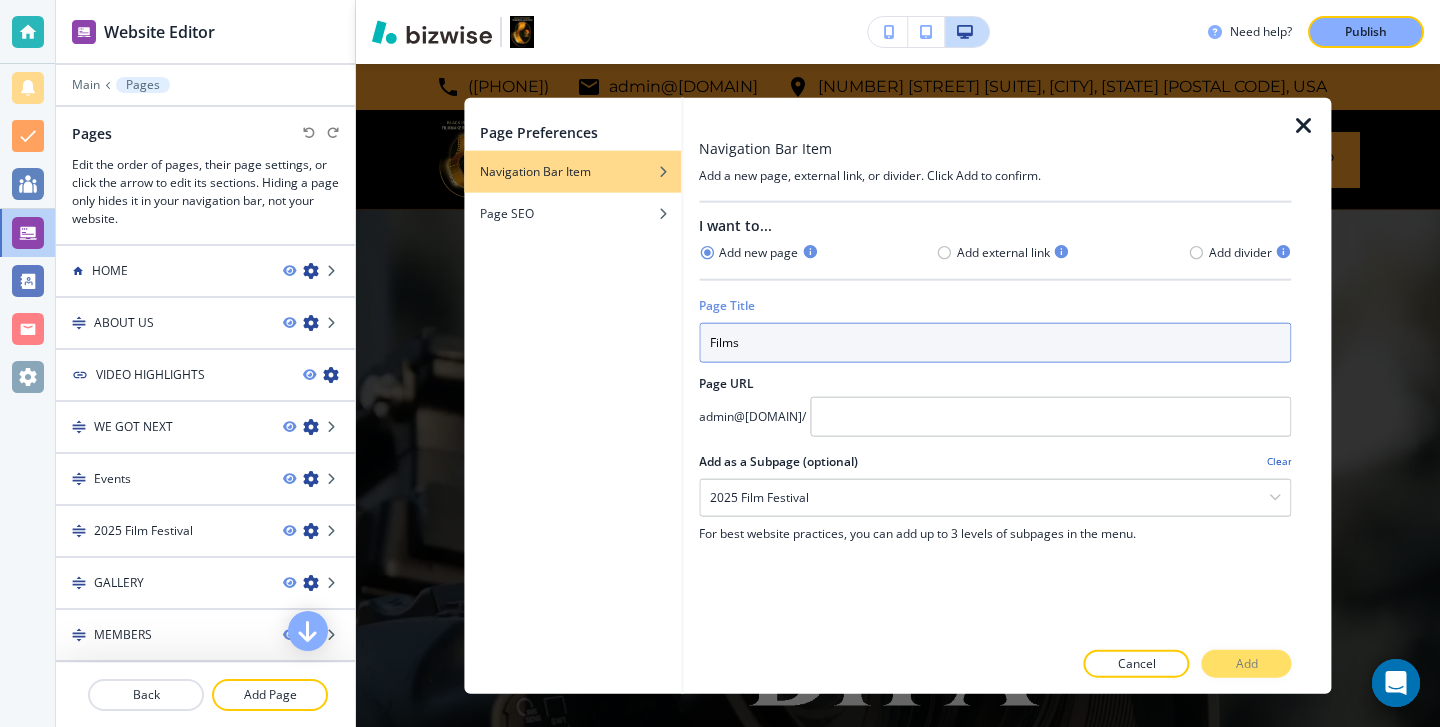 type on "Films" 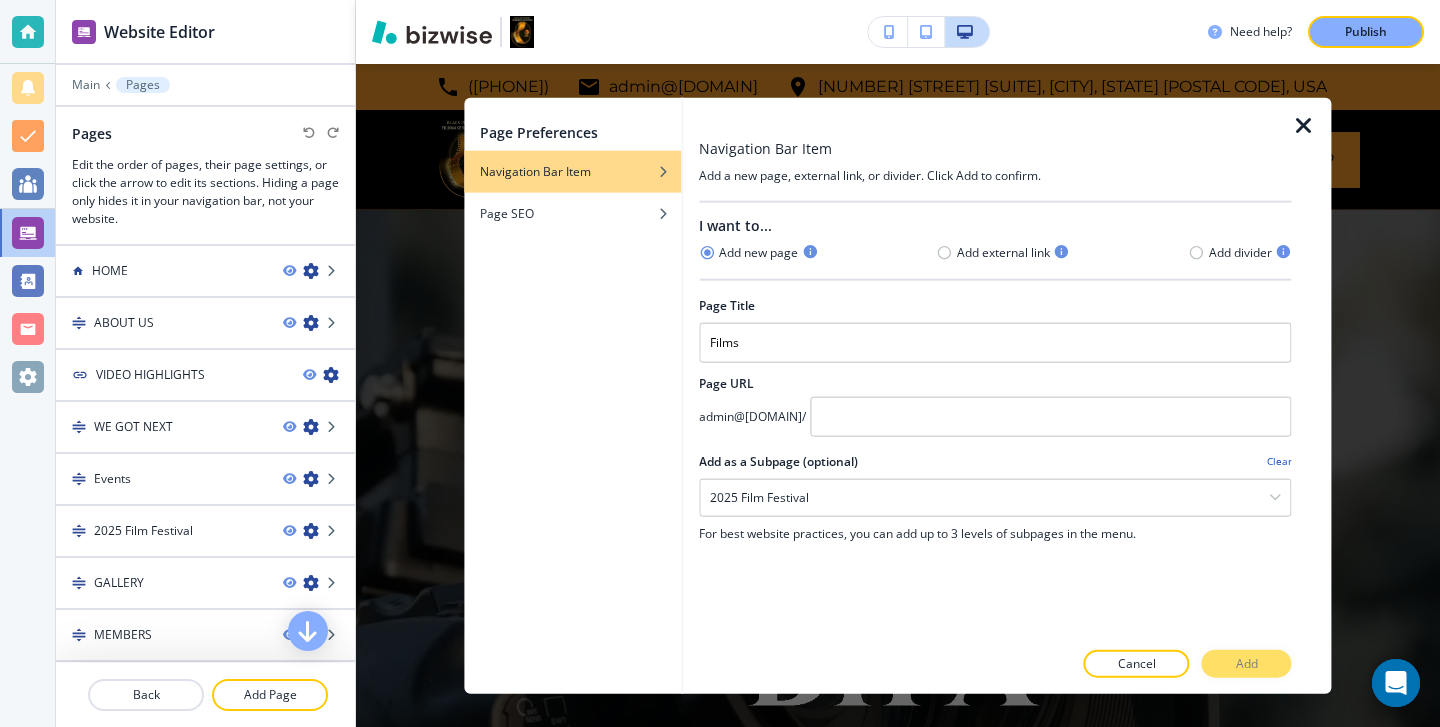 click at bounding box center (995, 444) 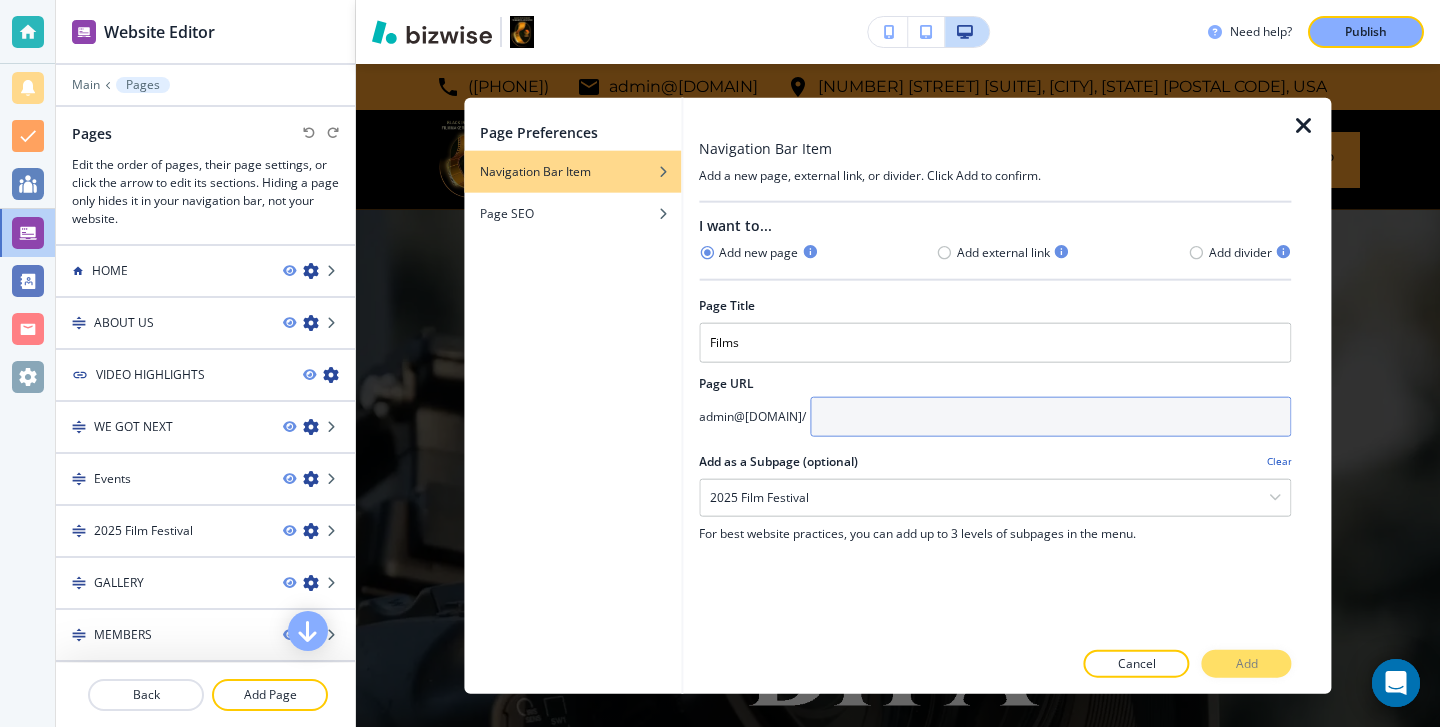 click at bounding box center [1050, 416] 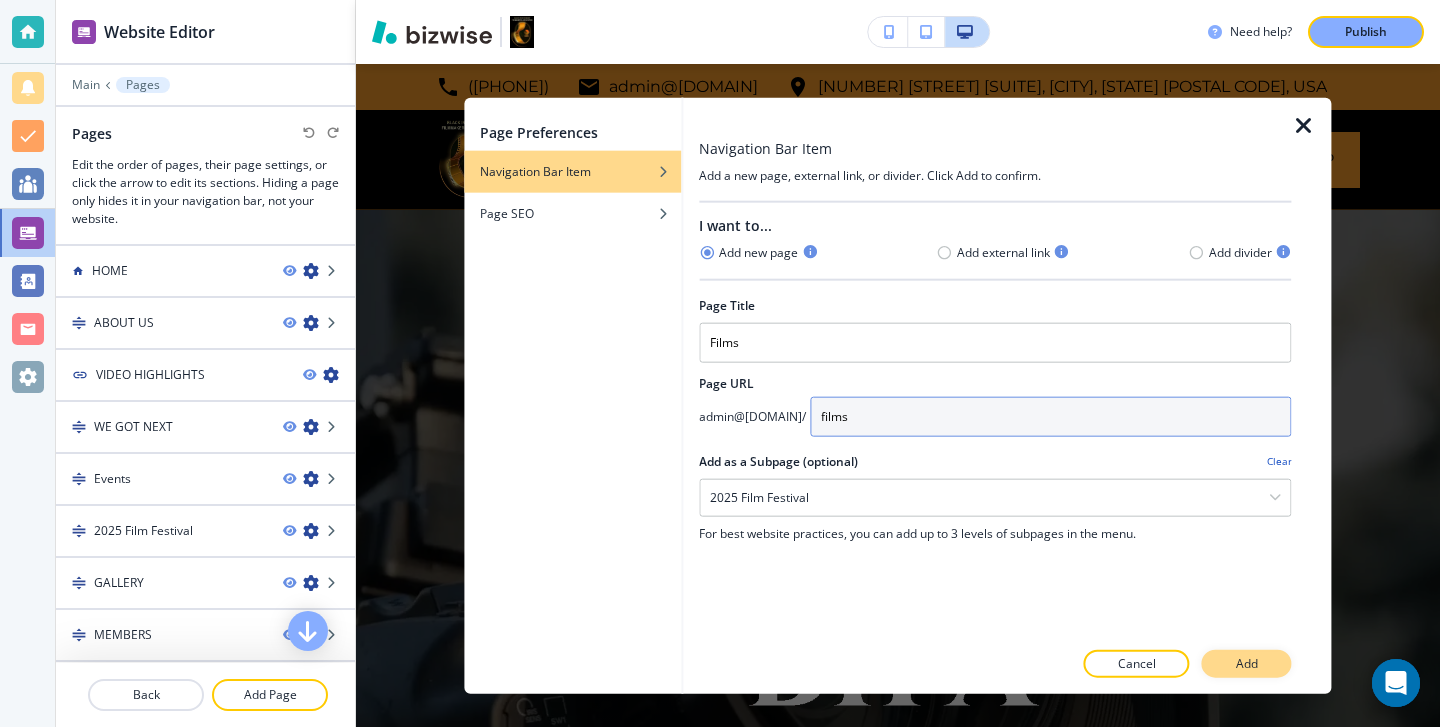 type on "films" 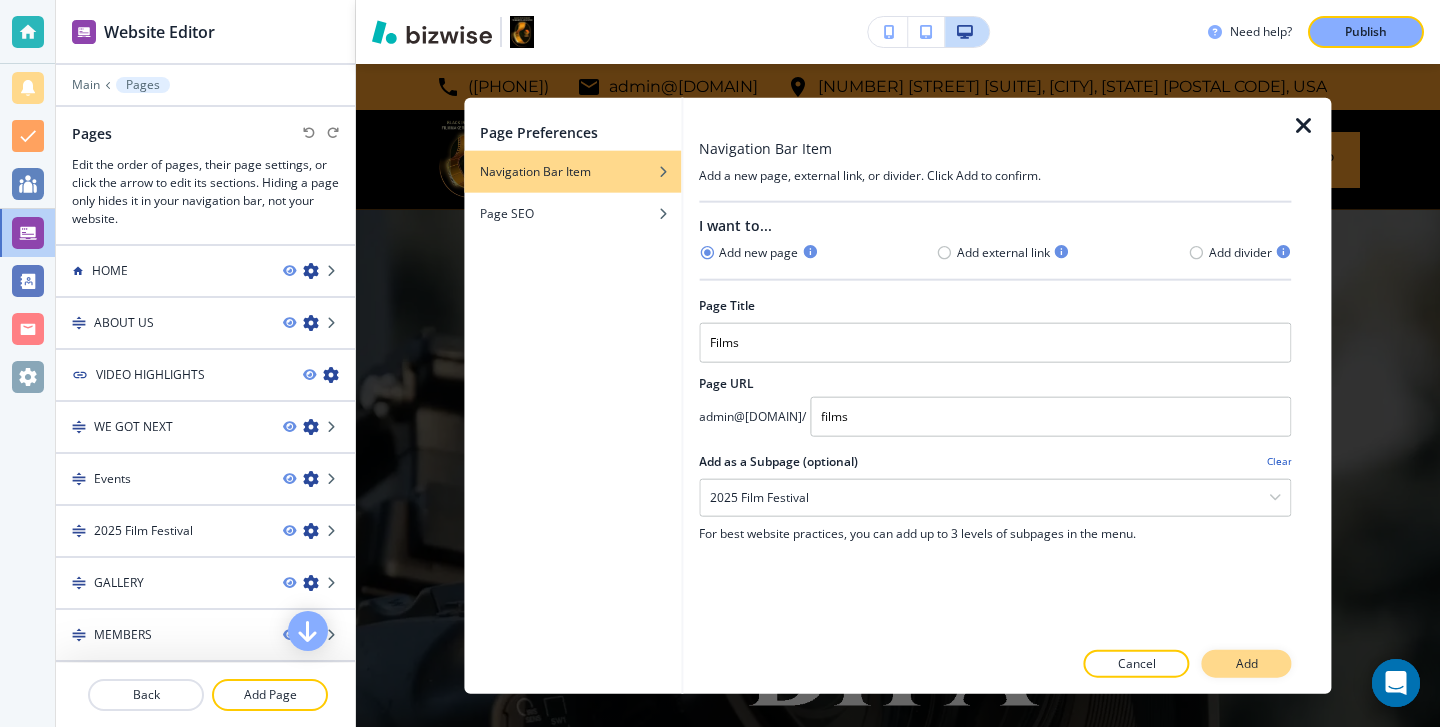 click on "Add" at bounding box center (1247, 664) 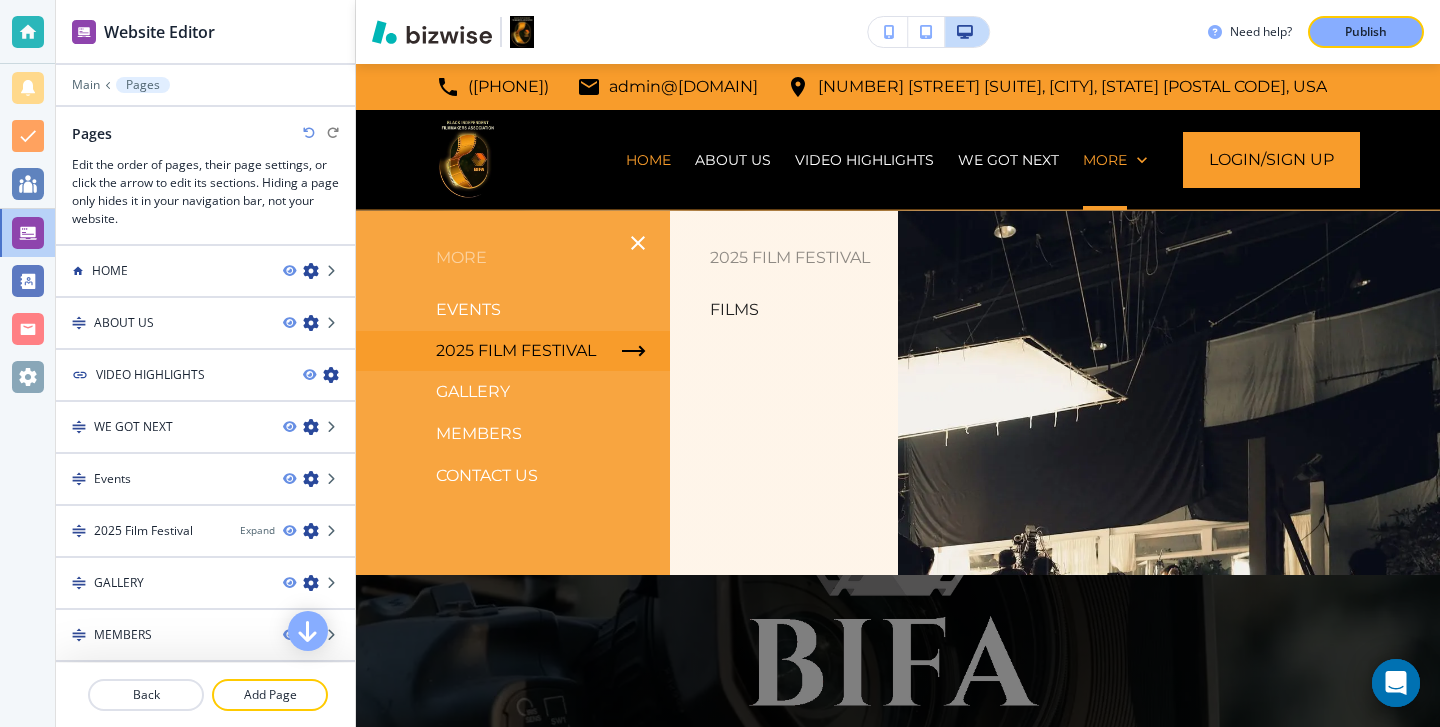 click on "Films" at bounding box center [734, 310] 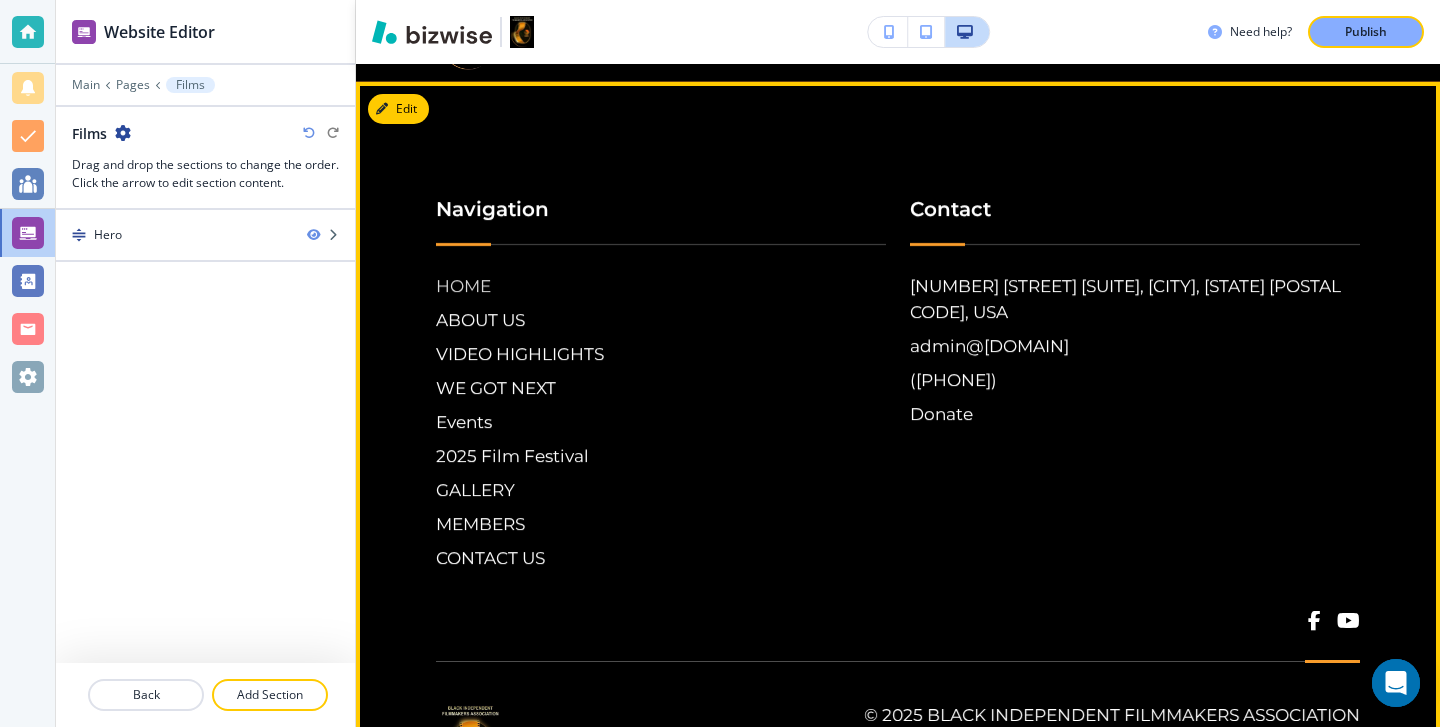 scroll, scrollTop: 0, scrollLeft: 0, axis: both 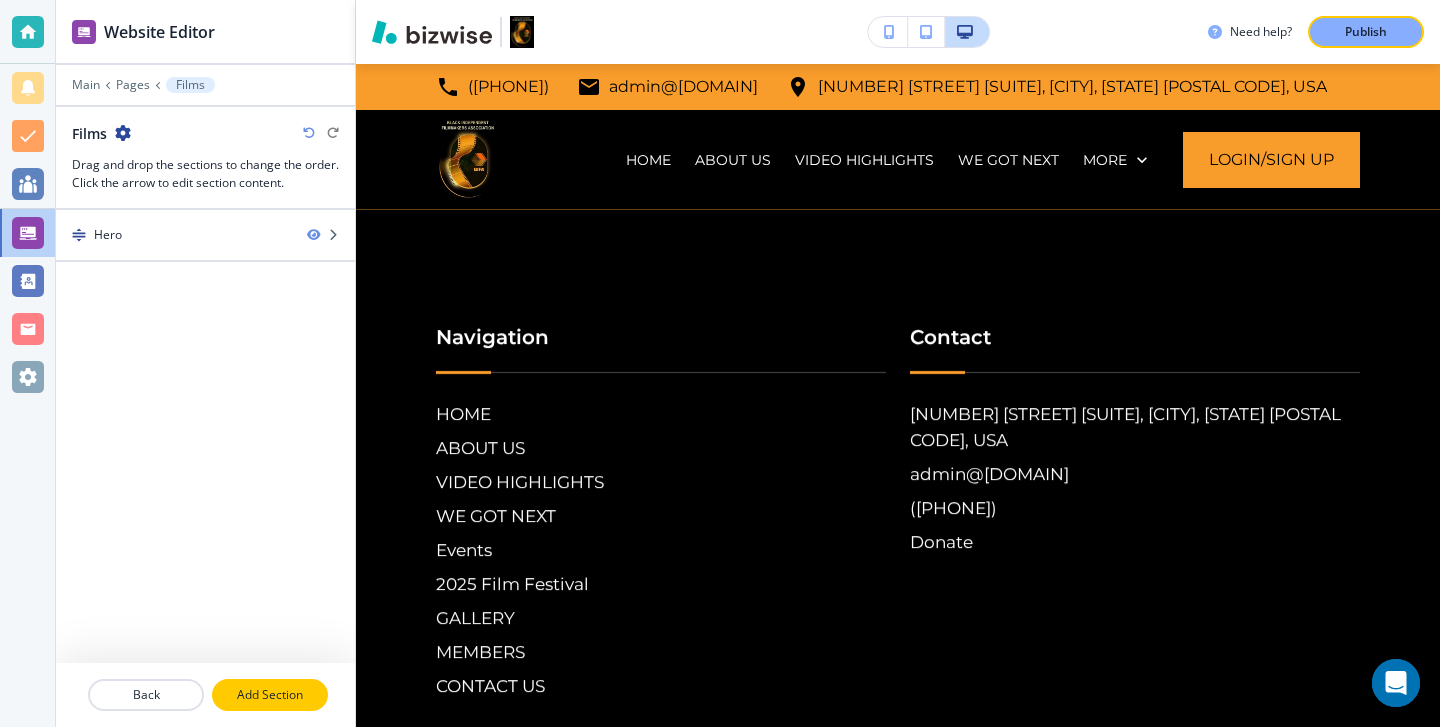 click on "Add Section" at bounding box center (270, 695) 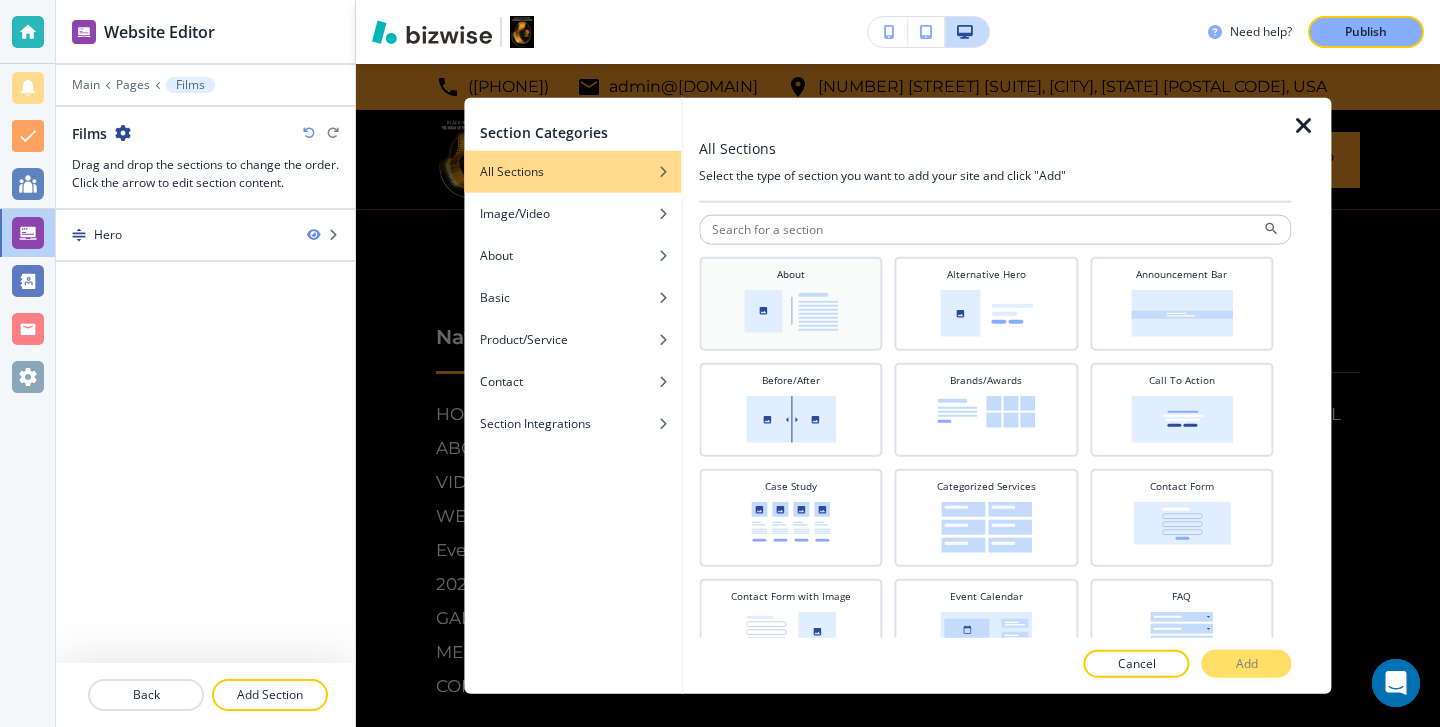 click on "About" at bounding box center [790, 301] 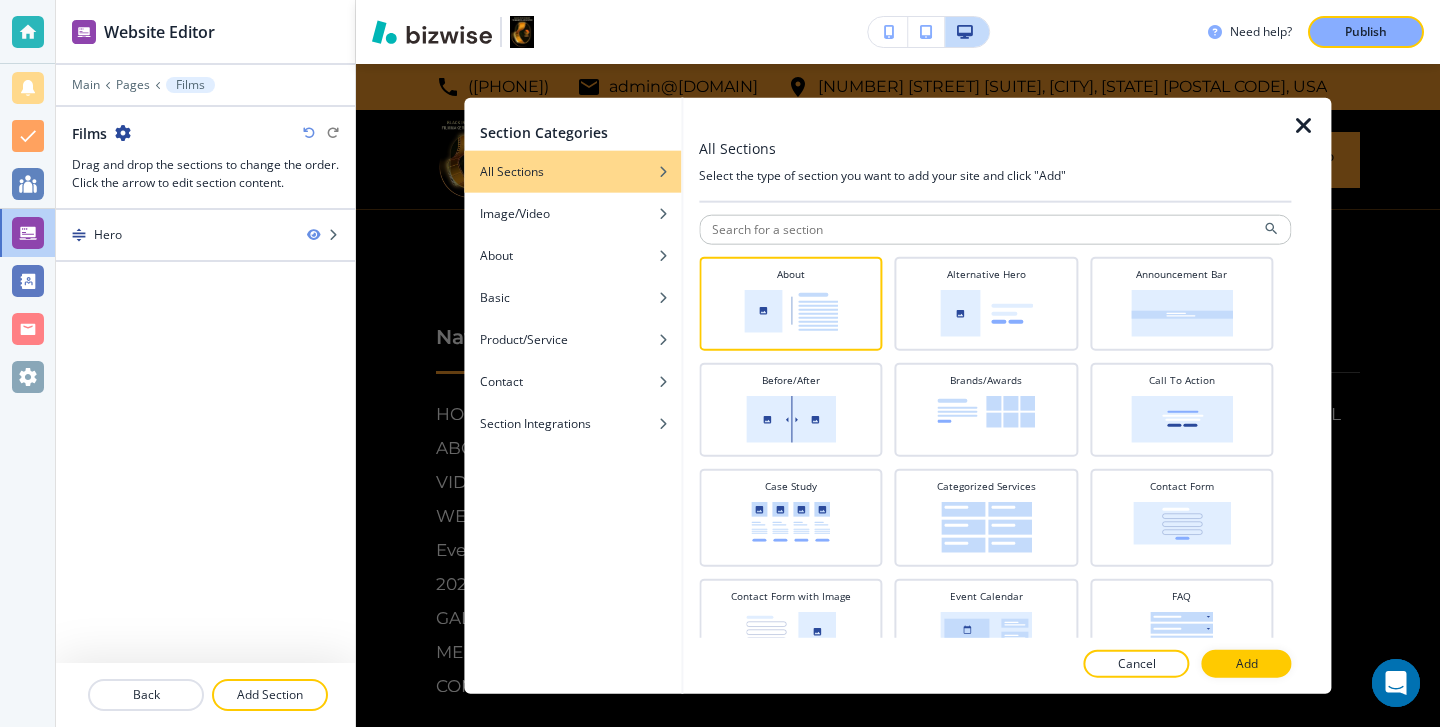 click on "Add" at bounding box center (1247, 664) 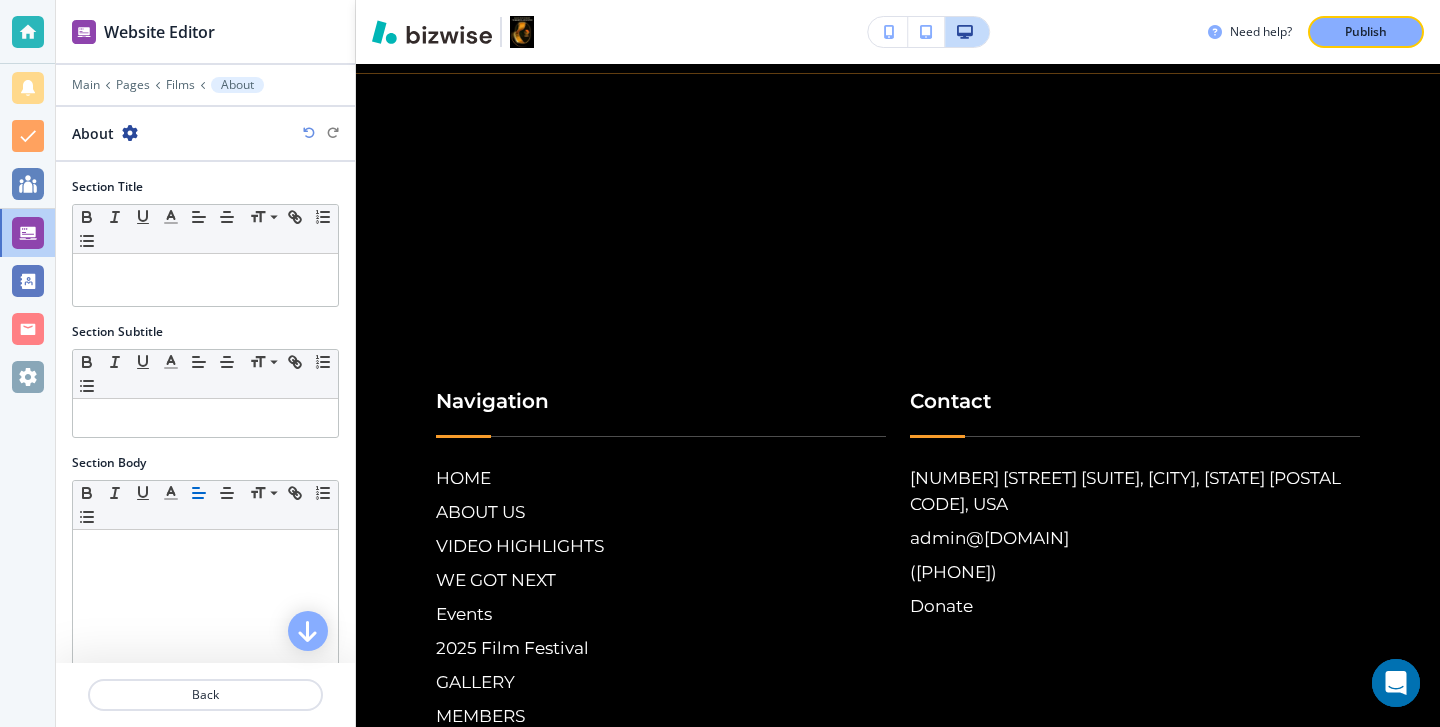 scroll, scrollTop: 146, scrollLeft: 0, axis: vertical 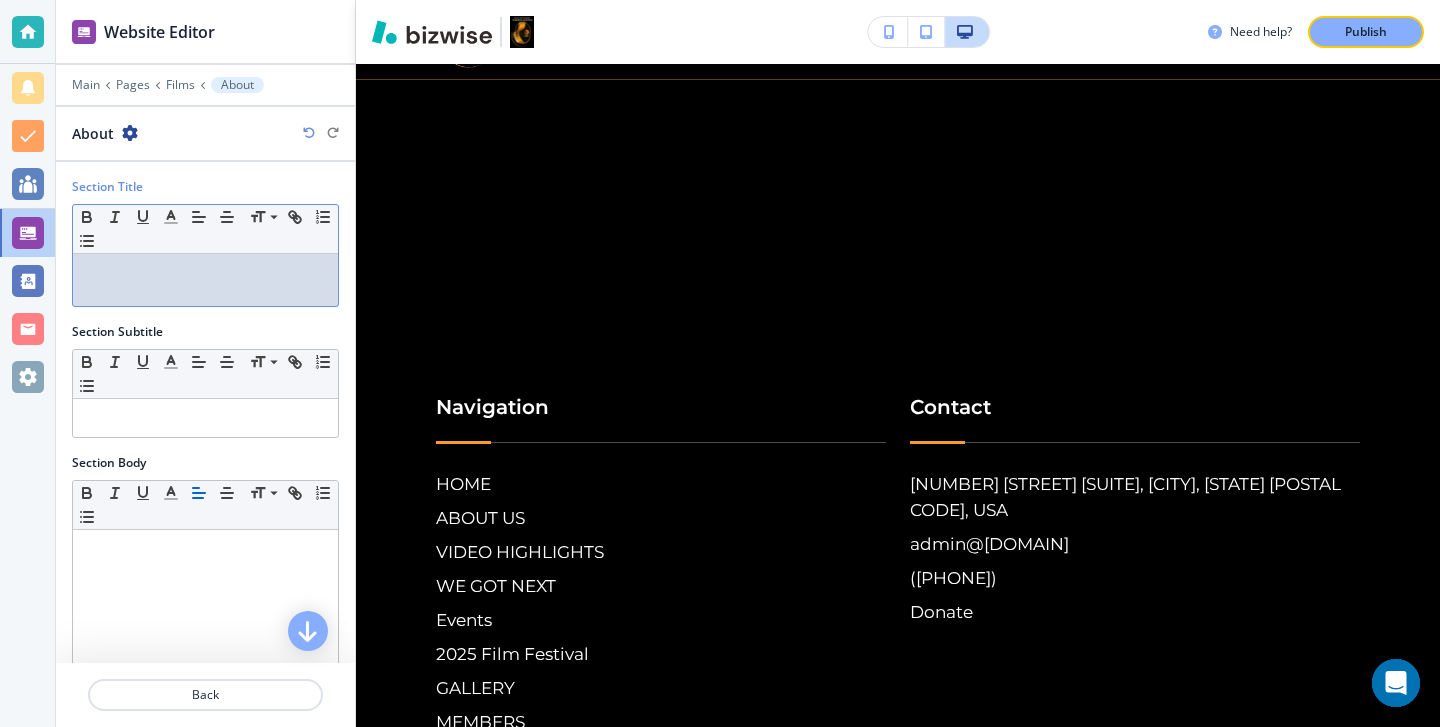 click at bounding box center (205, 273) 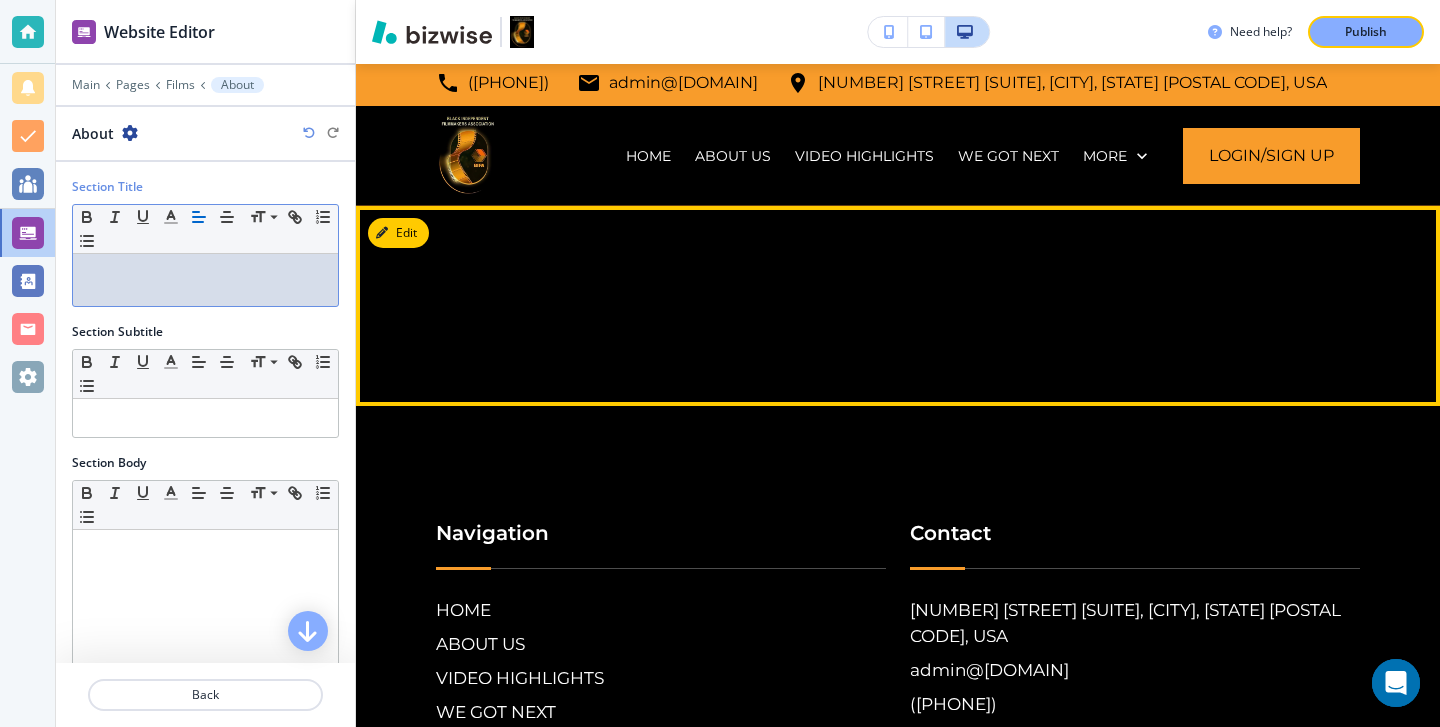 scroll, scrollTop: 0, scrollLeft: 0, axis: both 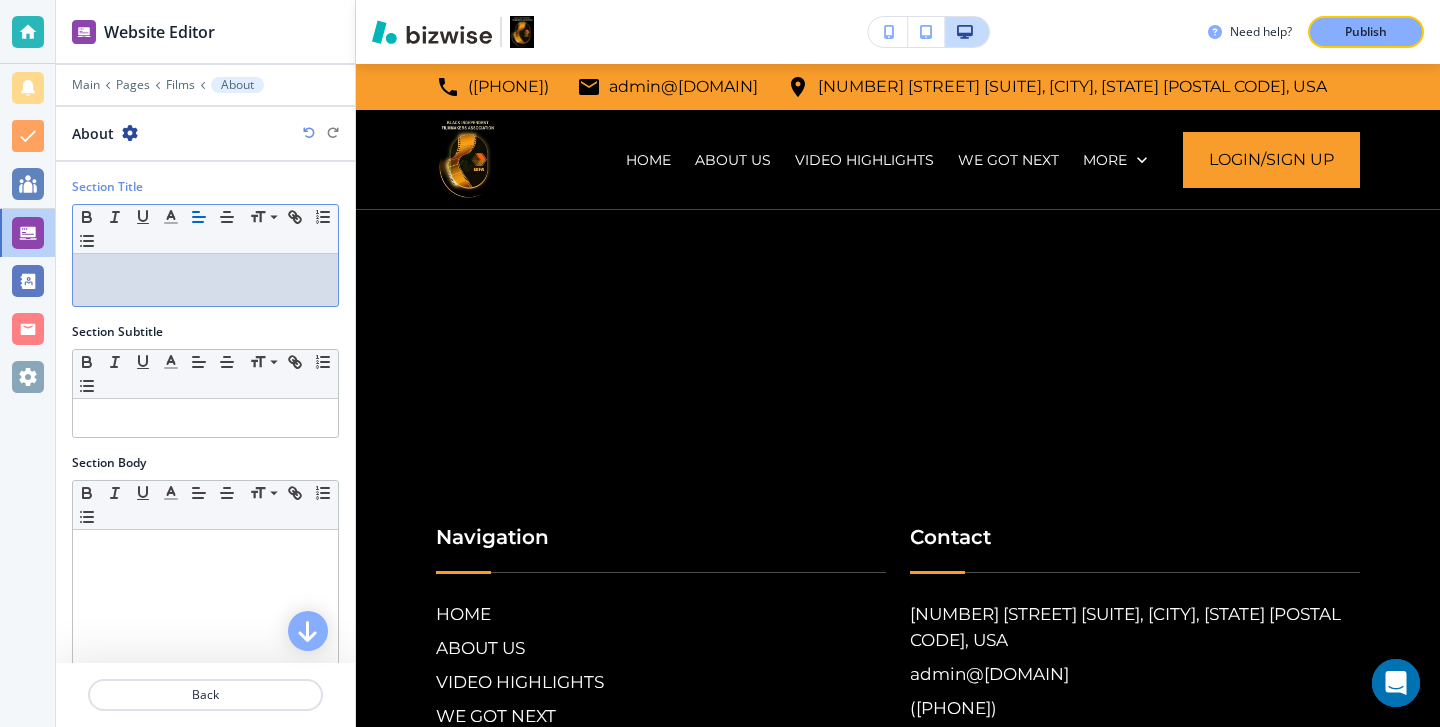 type 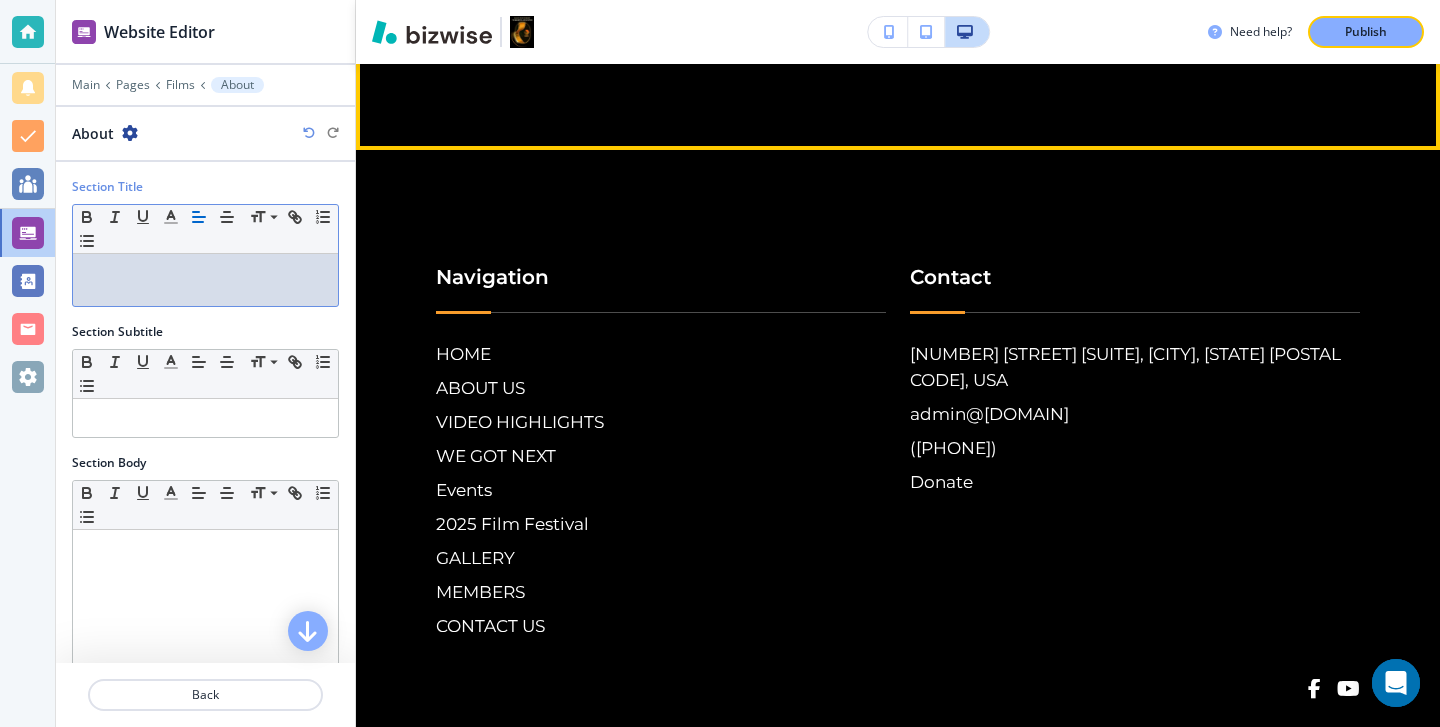scroll, scrollTop: 393, scrollLeft: 0, axis: vertical 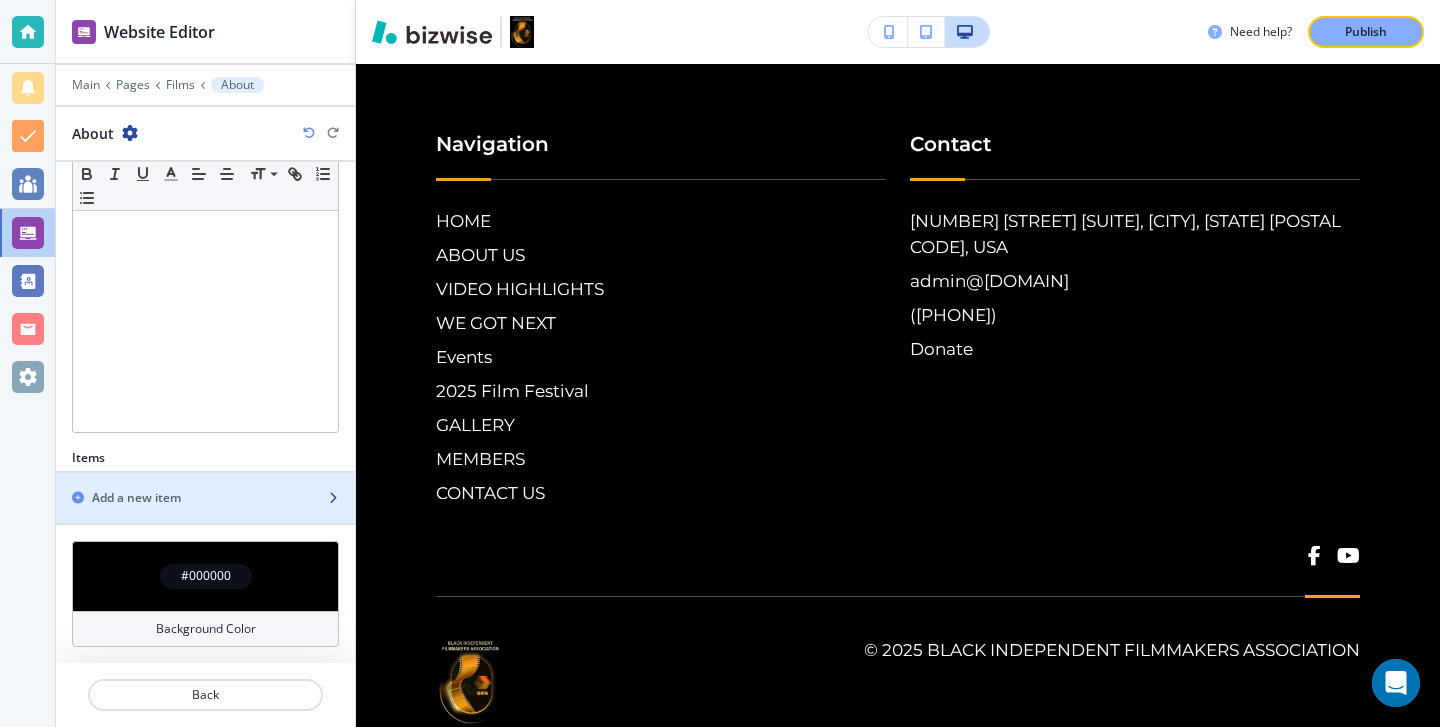 click on "Add a new item" at bounding box center (183, 498) 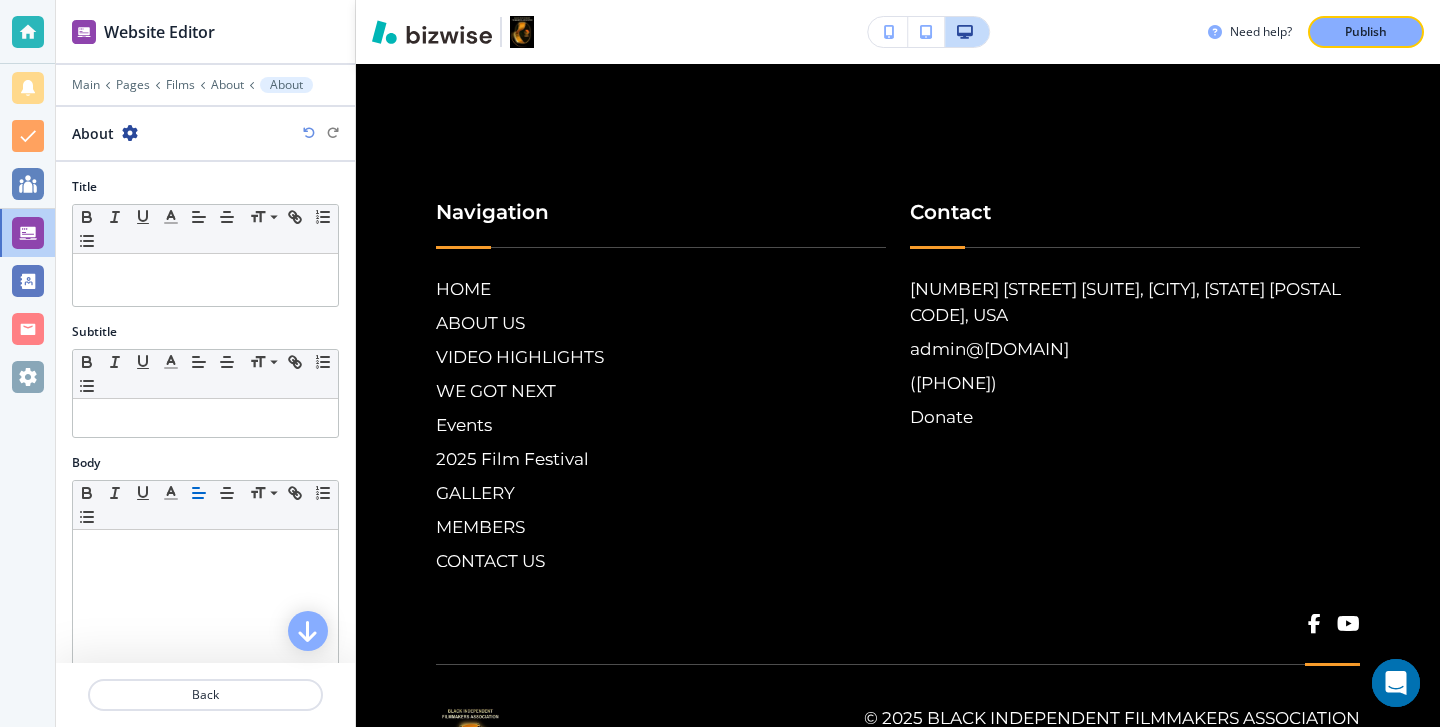 scroll, scrollTop: 185, scrollLeft: 0, axis: vertical 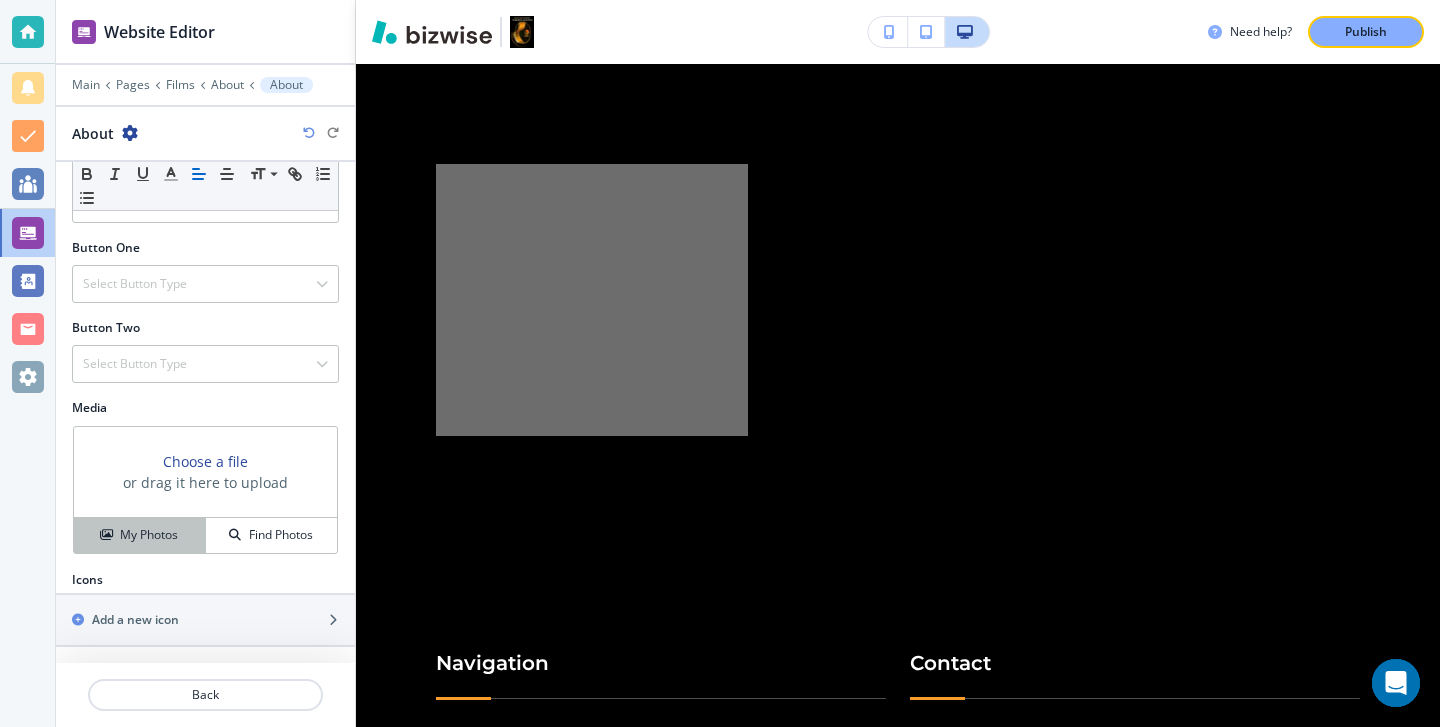 click on "My Photos" at bounding box center (149, 535) 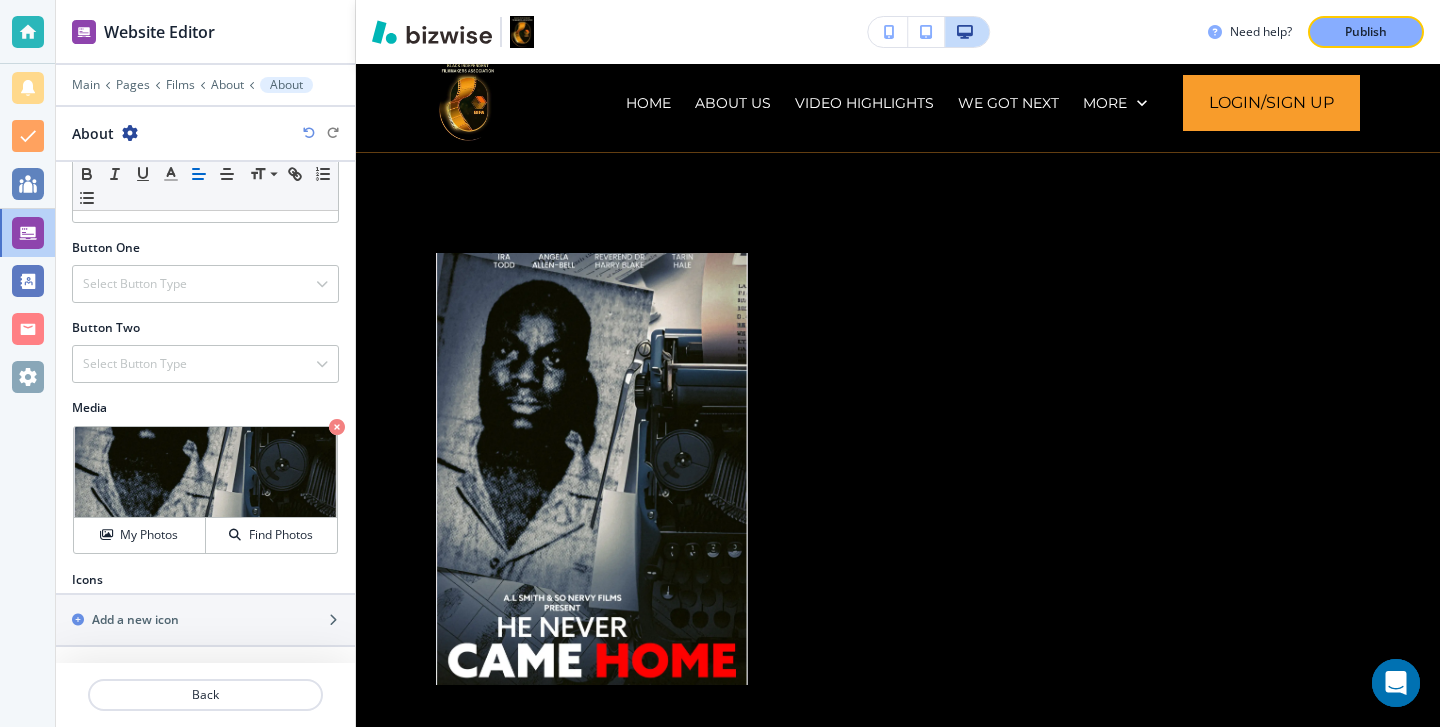 scroll, scrollTop: 0, scrollLeft: 0, axis: both 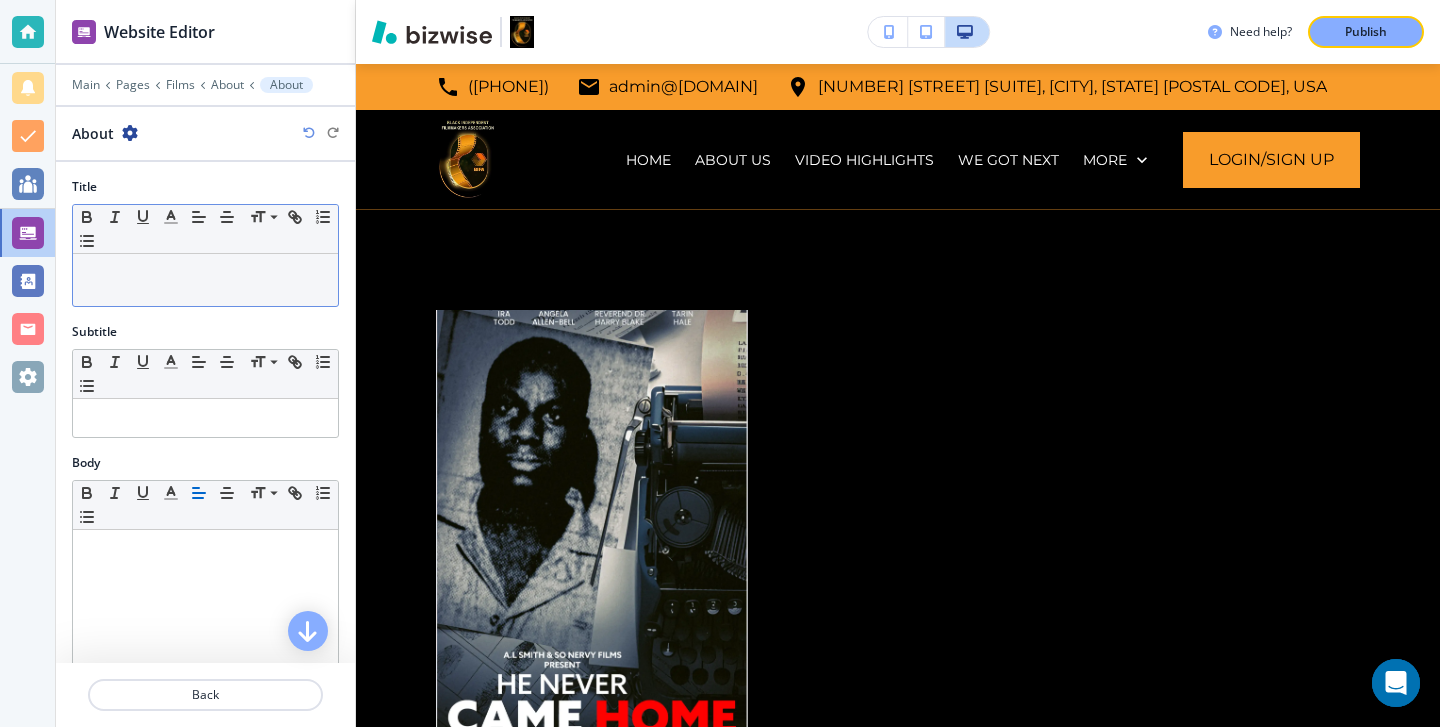 click at bounding box center (205, 280) 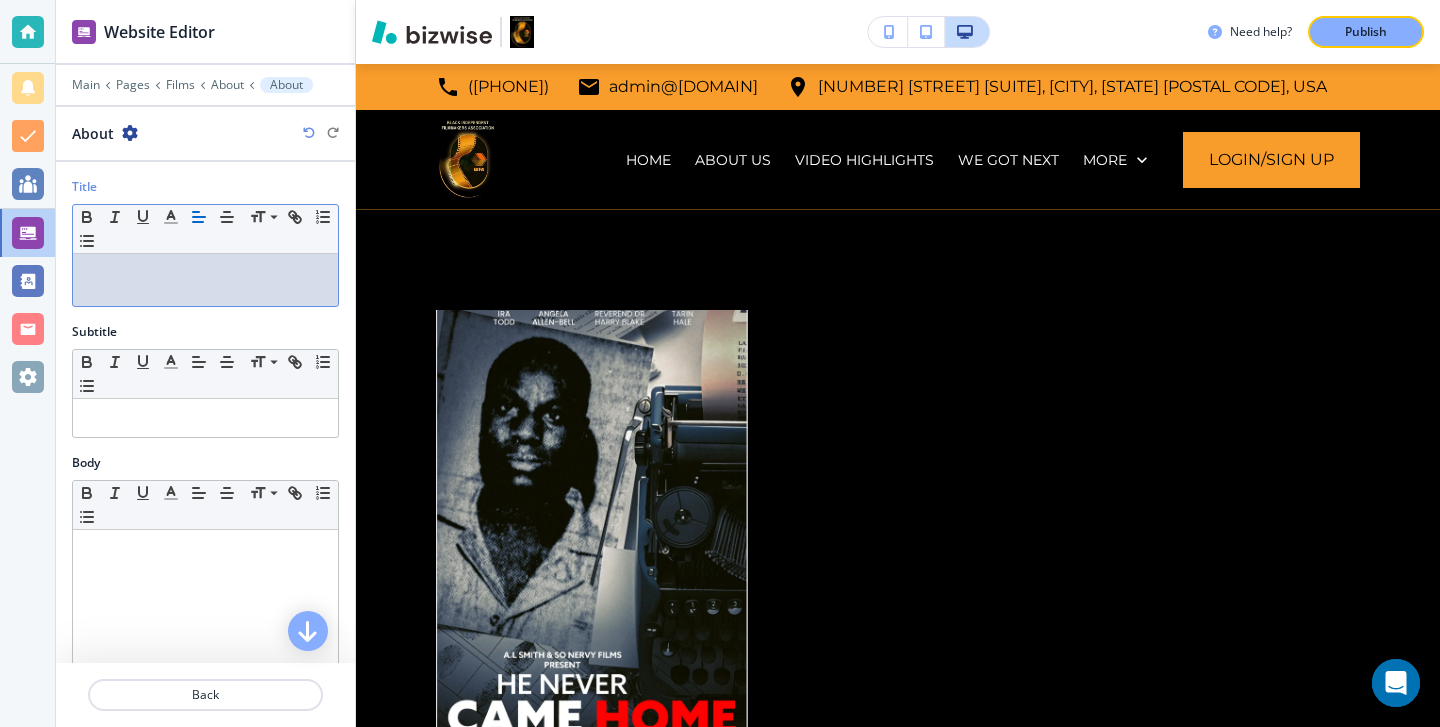 type 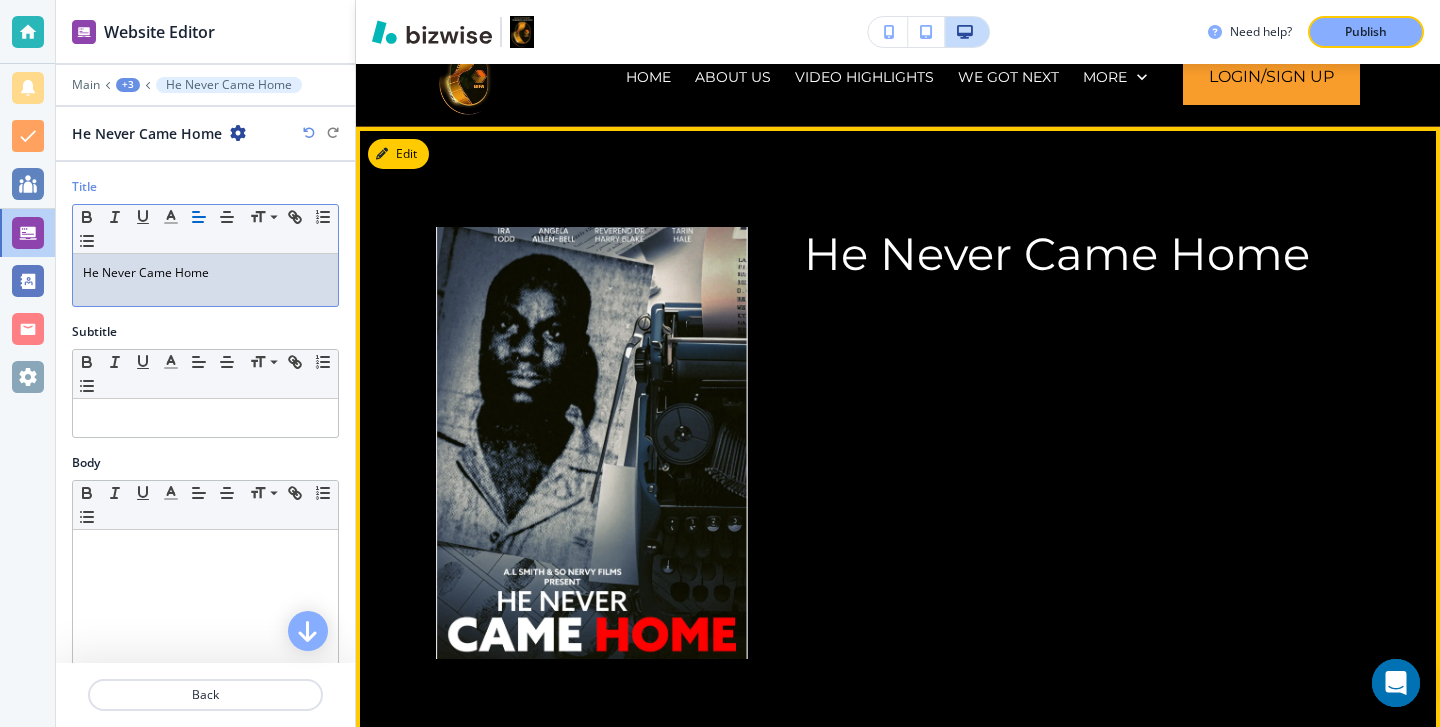 scroll, scrollTop: 64, scrollLeft: 0, axis: vertical 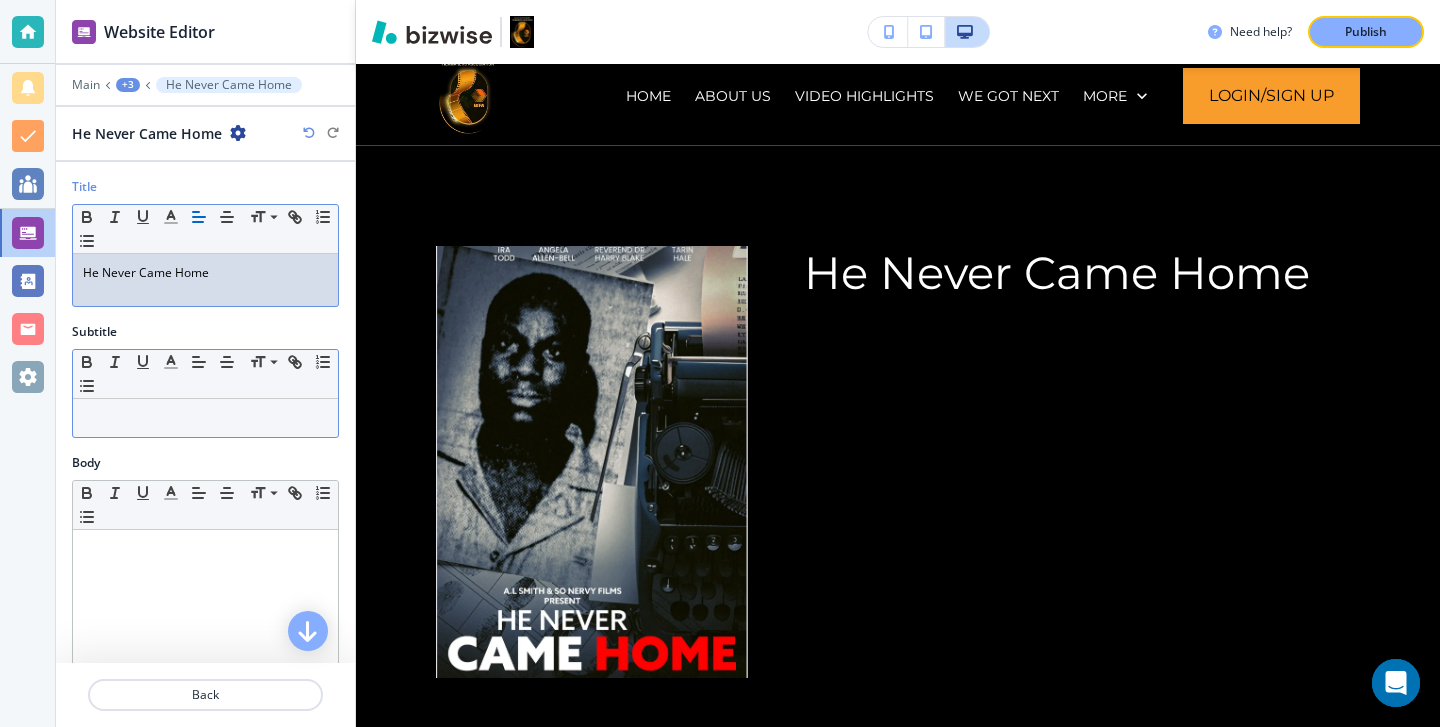 click at bounding box center (205, 418) 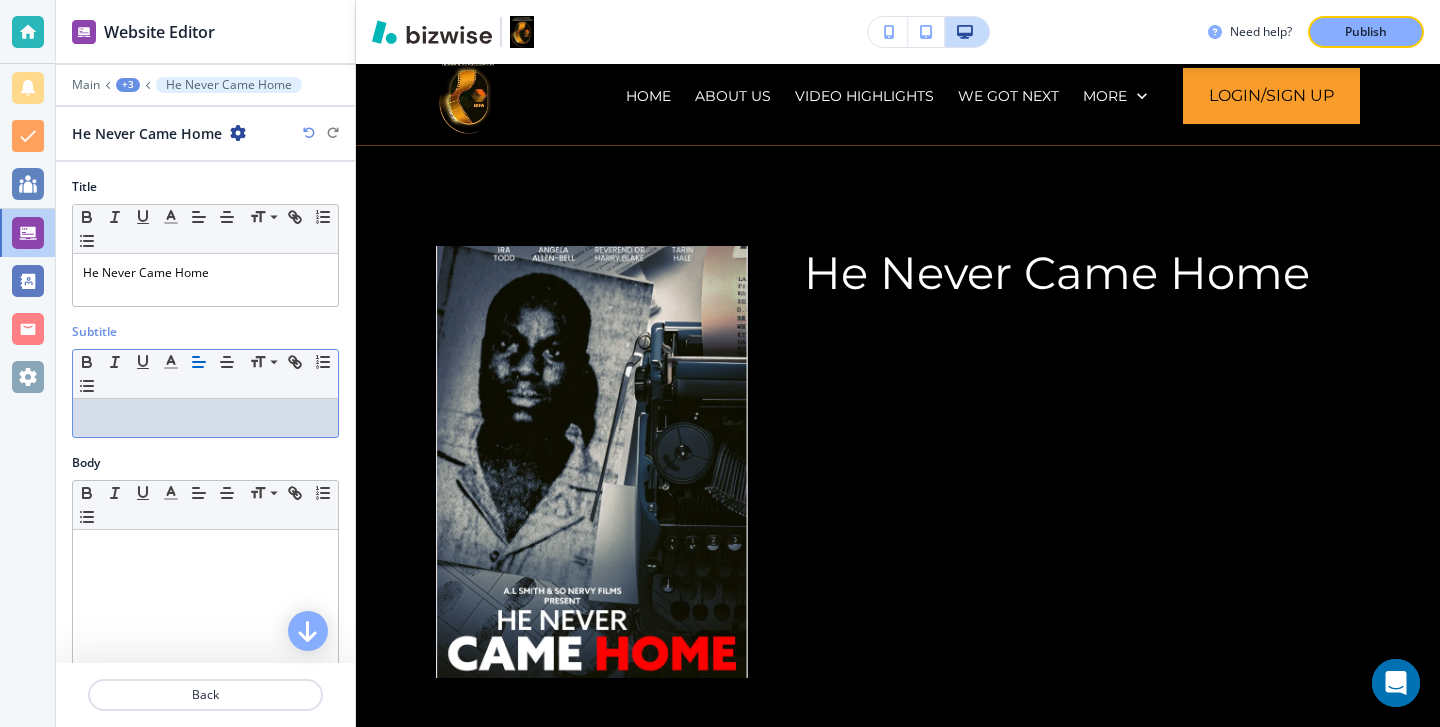 type 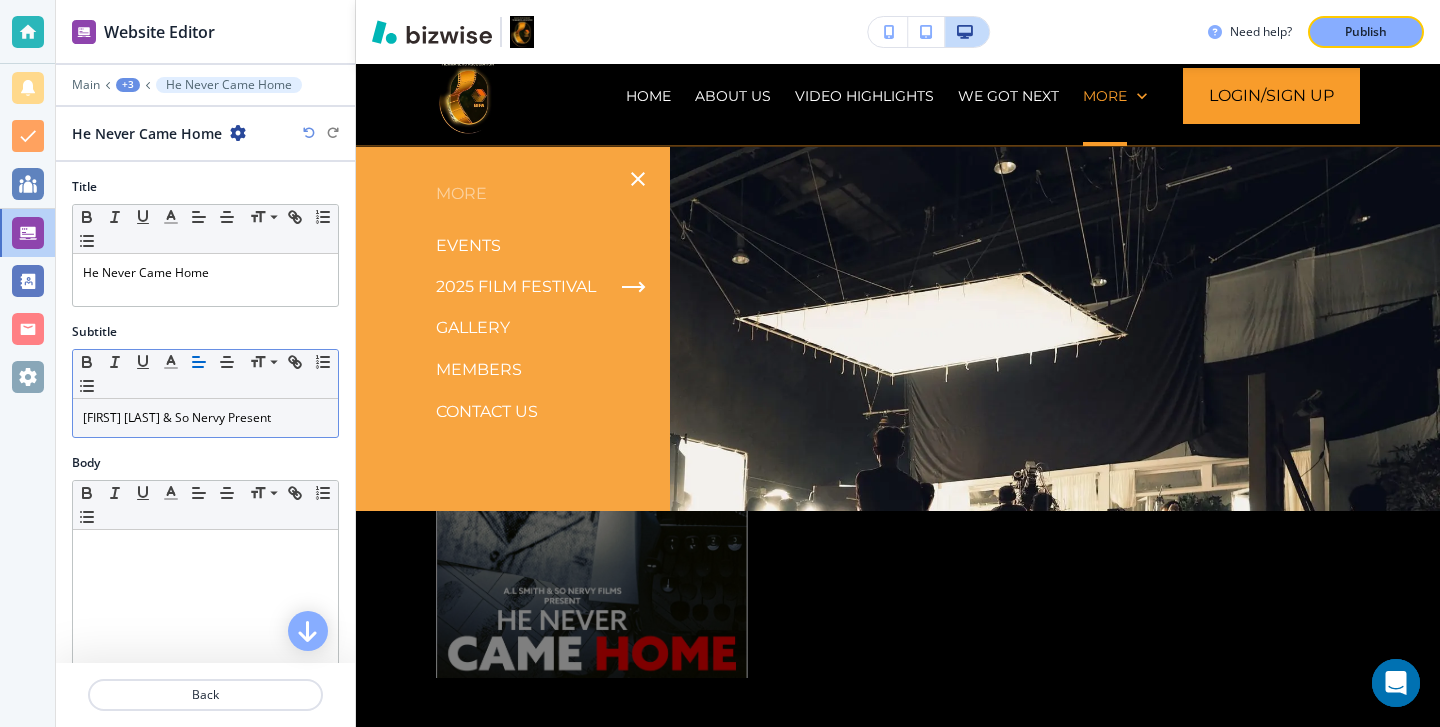 click on "[FIRST] [LAST] & So Nervy Present" at bounding box center (205, 418) 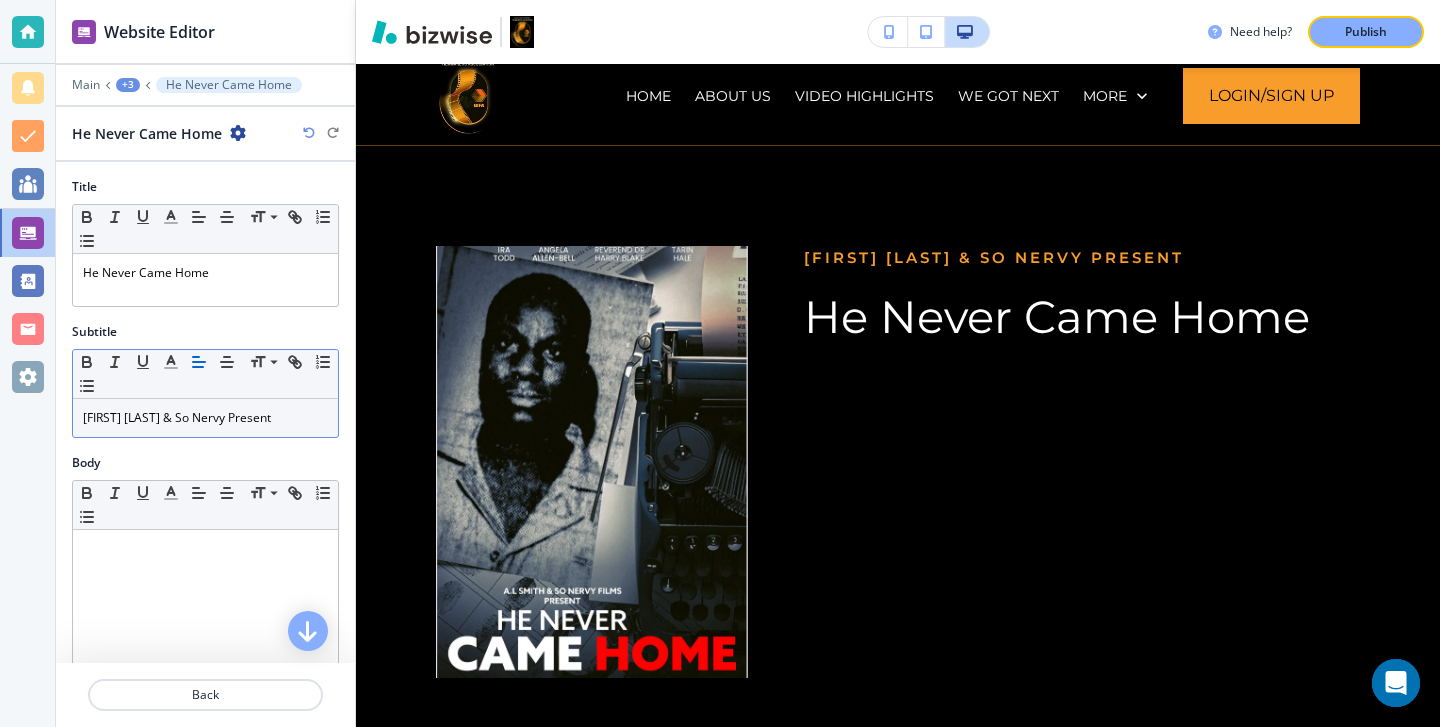click on "[FIRST] [LAST] & So Nervy Present" at bounding box center (205, 418) 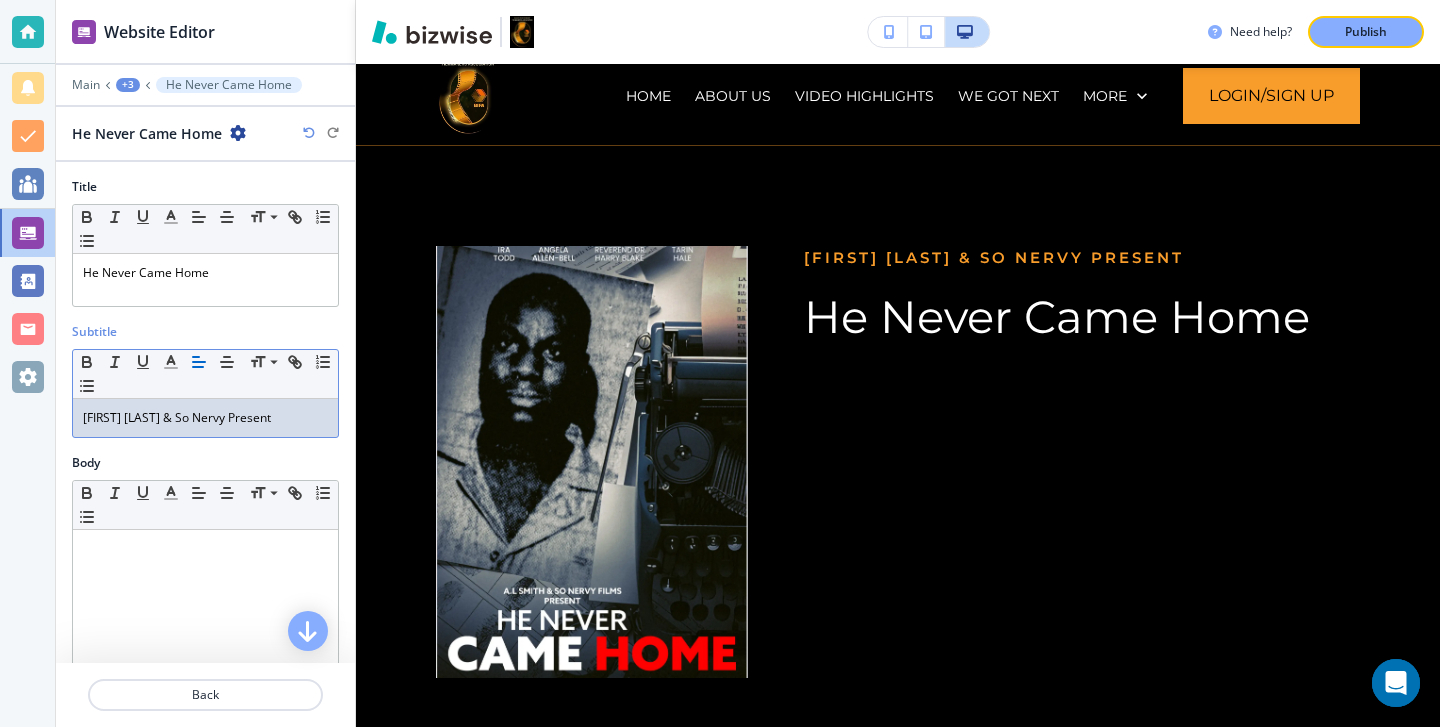click on "[FIRST] [LAST] & So Nervy Present" at bounding box center (205, 418) 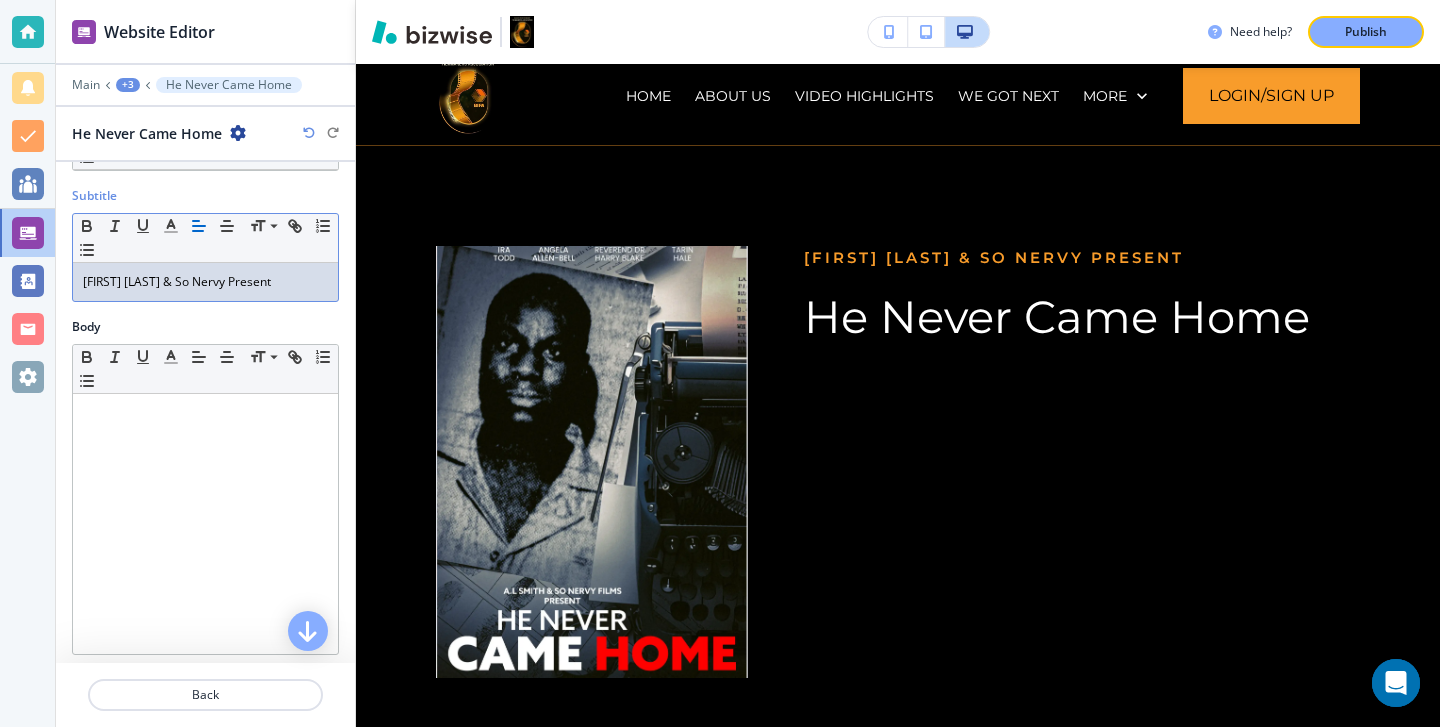 scroll, scrollTop: 137, scrollLeft: 0, axis: vertical 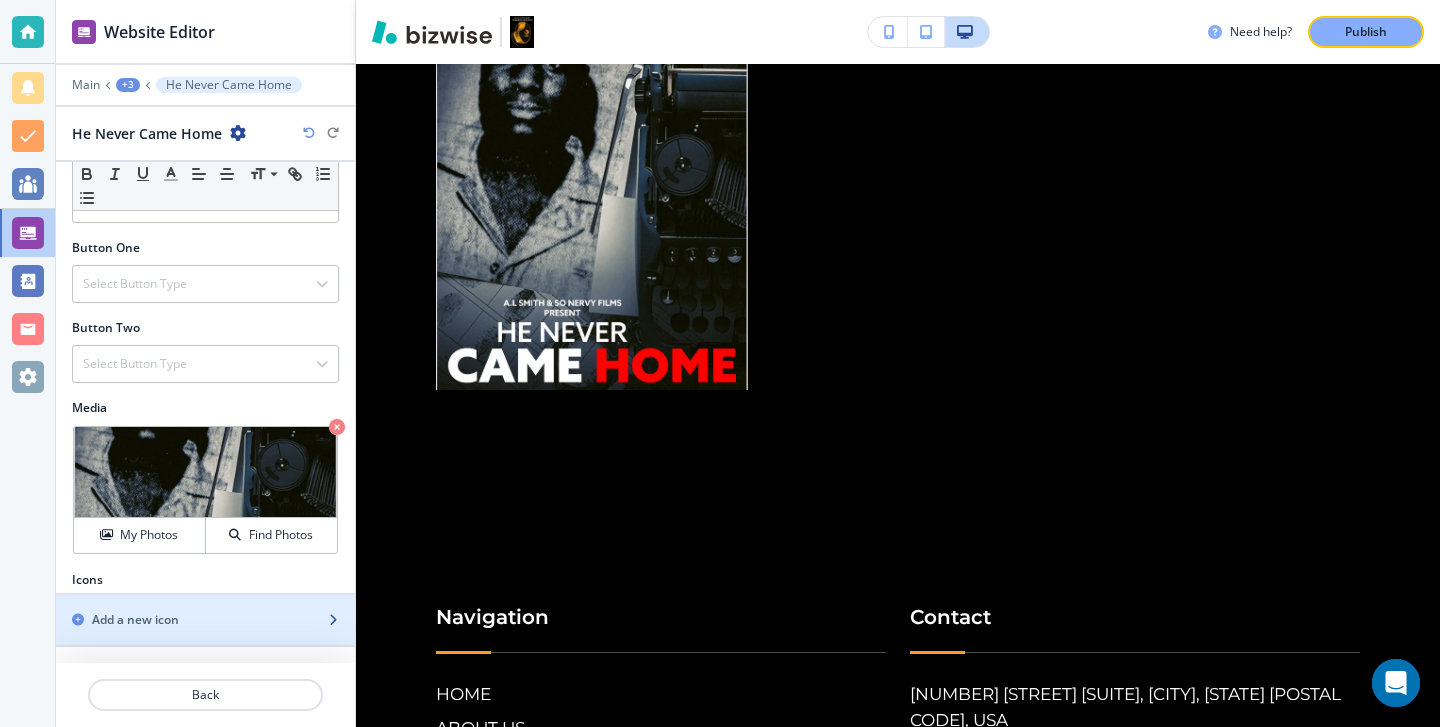 click on "Add a new icon" at bounding box center [183, 620] 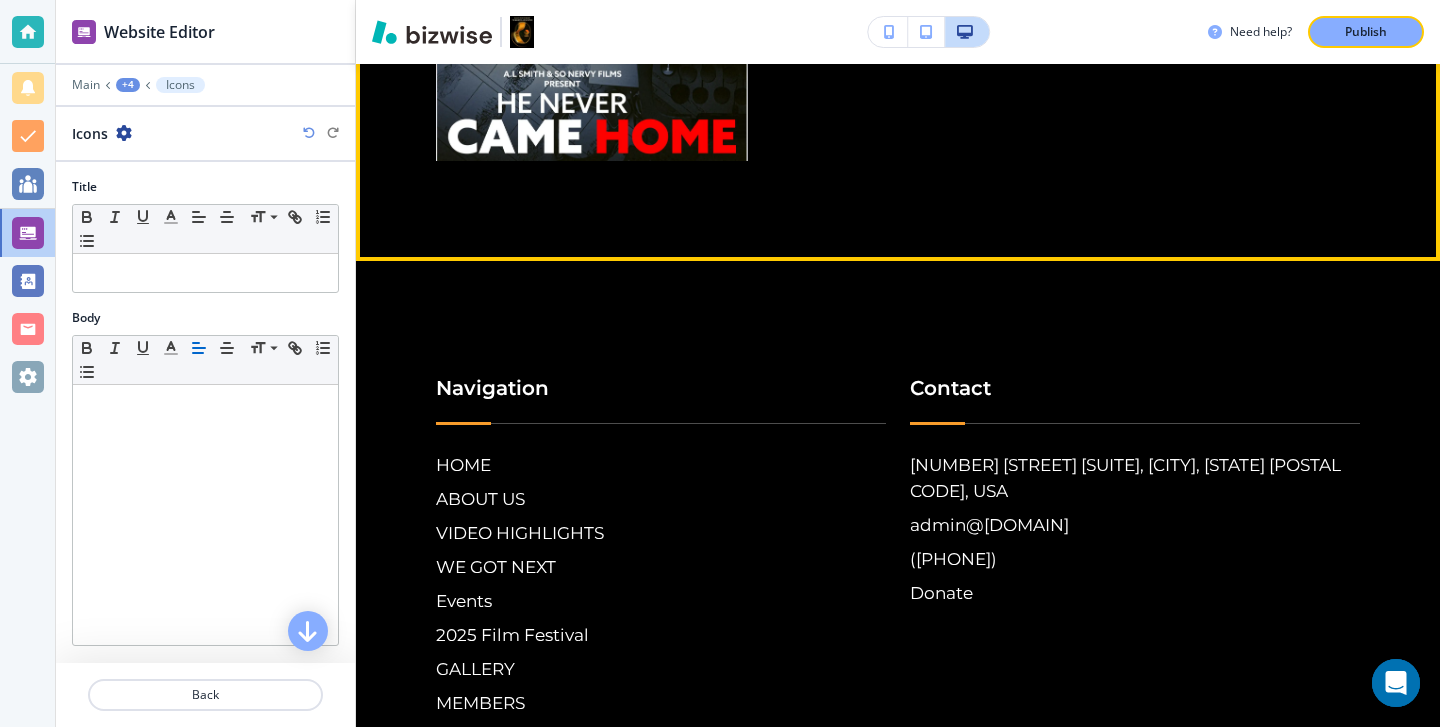 scroll, scrollTop: 667, scrollLeft: 0, axis: vertical 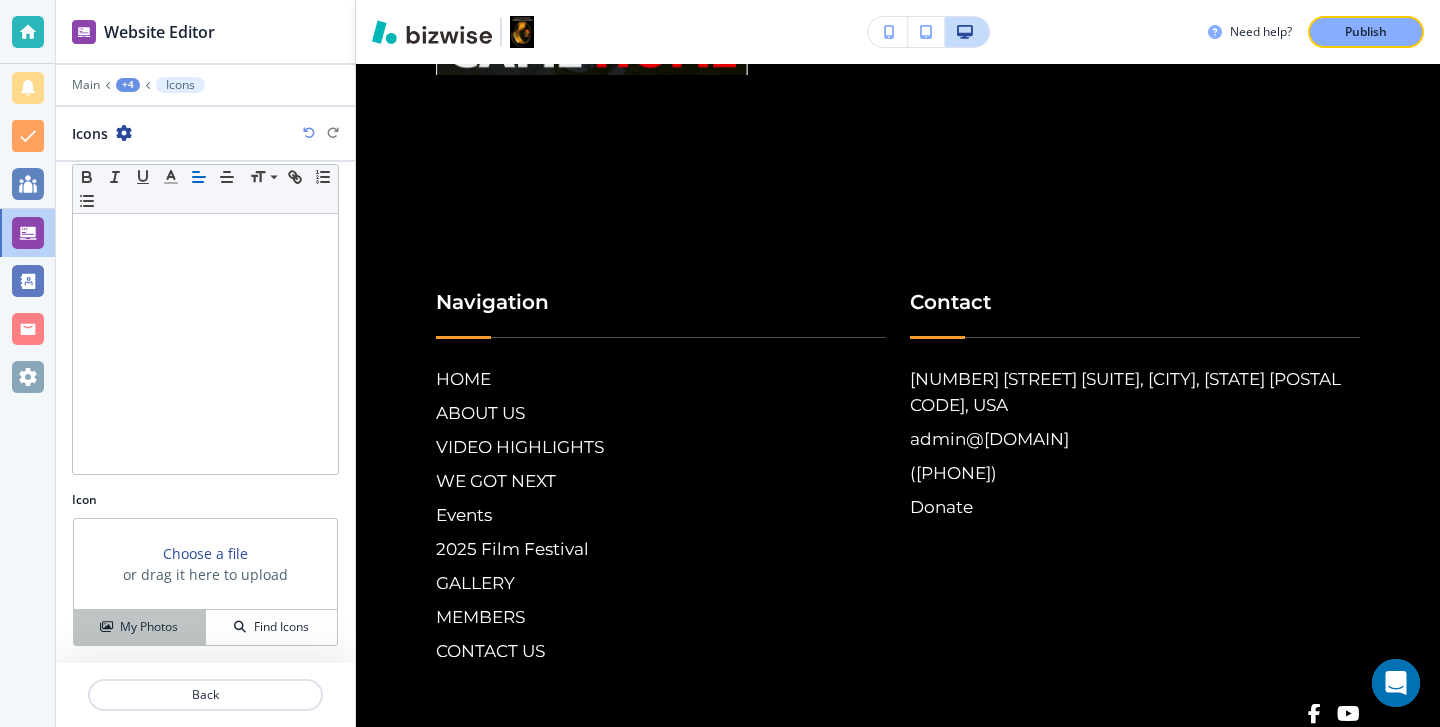 click on "My Photos" at bounding box center (140, 627) 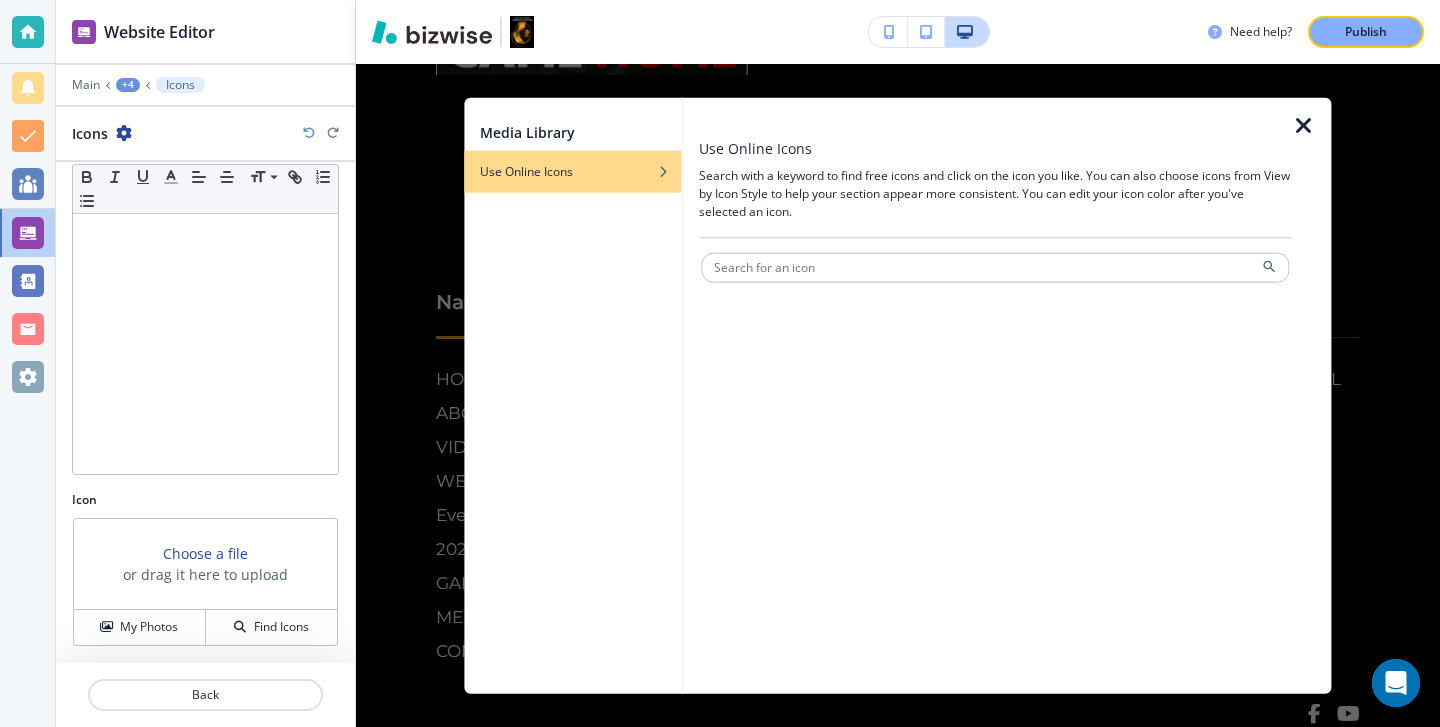 click at bounding box center (1312, 395) 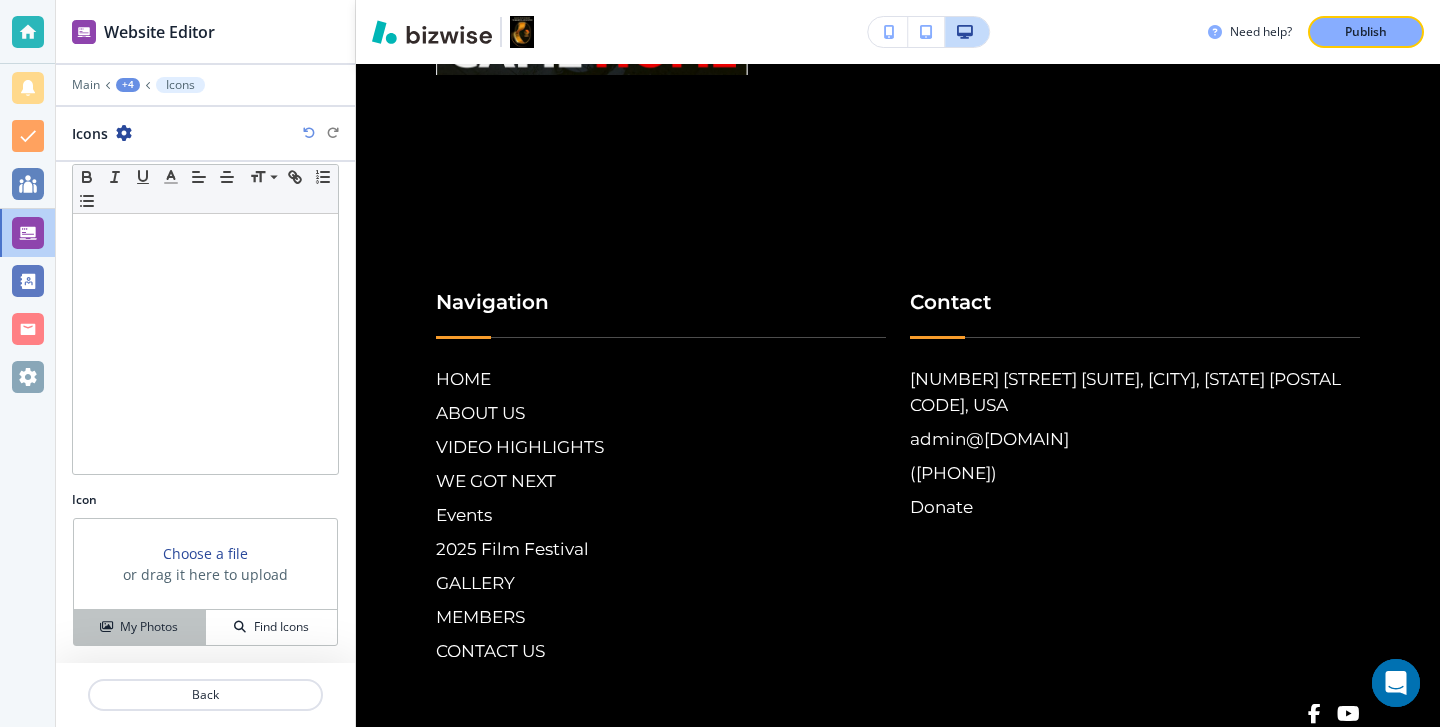 click on "My Photos" at bounding box center [140, 627] 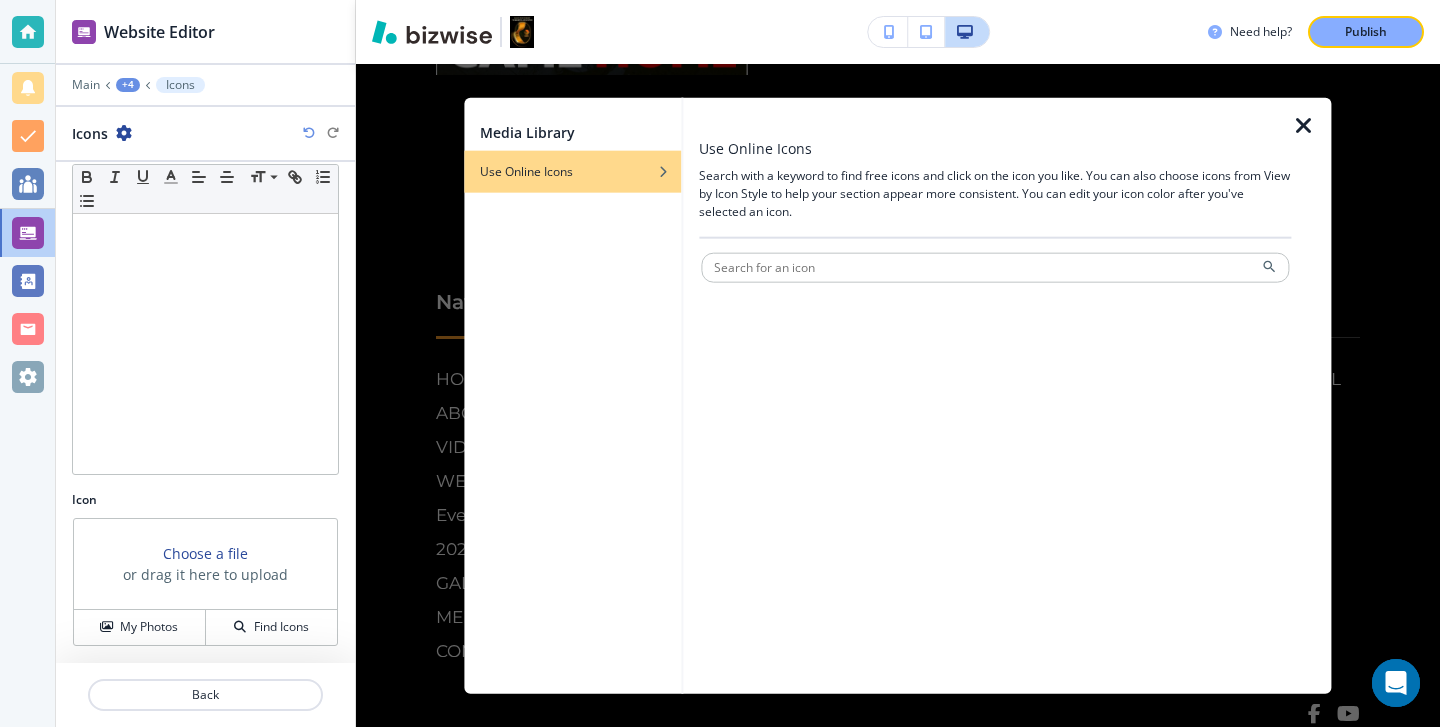click at bounding box center [1304, 125] 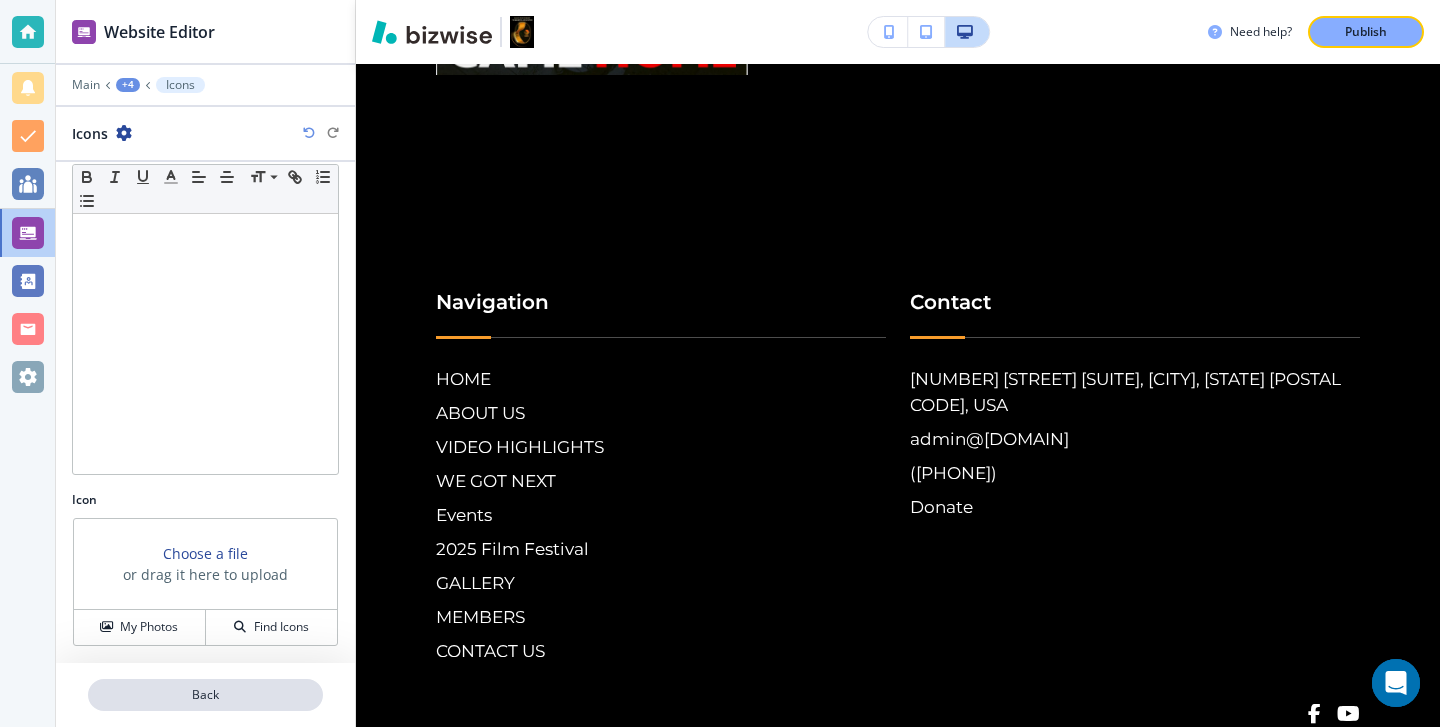 click on "Back" at bounding box center [205, 695] 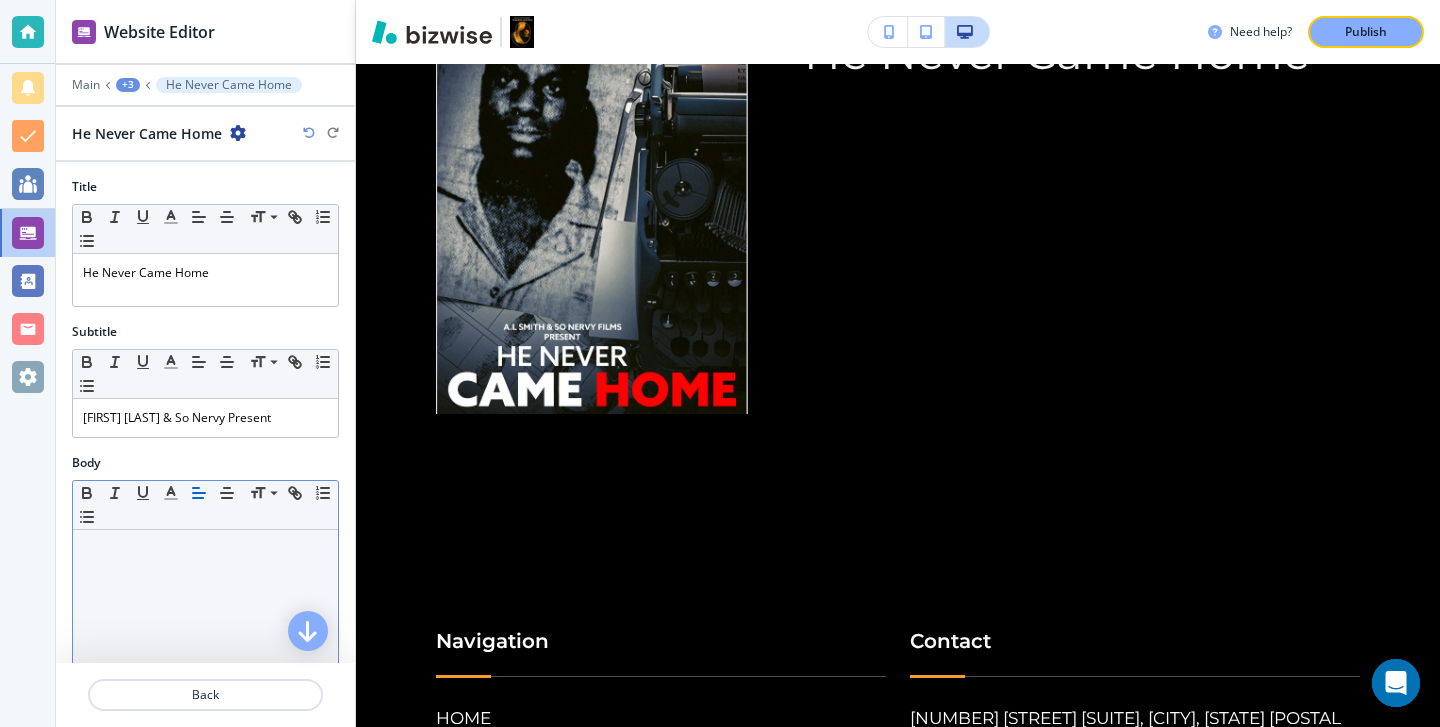 scroll, scrollTop: 146, scrollLeft: 0, axis: vertical 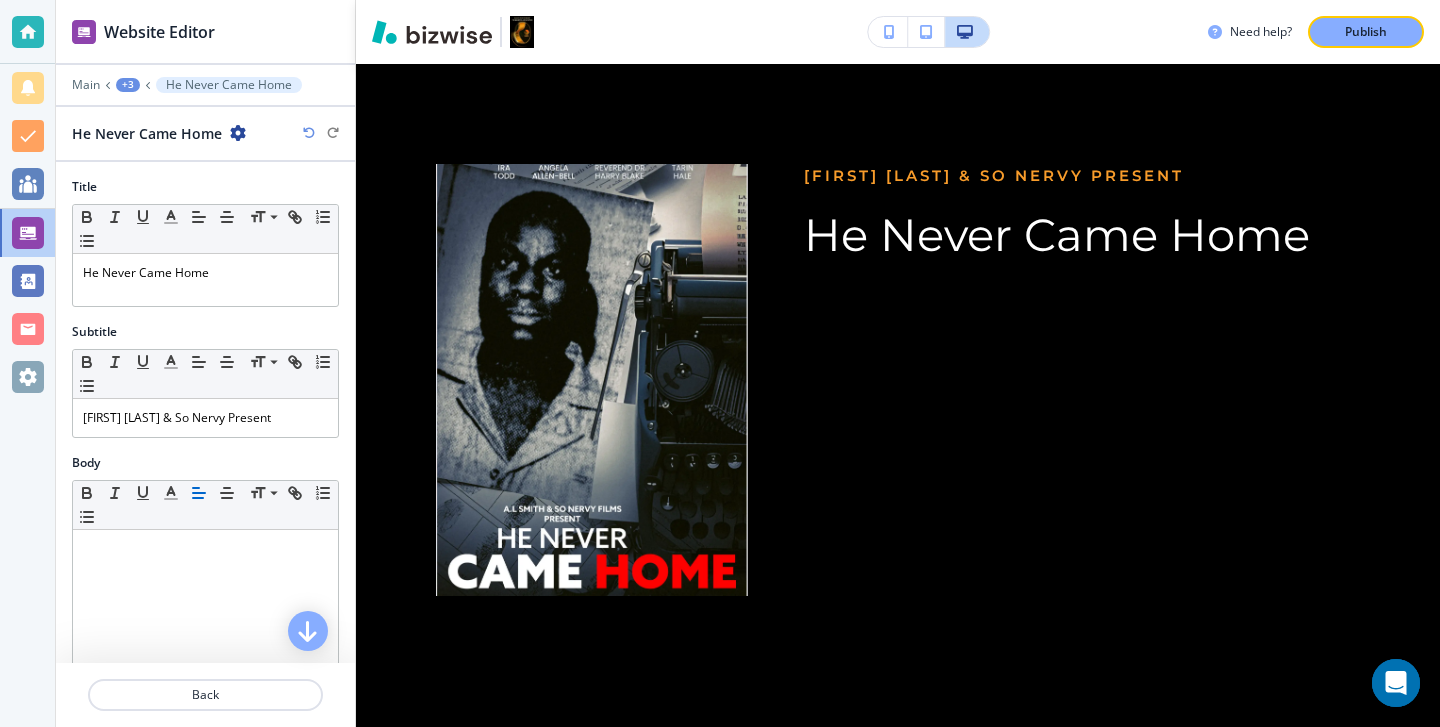 click at bounding box center (205, 719) 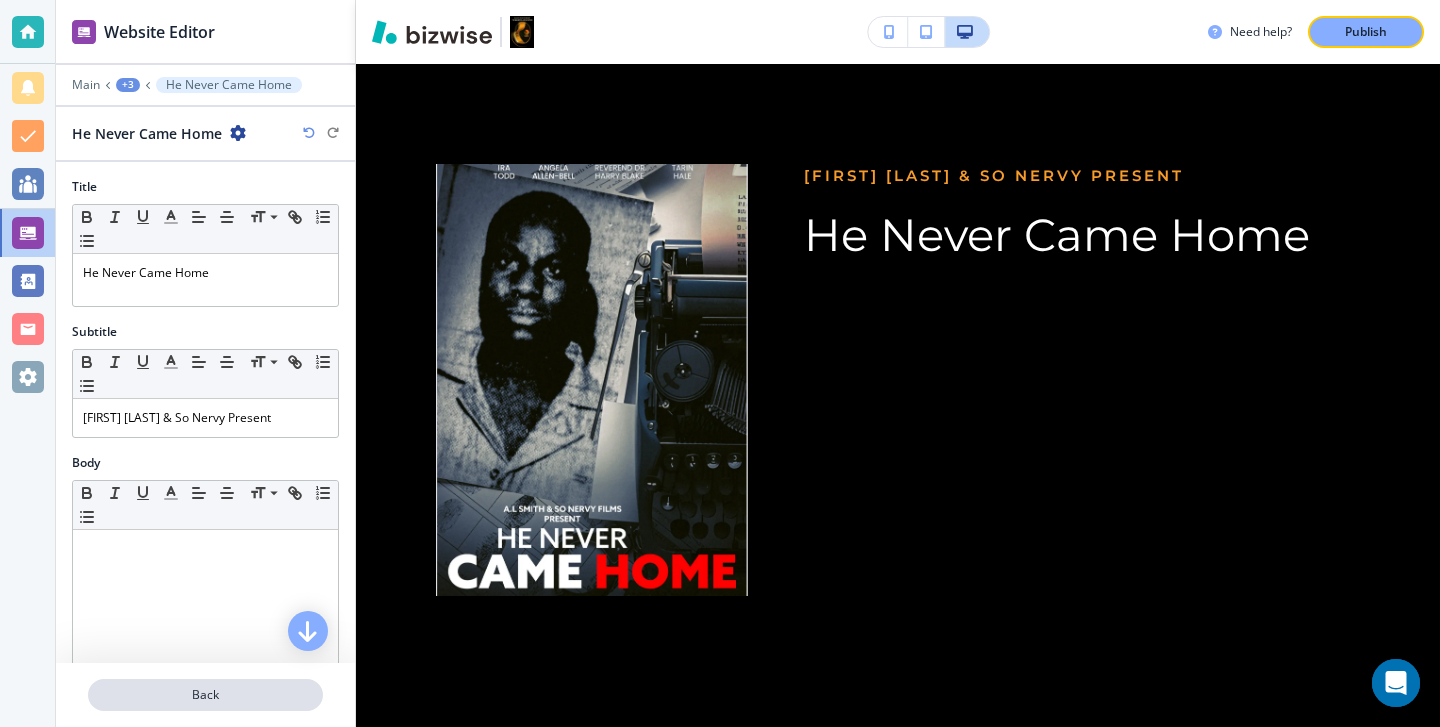 click on "Back" at bounding box center [205, 695] 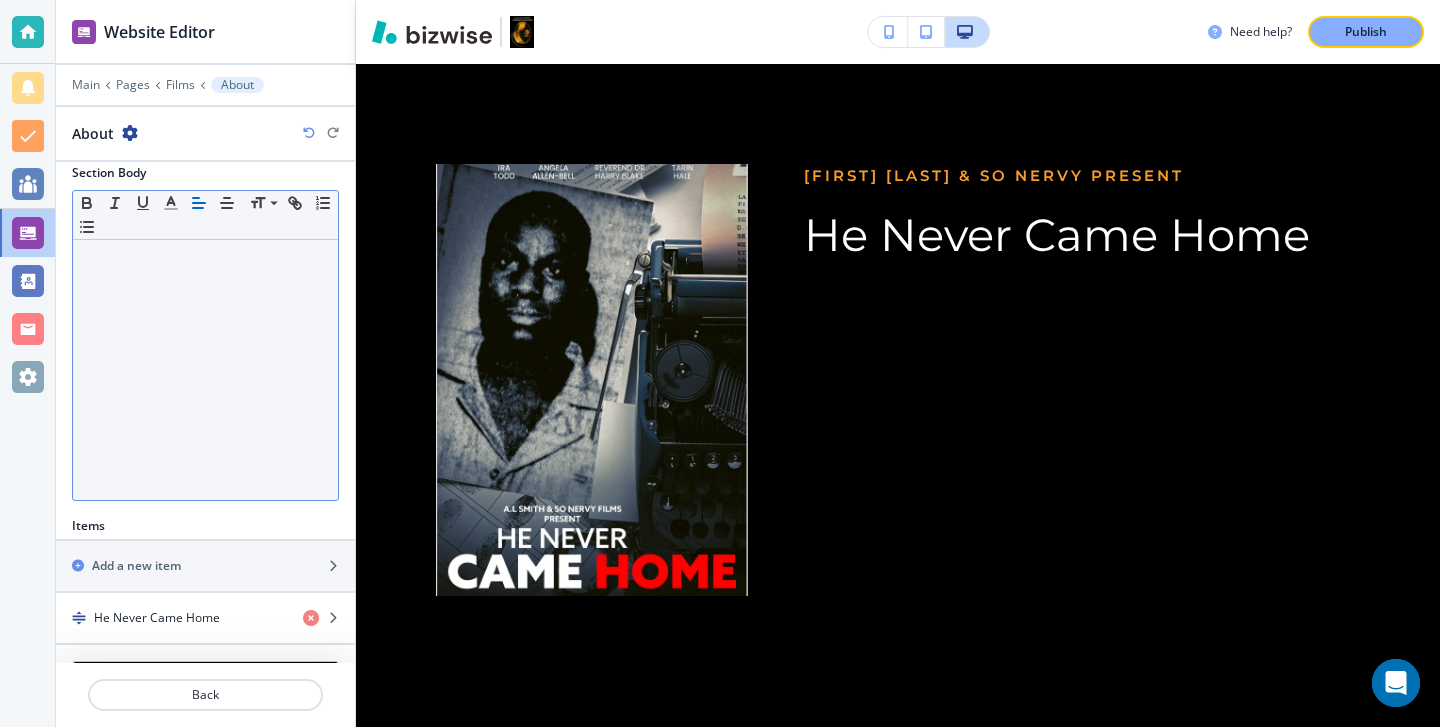 scroll, scrollTop: 410, scrollLeft: 0, axis: vertical 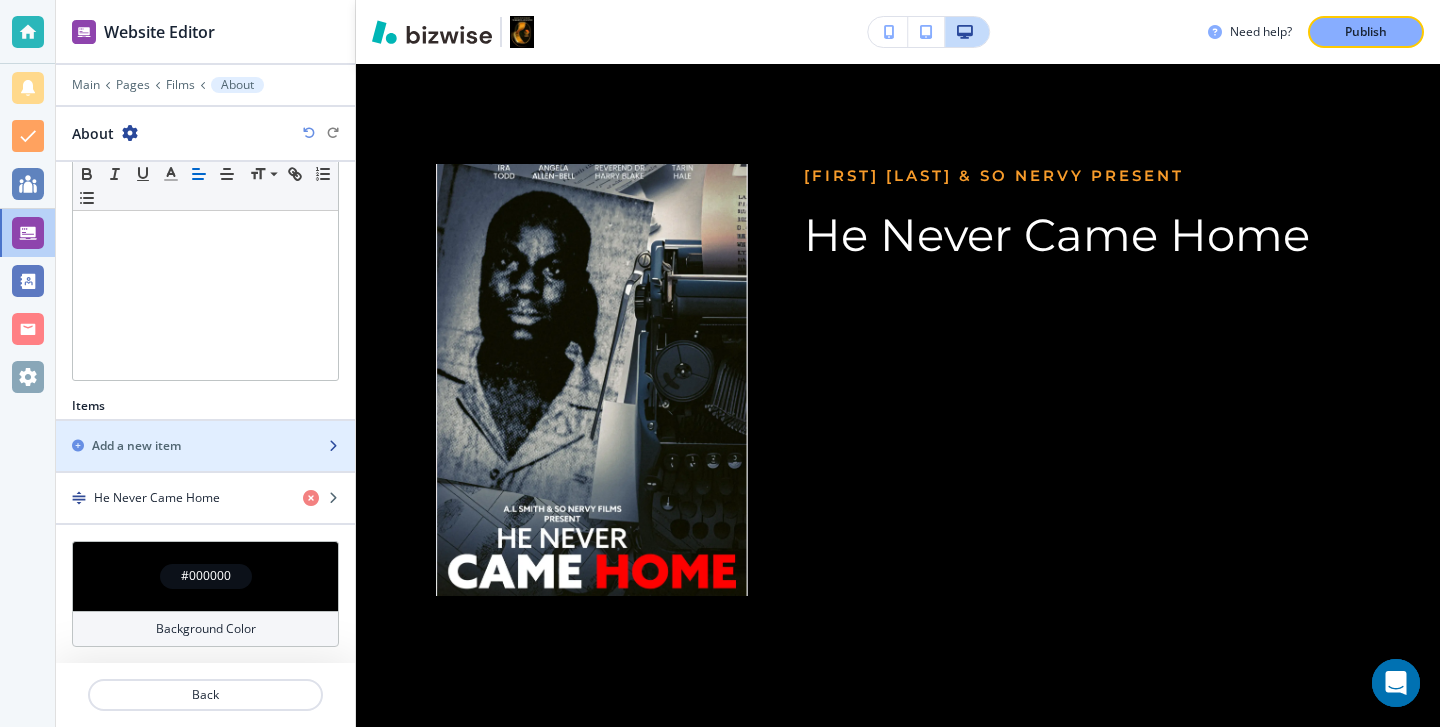 click on "Add a new item" at bounding box center (183, 446) 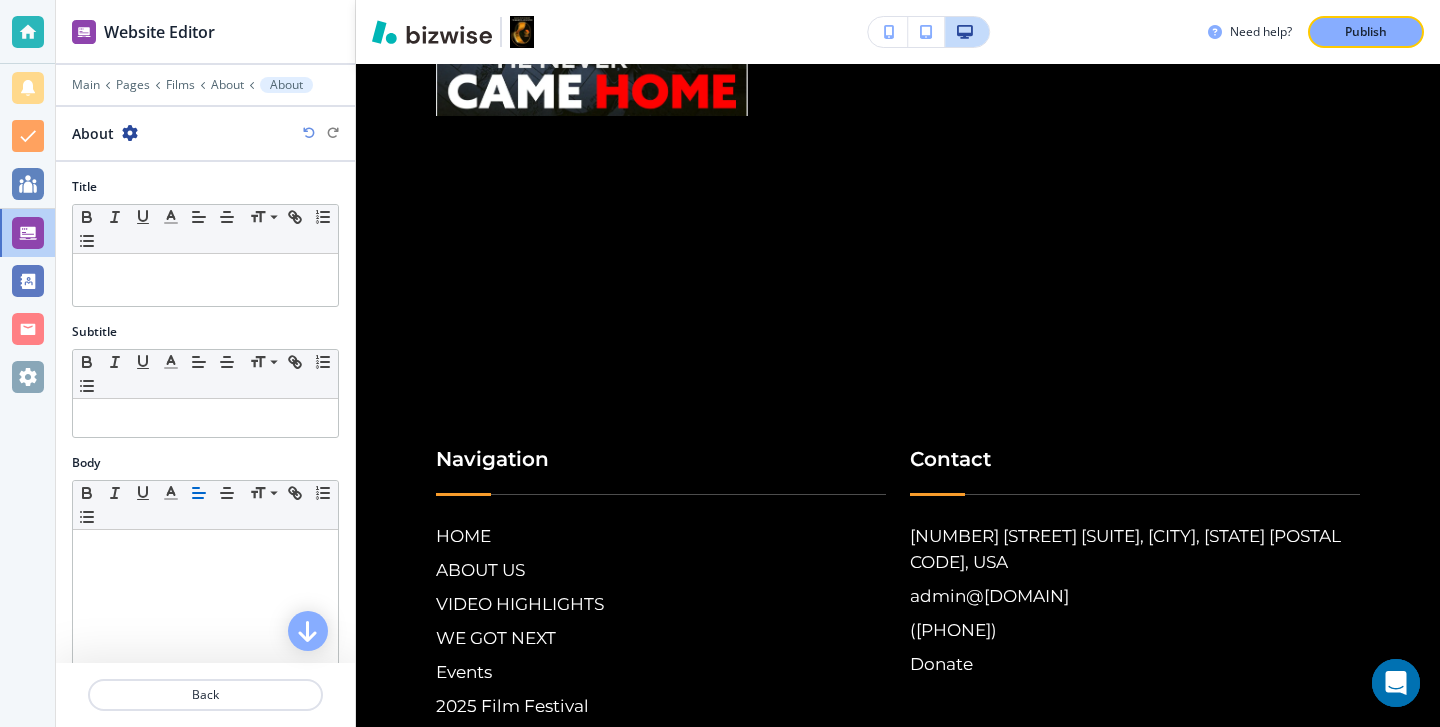 scroll, scrollTop: 693, scrollLeft: 0, axis: vertical 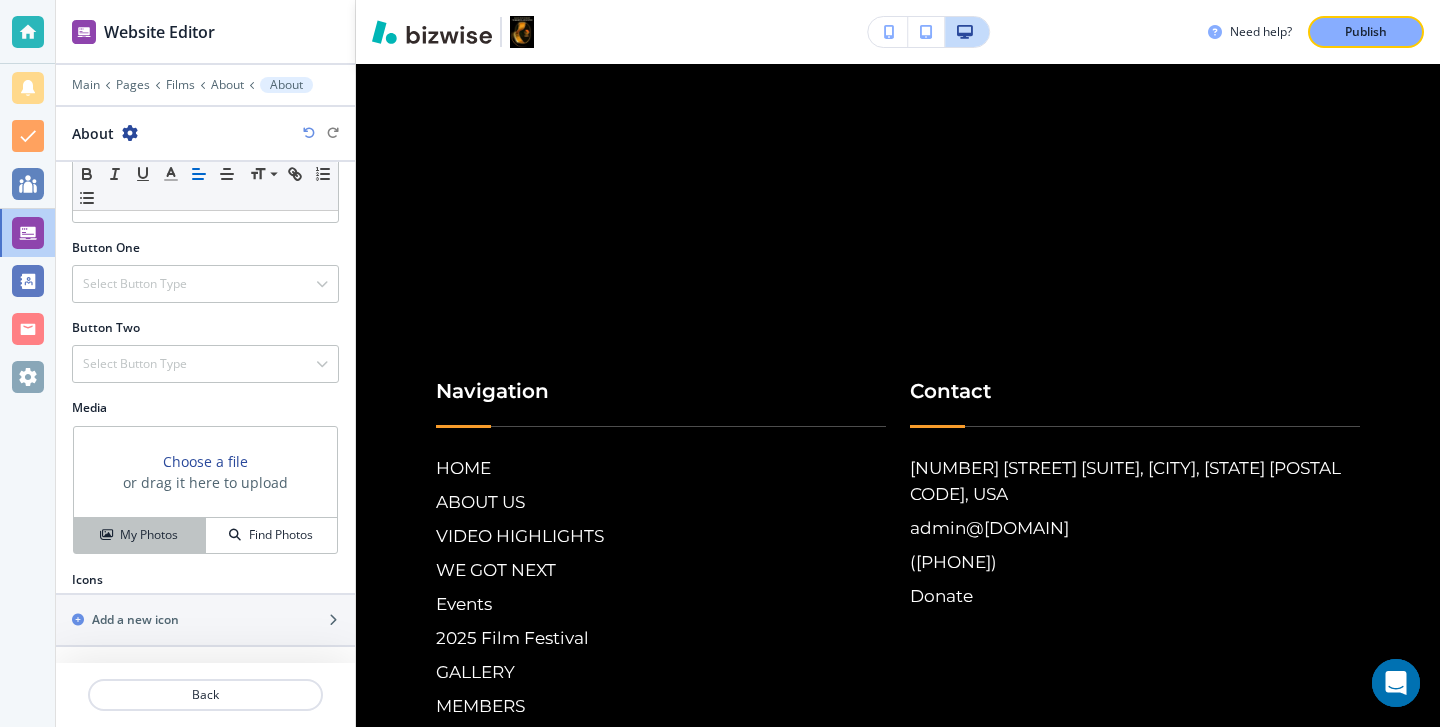 click on "My Photos" at bounding box center (140, 535) 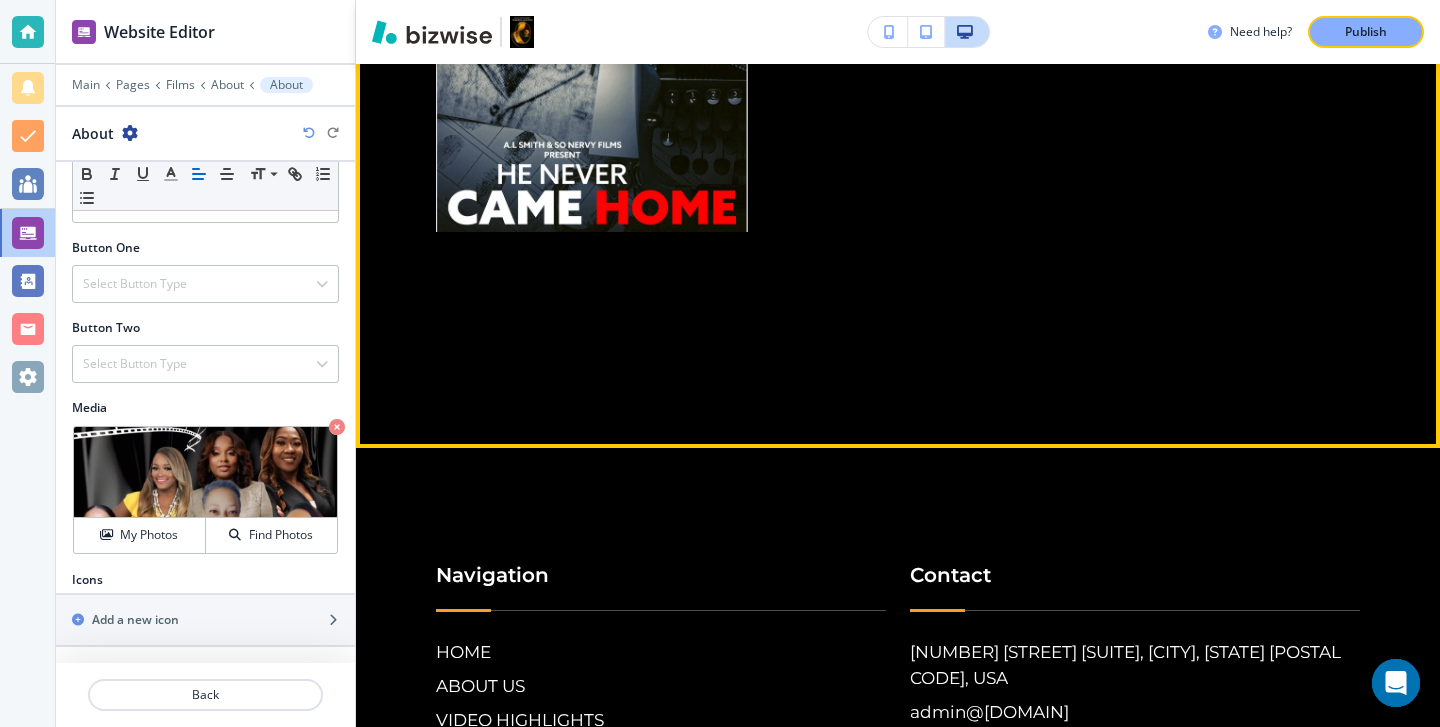 scroll, scrollTop: 555, scrollLeft: 0, axis: vertical 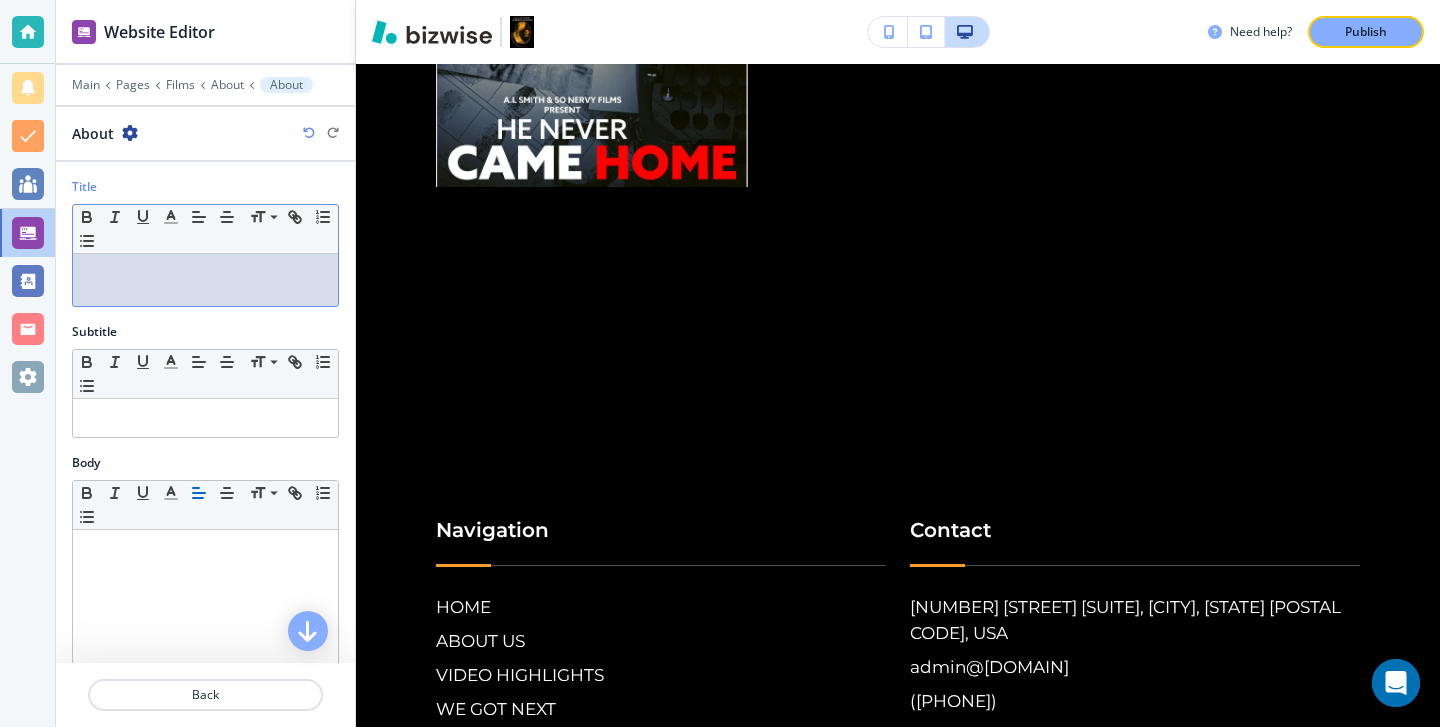 click at bounding box center (205, 273) 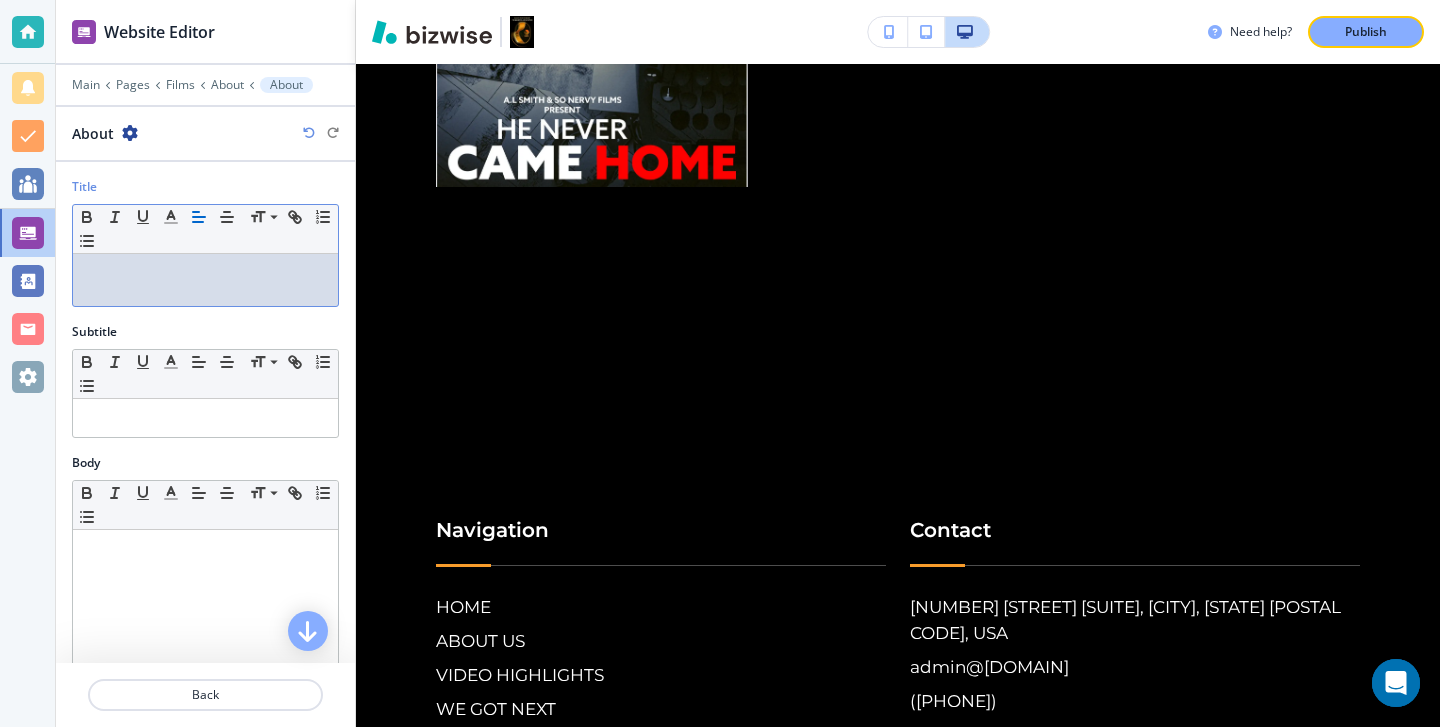 type 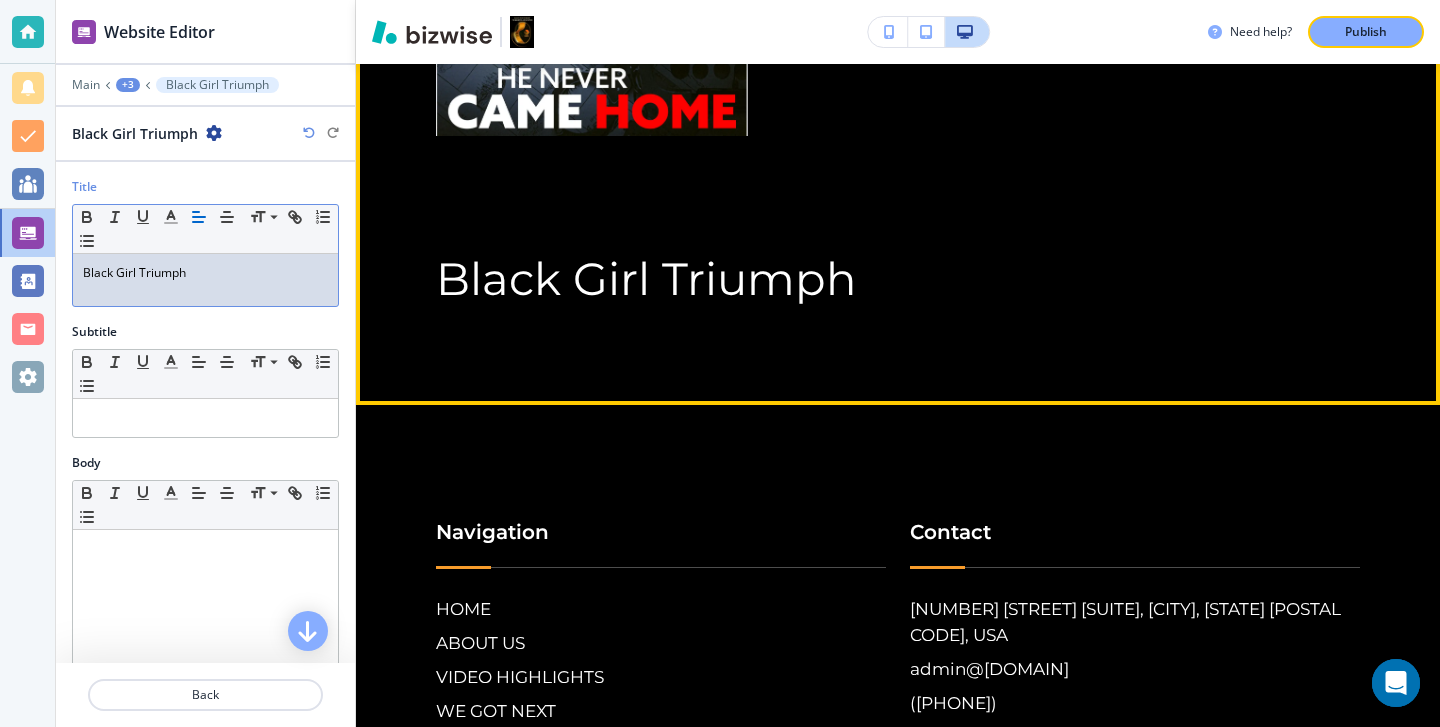 scroll, scrollTop: 611, scrollLeft: 0, axis: vertical 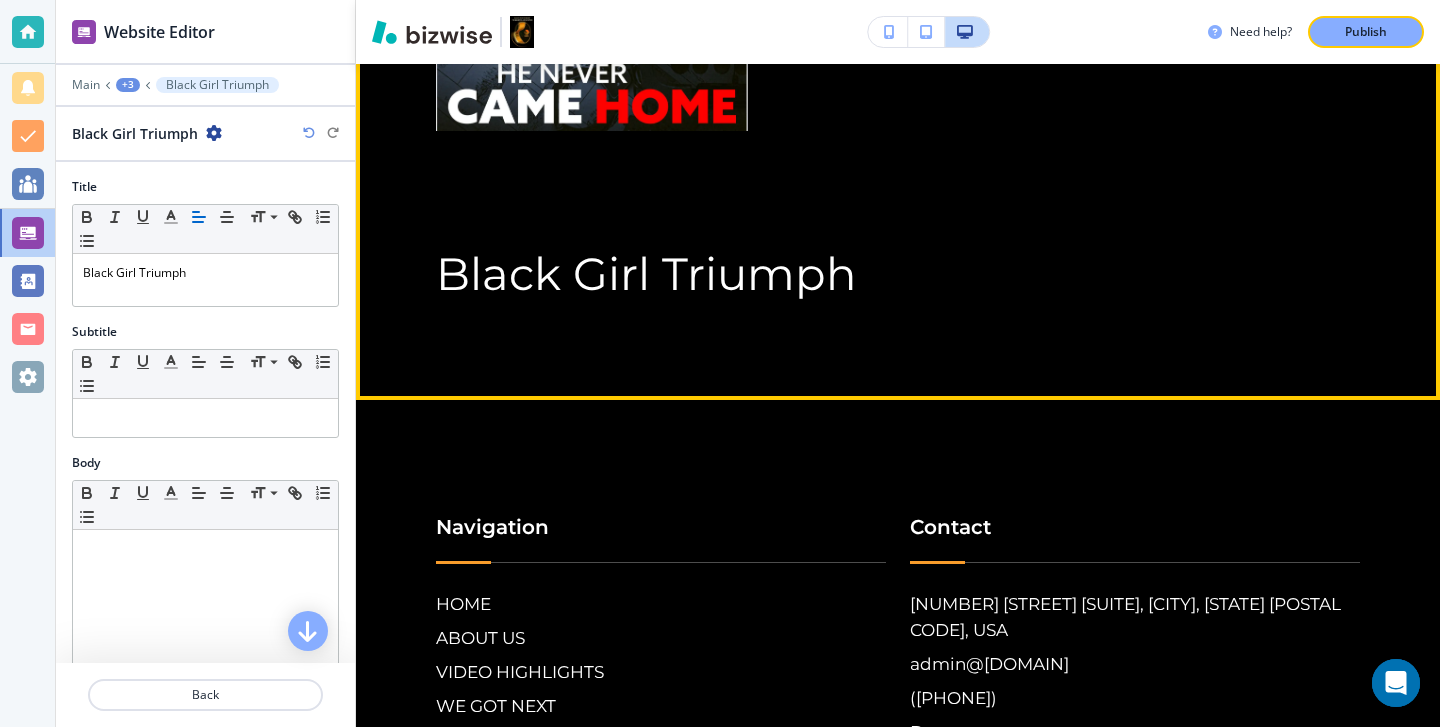 click on "Black Girl Triumph" at bounding box center (714, 273) 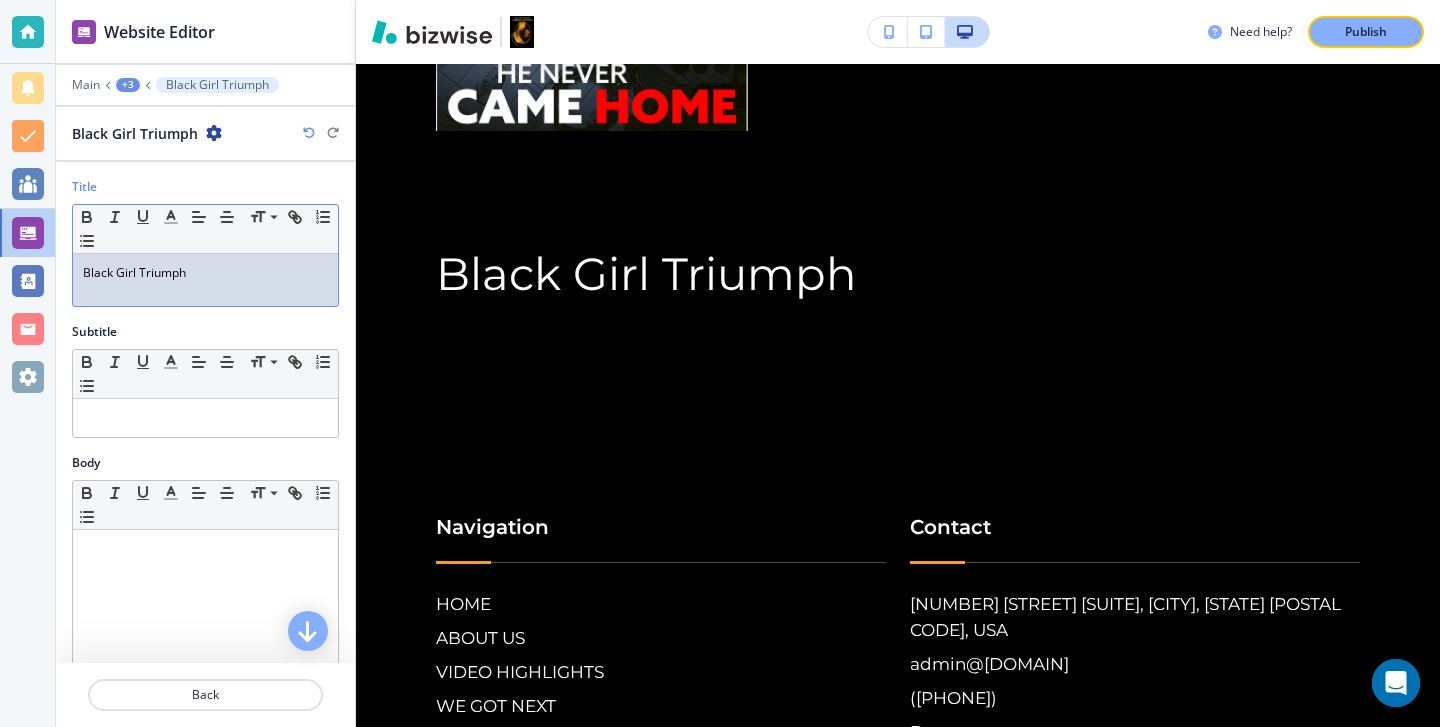click on "Black Girl Triumph" at bounding box center (205, 273) 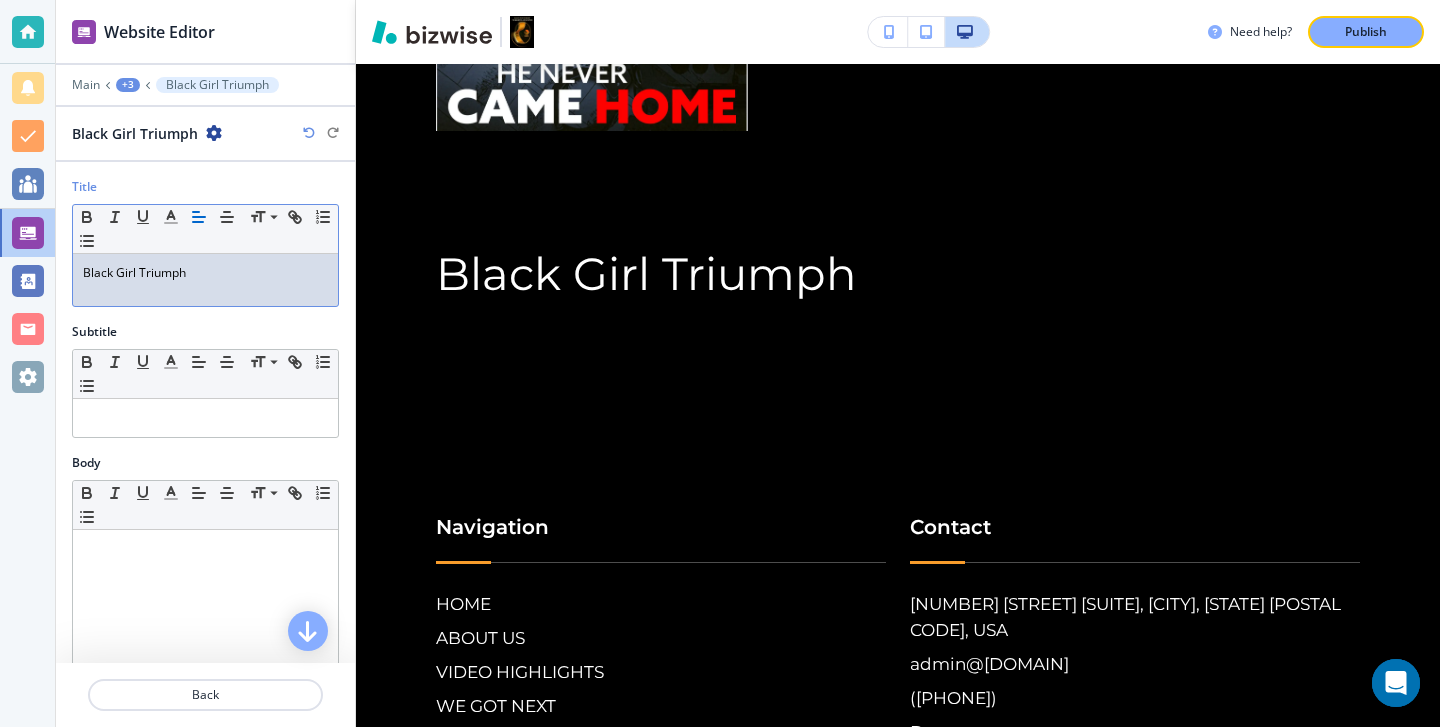 click on "Black Girl Triumph" at bounding box center [205, 273] 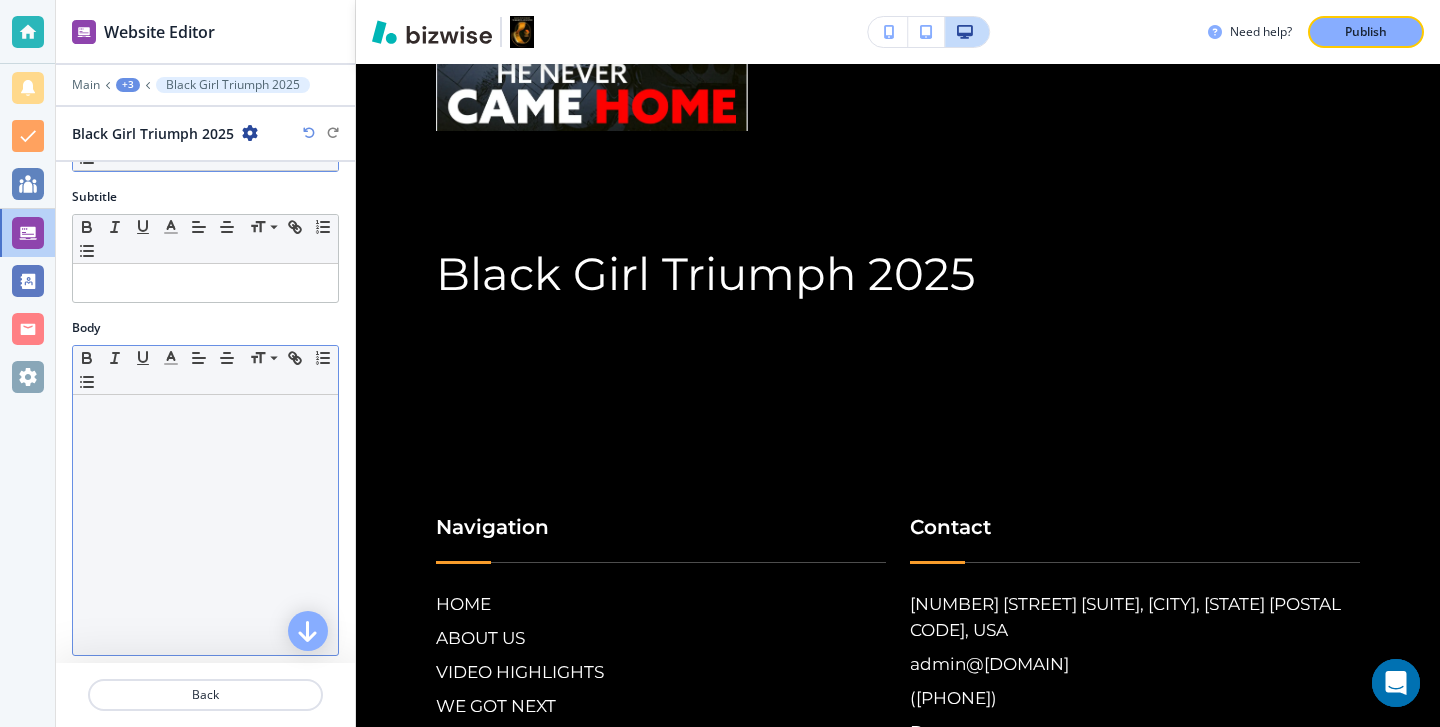 scroll, scrollTop: 0, scrollLeft: 0, axis: both 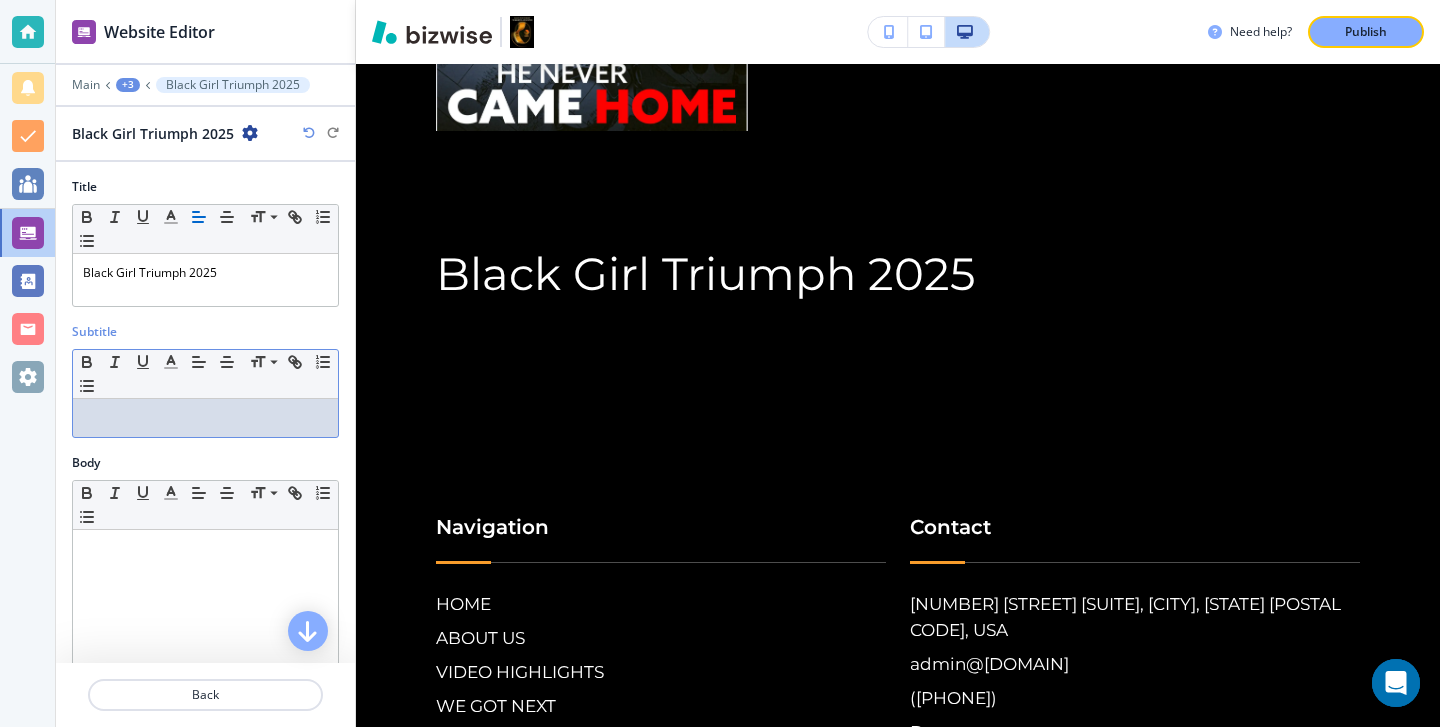 click at bounding box center (205, 418) 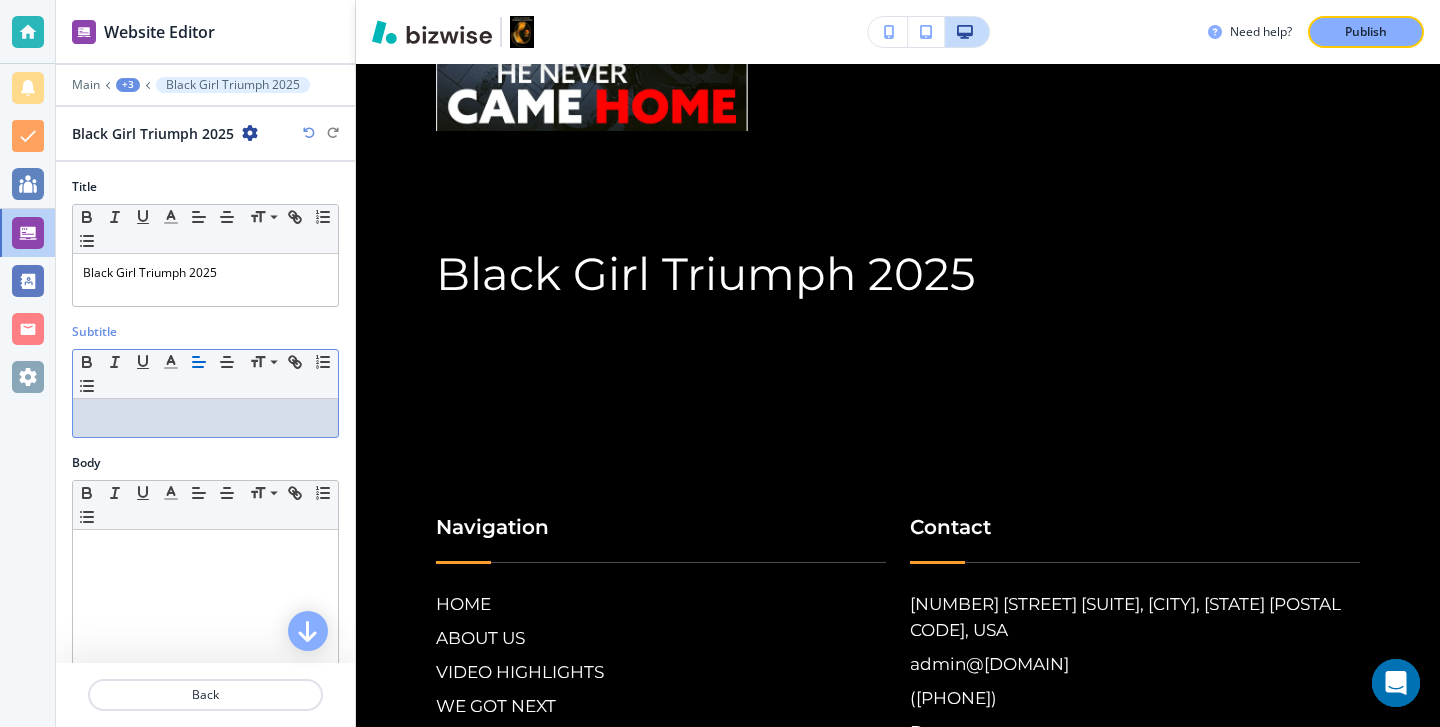 type 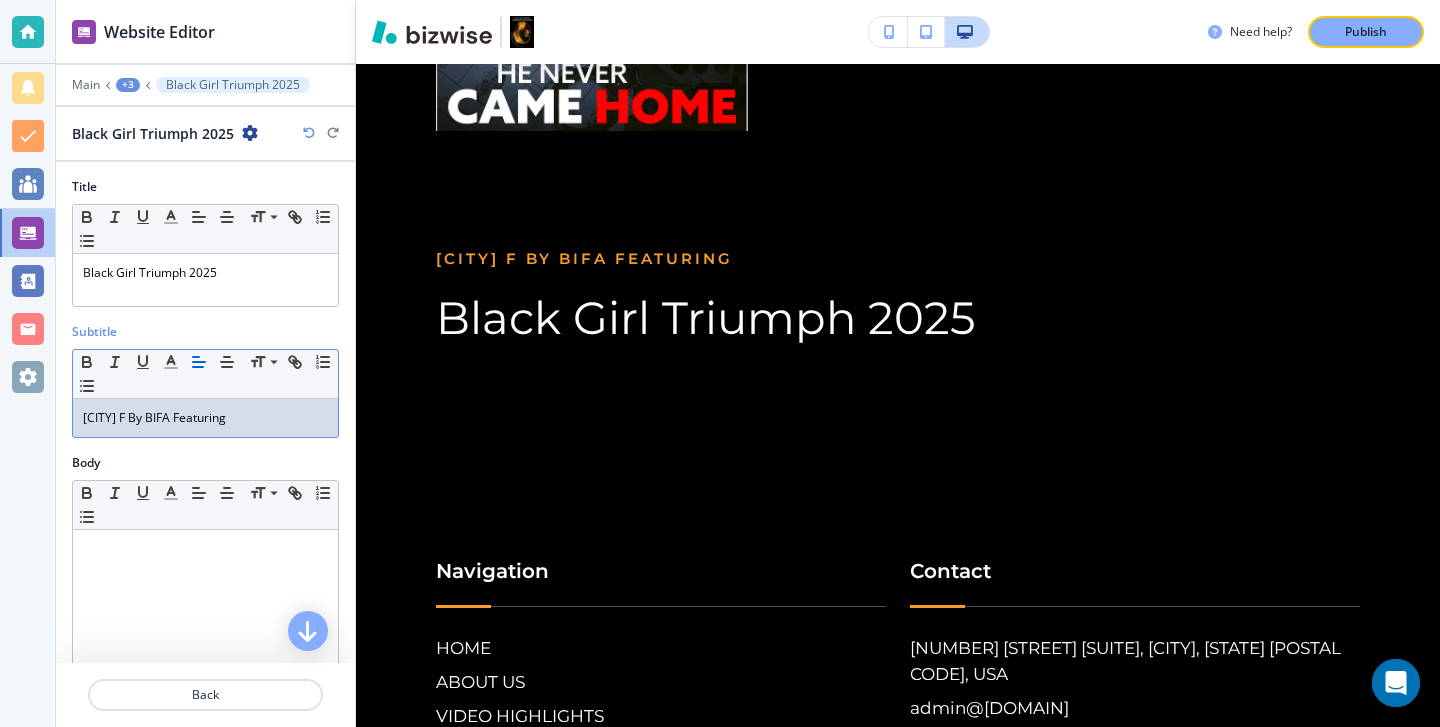 click on "[CITY] F By BIFA Featuring" at bounding box center [205, 418] 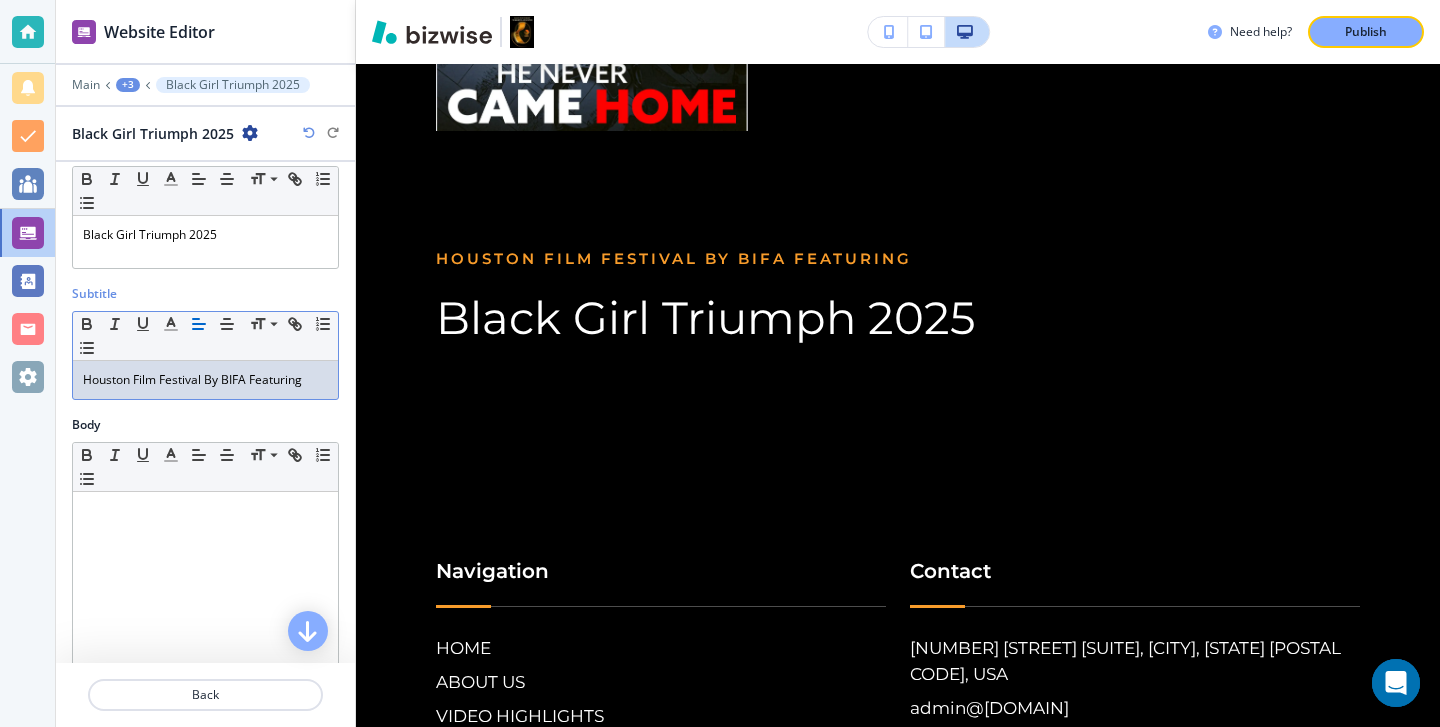 scroll, scrollTop: 0, scrollLeft: 0, axis: both 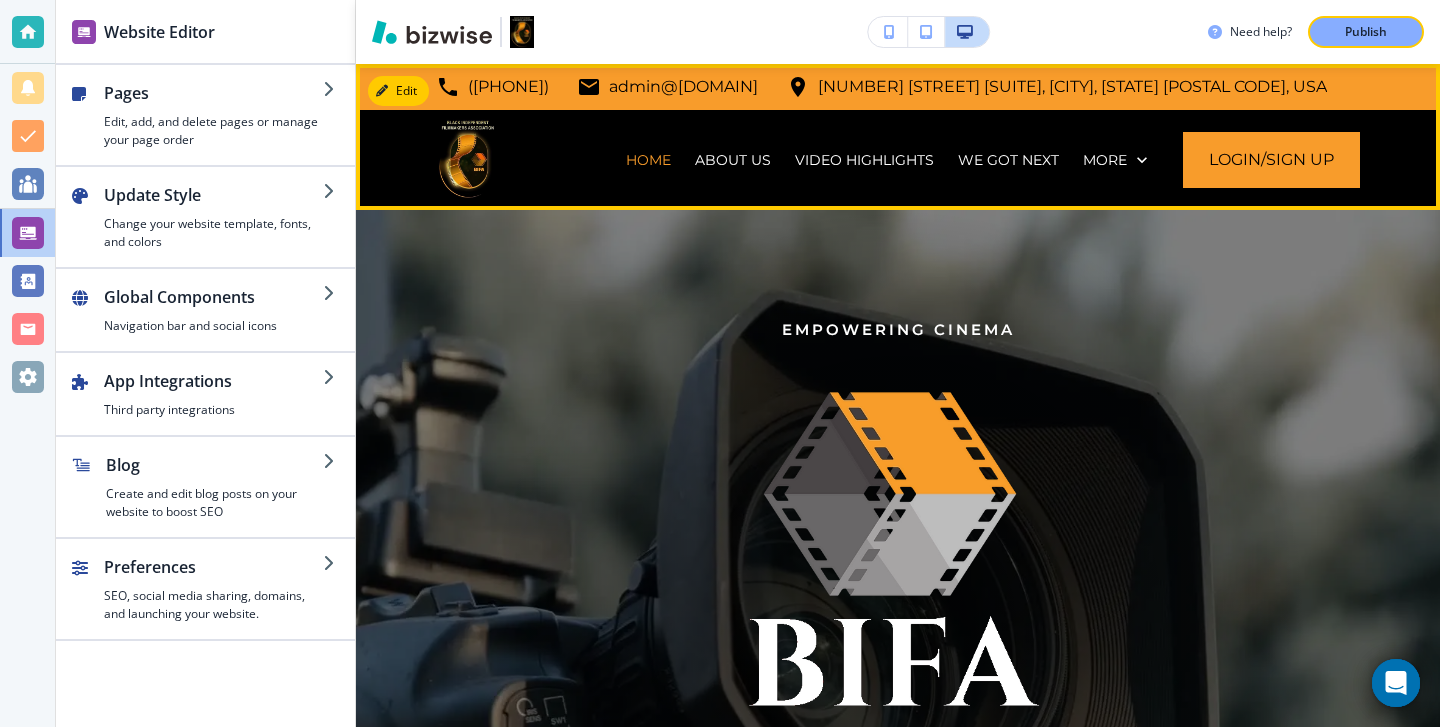 click on "More" at bounding box center [1115, 160] 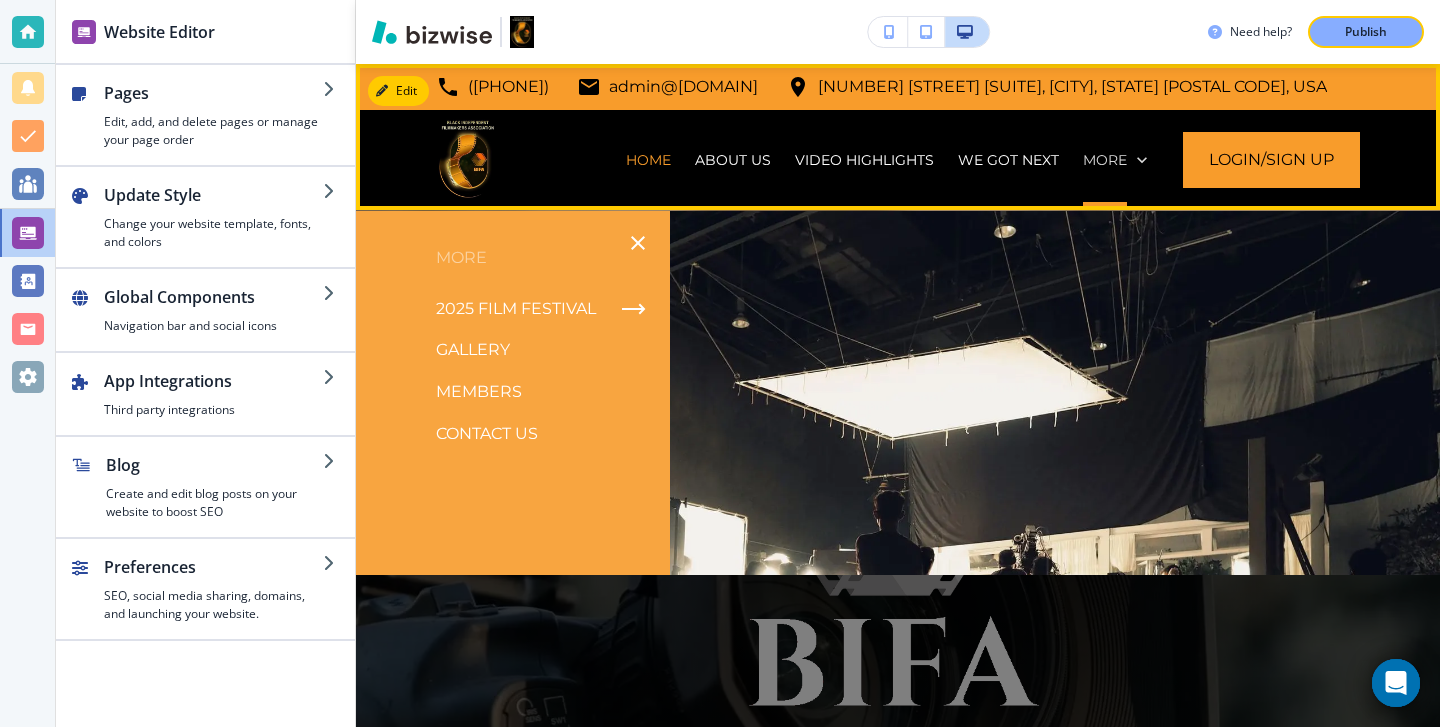 click on "More" at bounding box center (1105, 160) 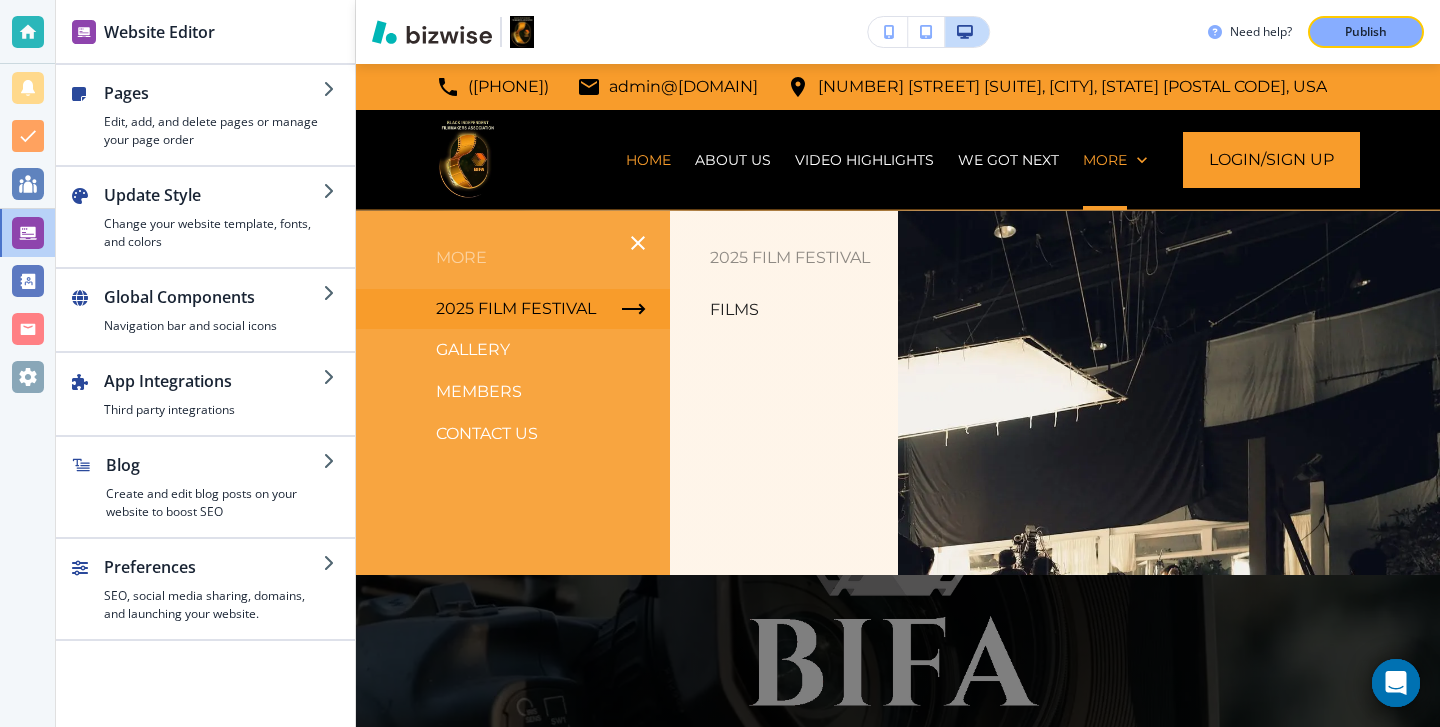 click on "Films" at bounding box center [734, 310] 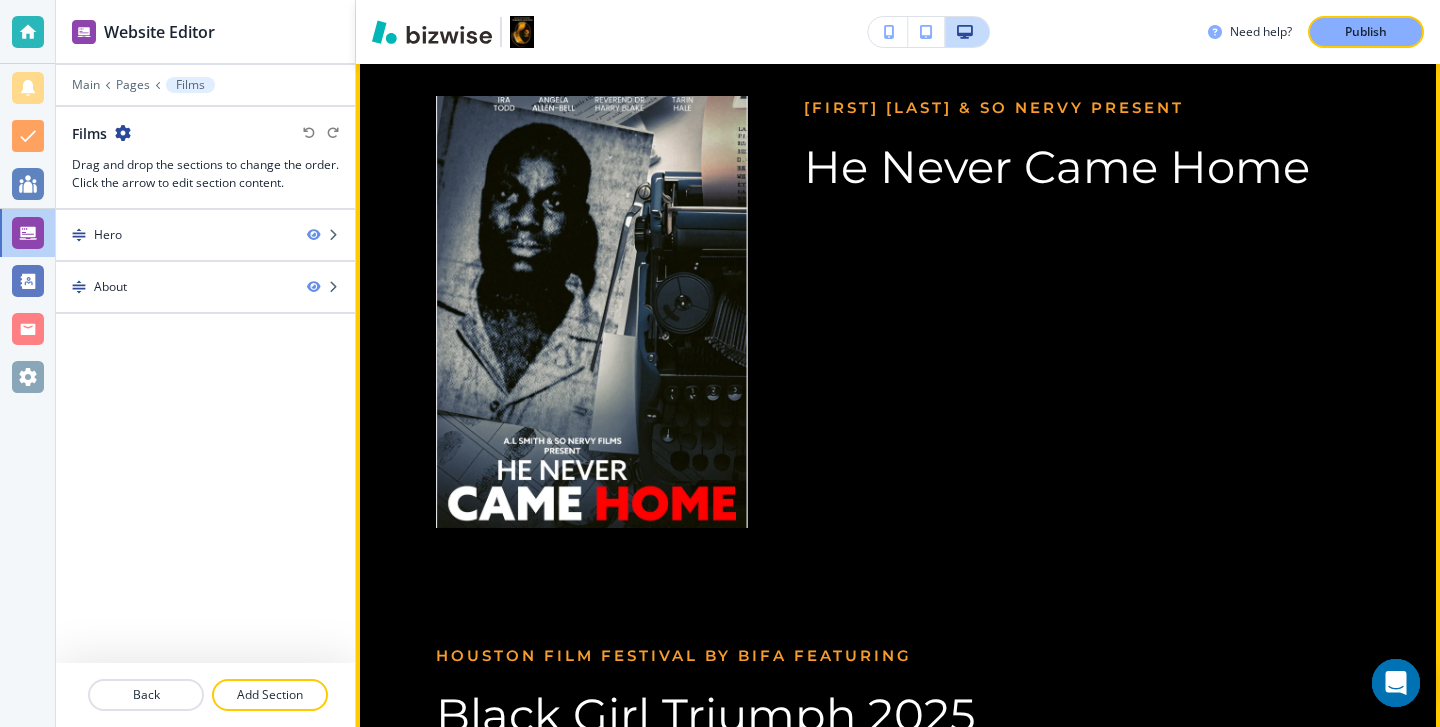 scroll, scrollTop: 0, scrollLeft: 0, axis: both 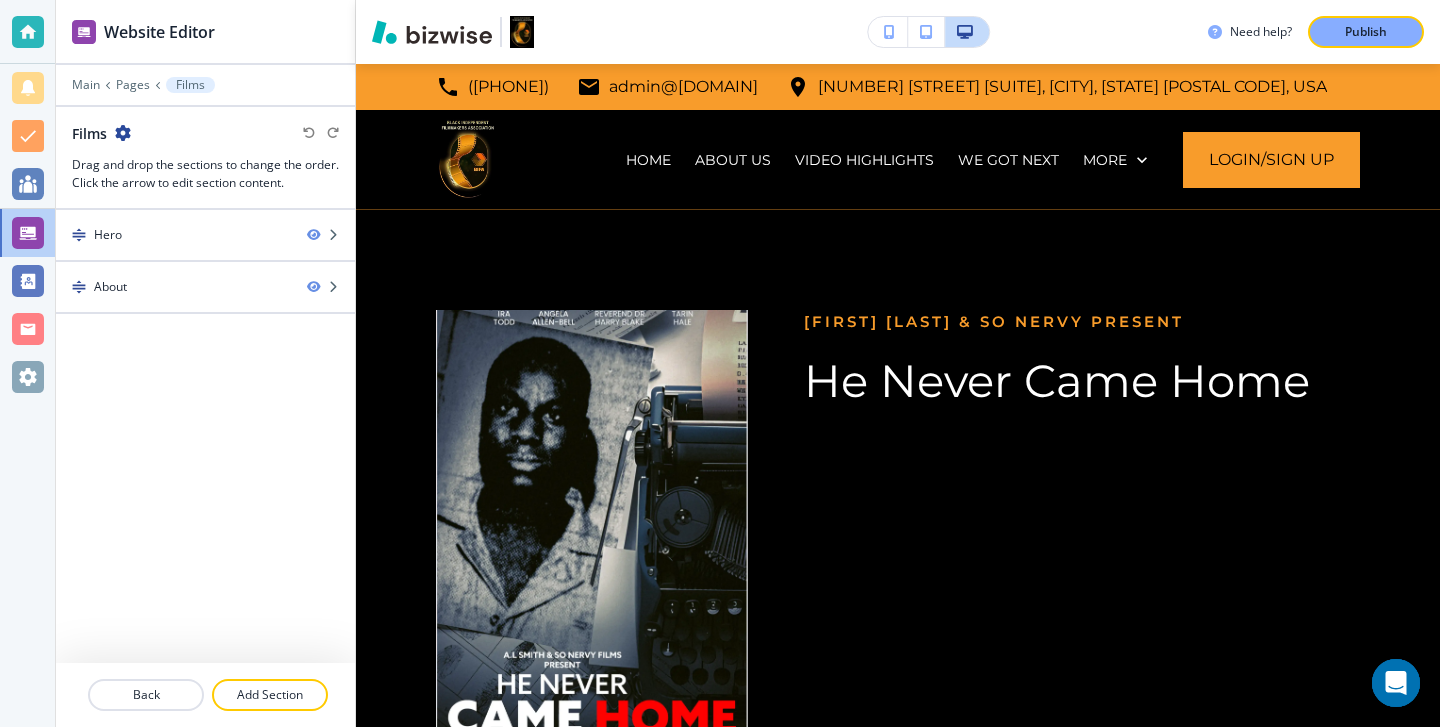 click at bounding box center [205, 99] 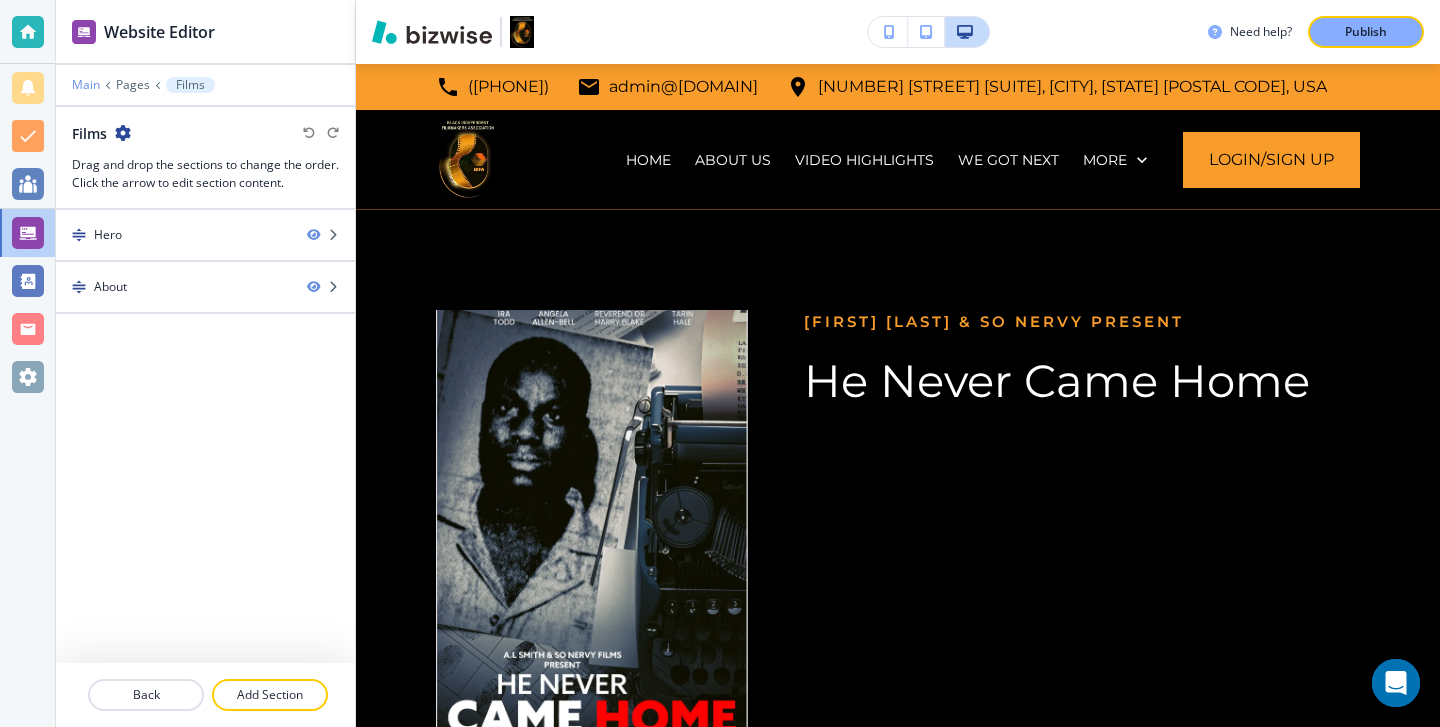 click on "Main" at bounding box center (86, 85) 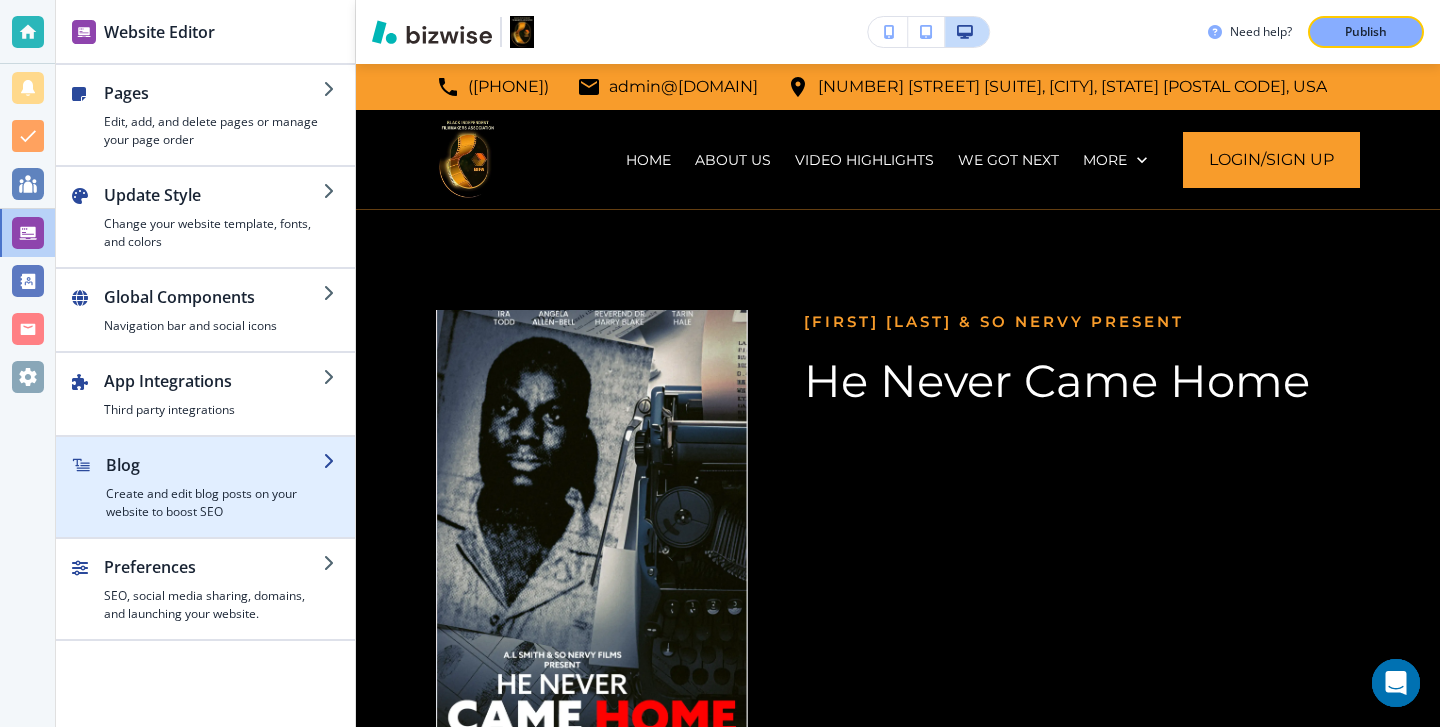 click at bounding box center [214, 481] 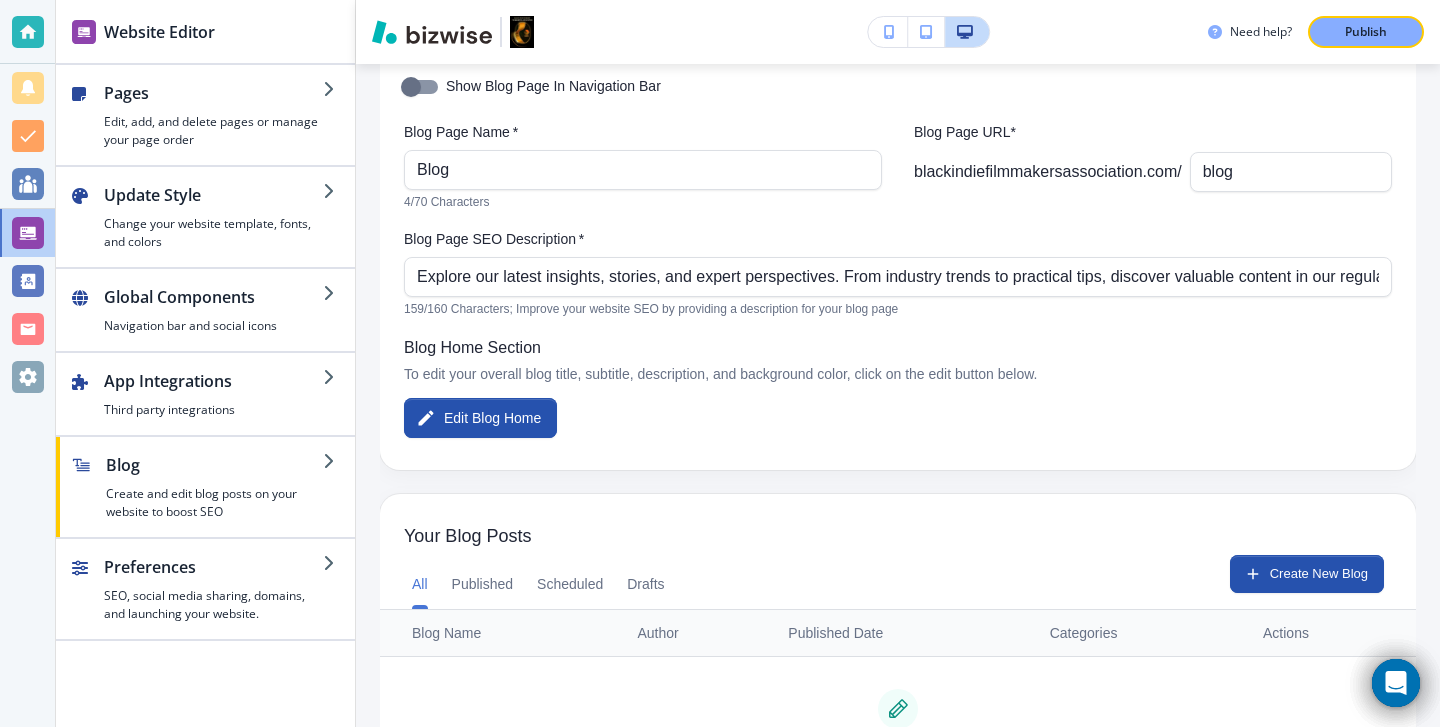 scroll, scrollTop: 146, scrollLeft: 0, axis: vertical 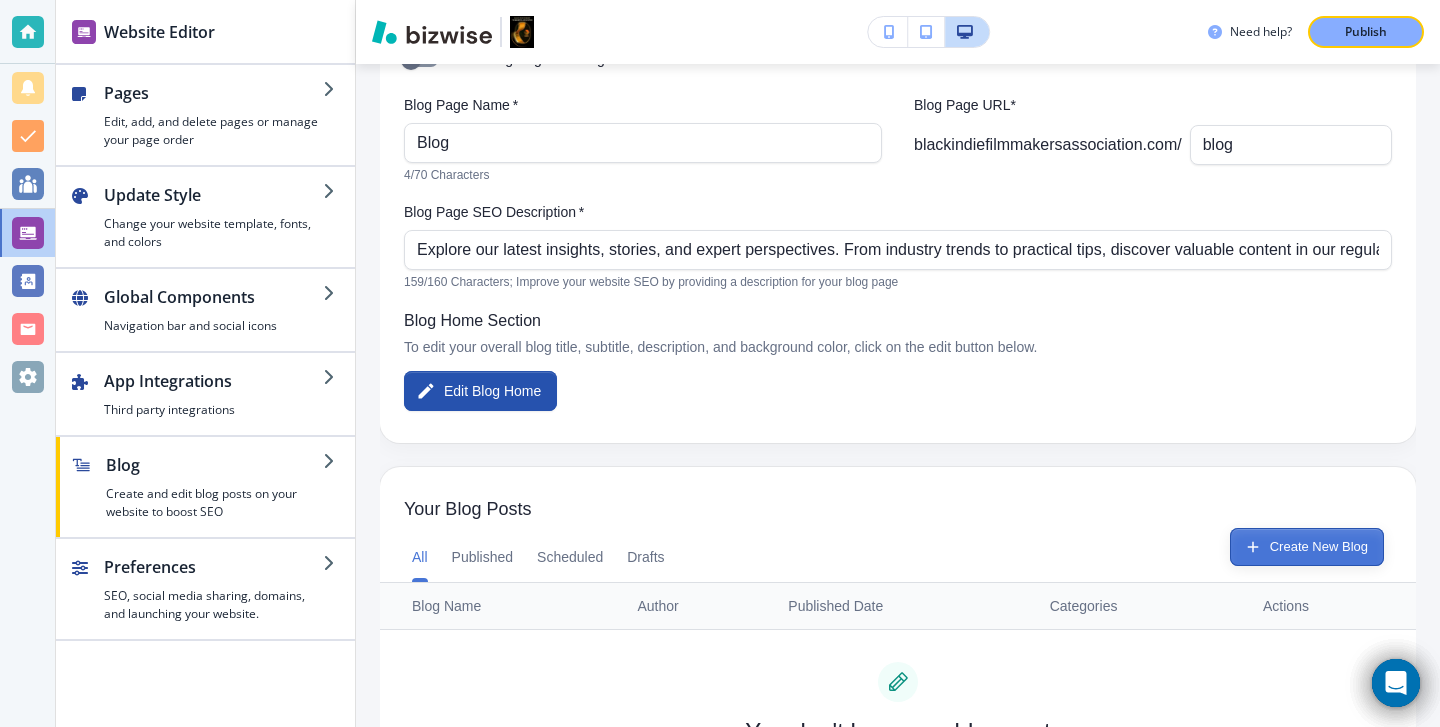 click on "Create New Blog" at bounding box center [1307, 547] 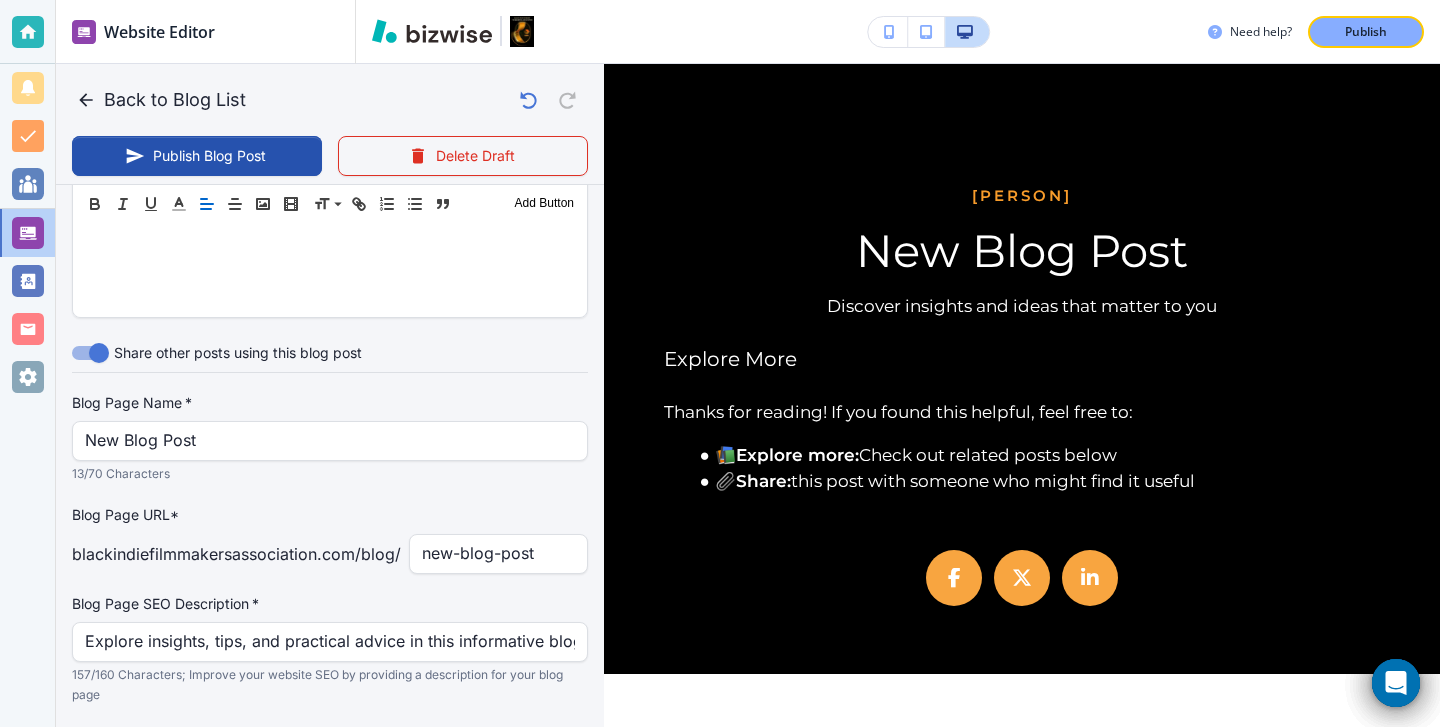 scroll, scrollTop: 890, scrollLeft: 0, axis: vertical 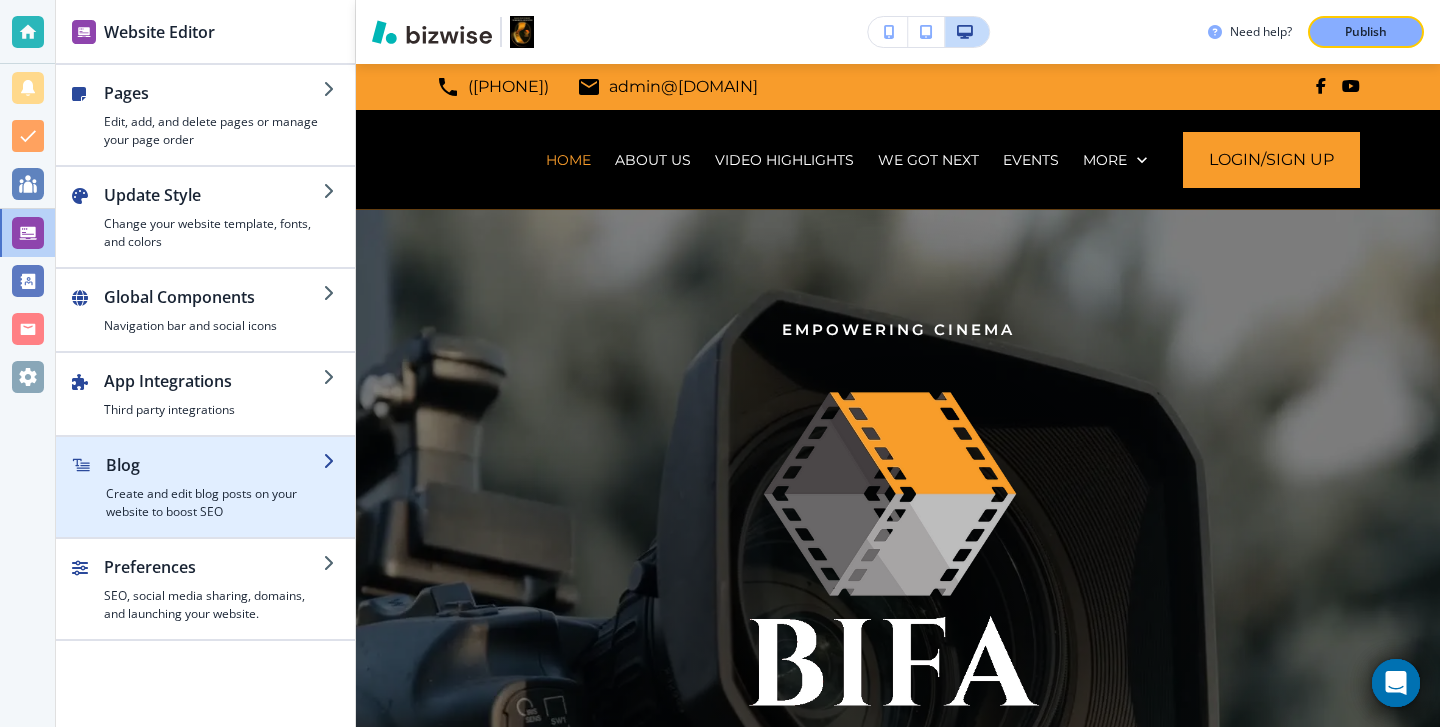 click on "Blog" at bounding box center [214, 465] 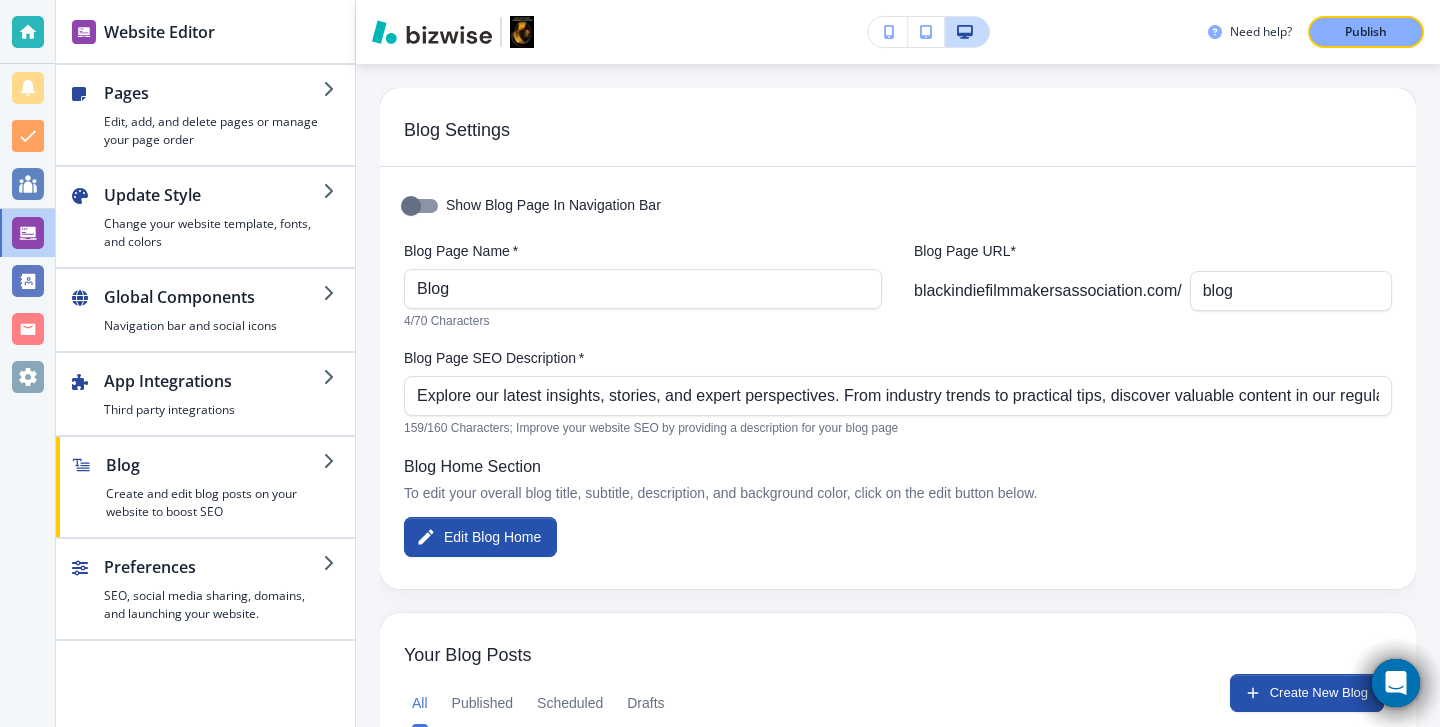 scroll, scrollTop: 145, scrollLeft: 0, axis: vertical 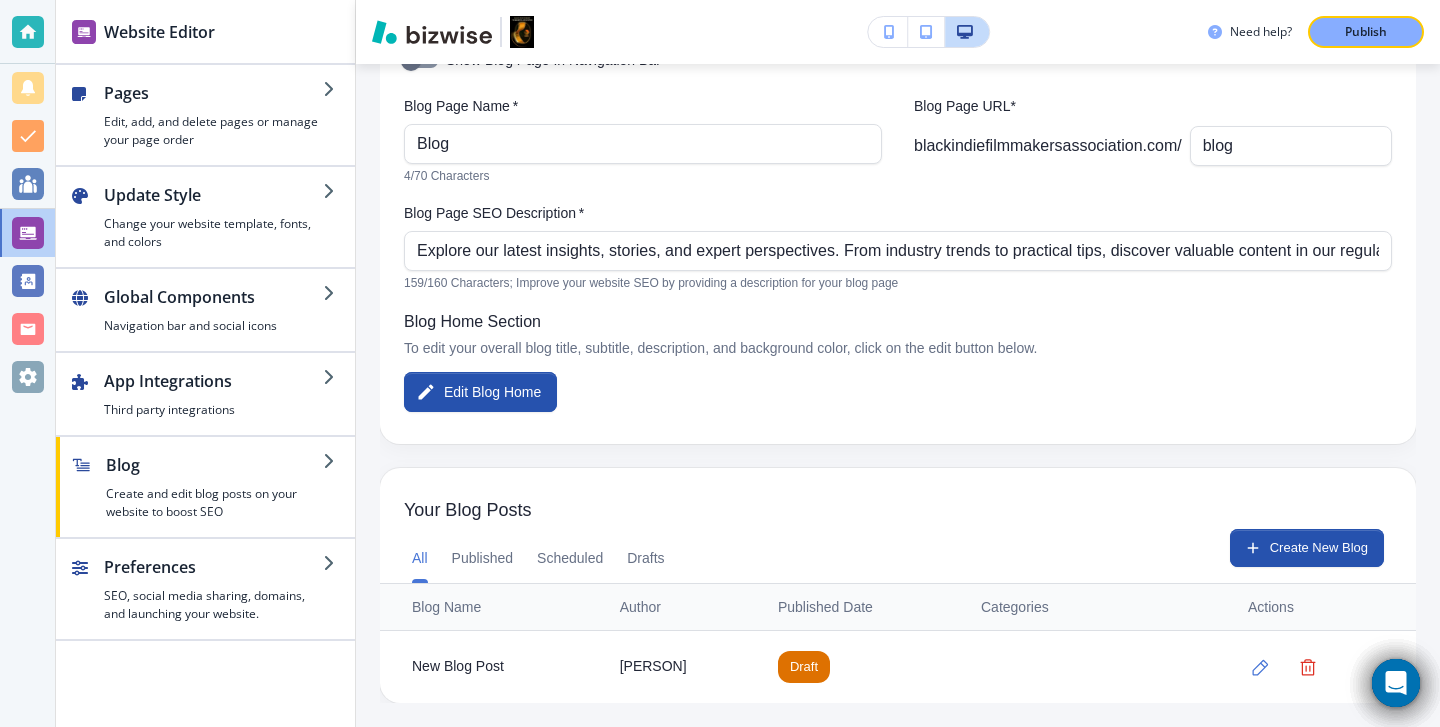 click on "Draft" at bounding box center [863, 667] 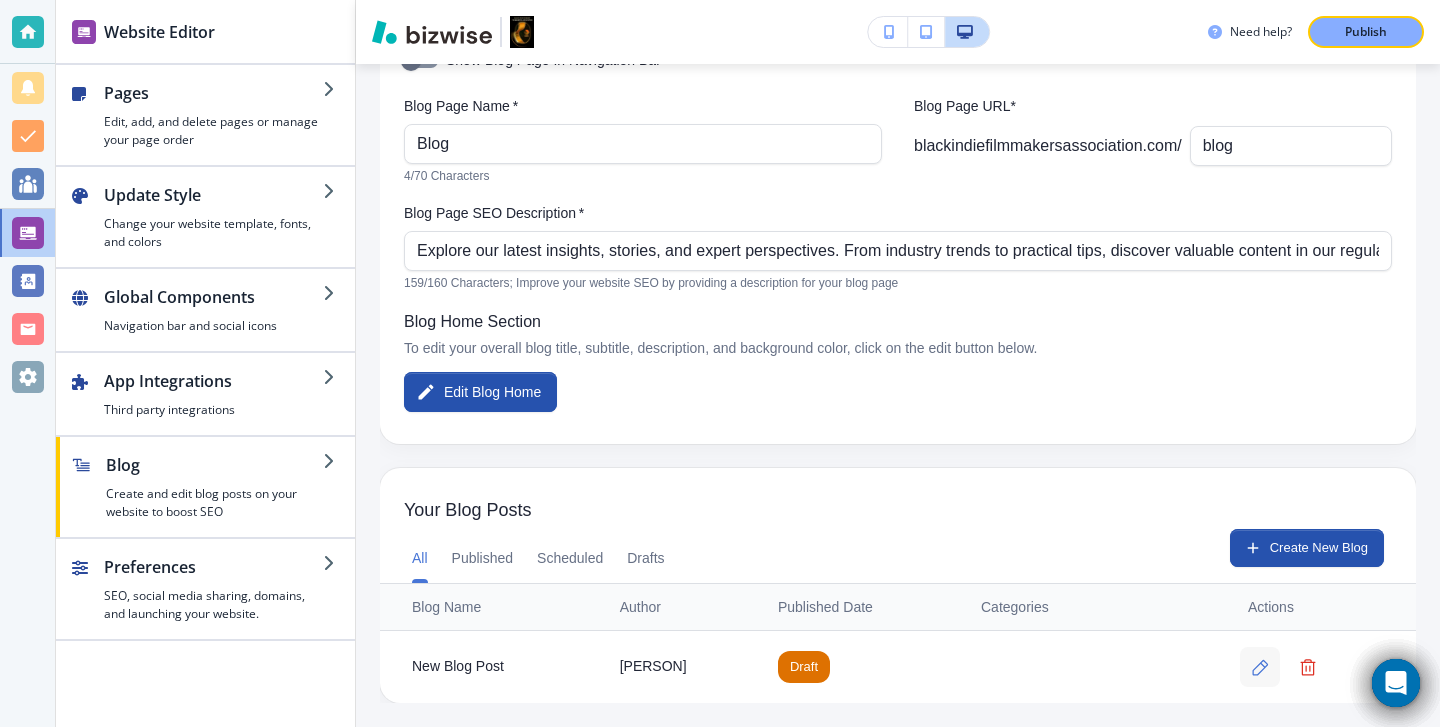 click 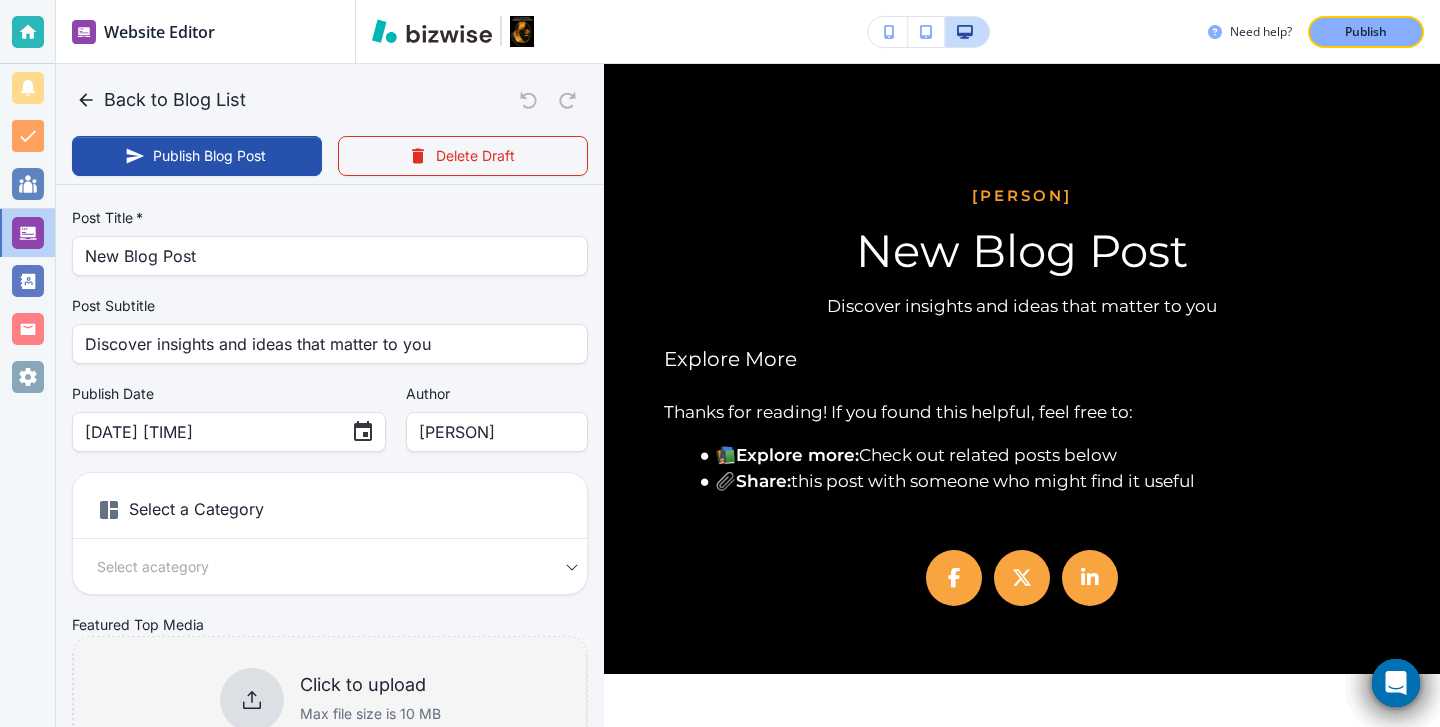 scroll, scrollTop: 0, scrollLeft: 0, axis: both 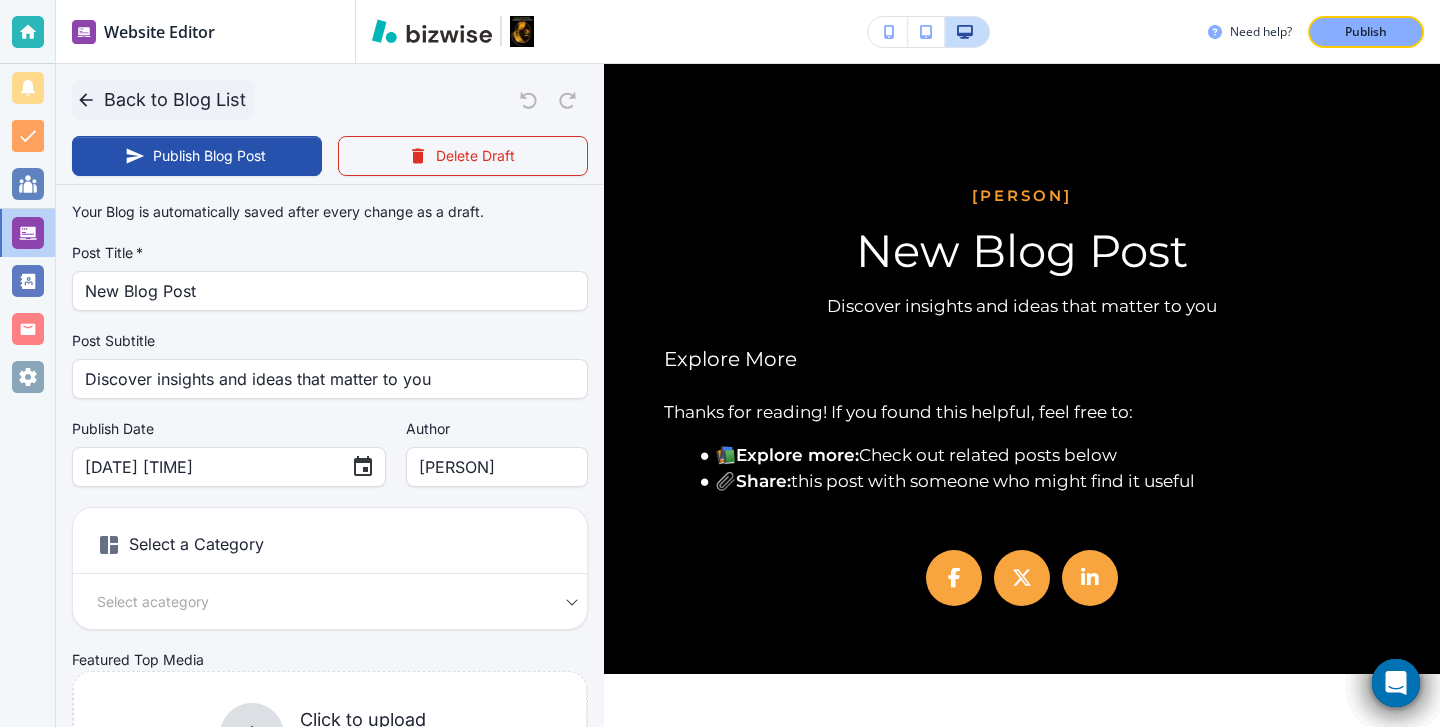 click 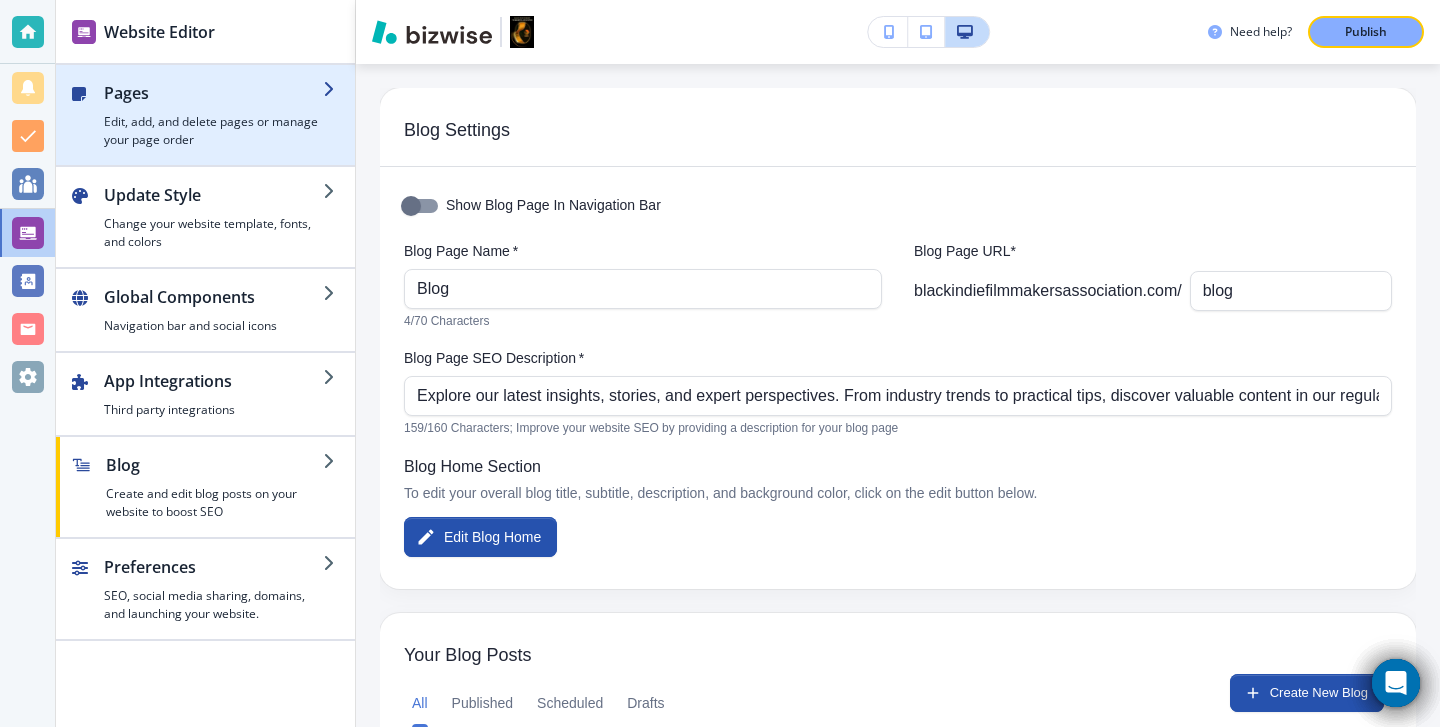 click at bounding box center [213, 109] 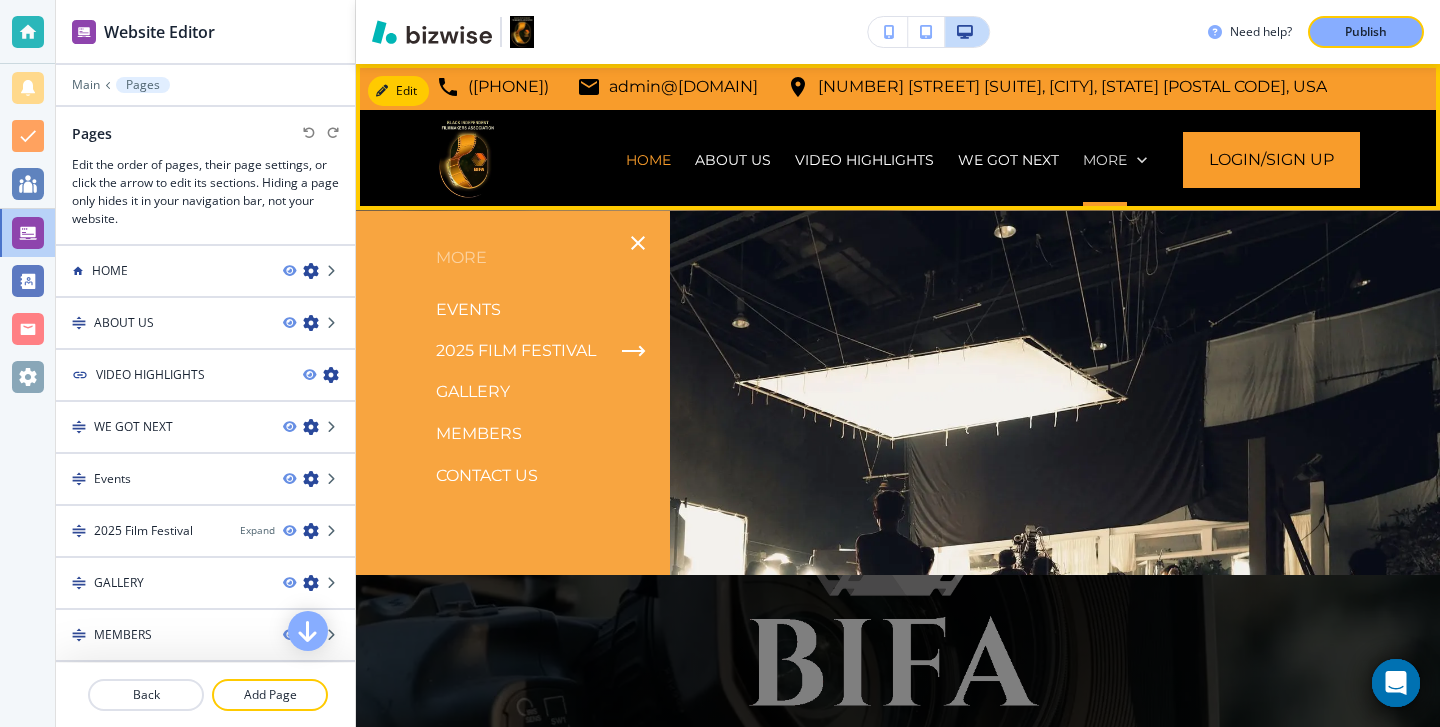 click 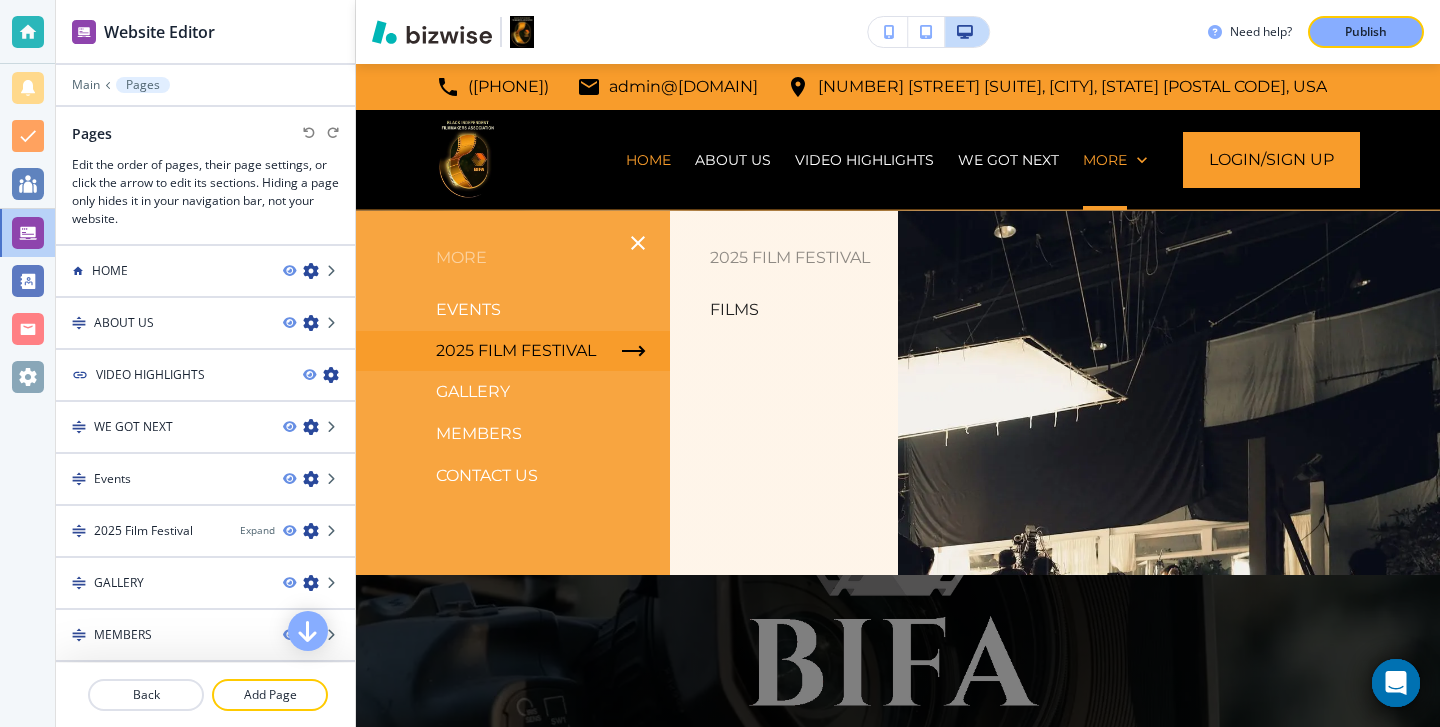 click on "Films" at bounding box center [734, 310] 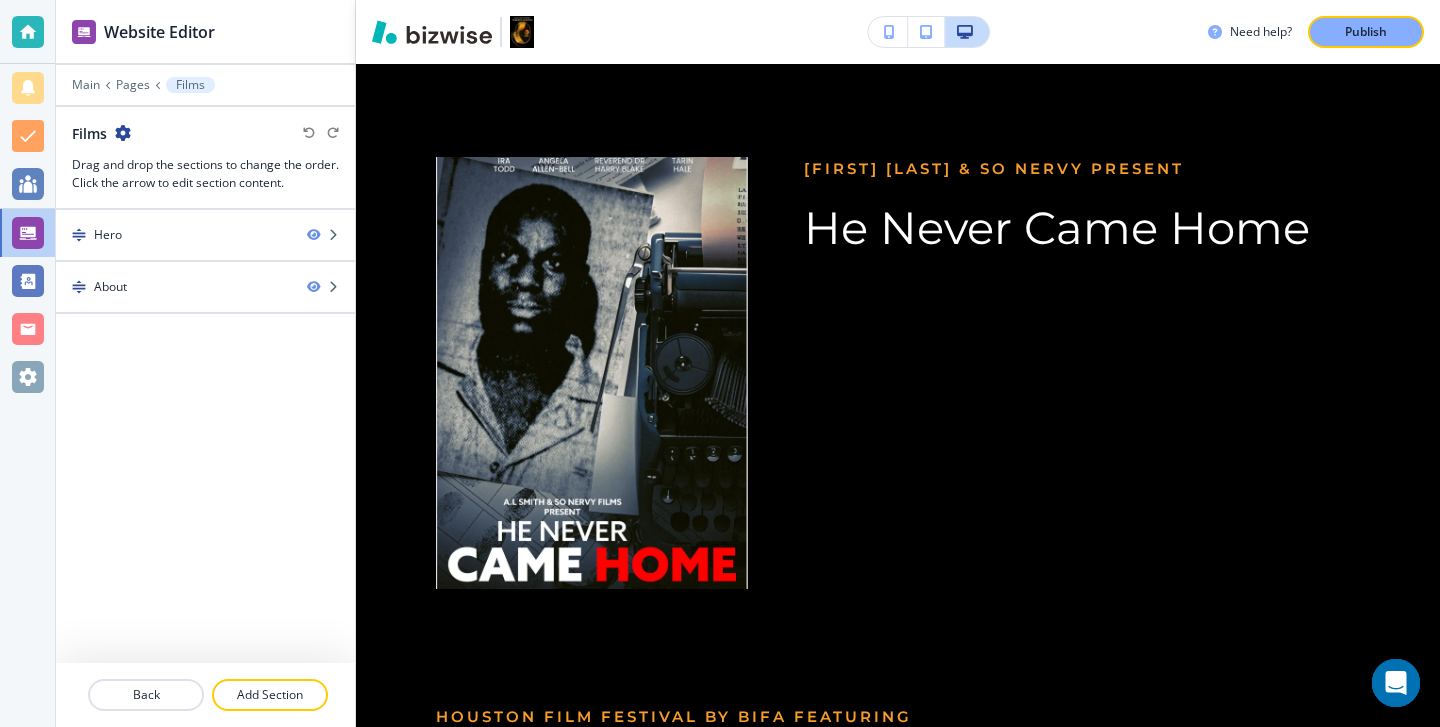 scroll, scrollTop: 0, scrollLeft: 0, axis: both 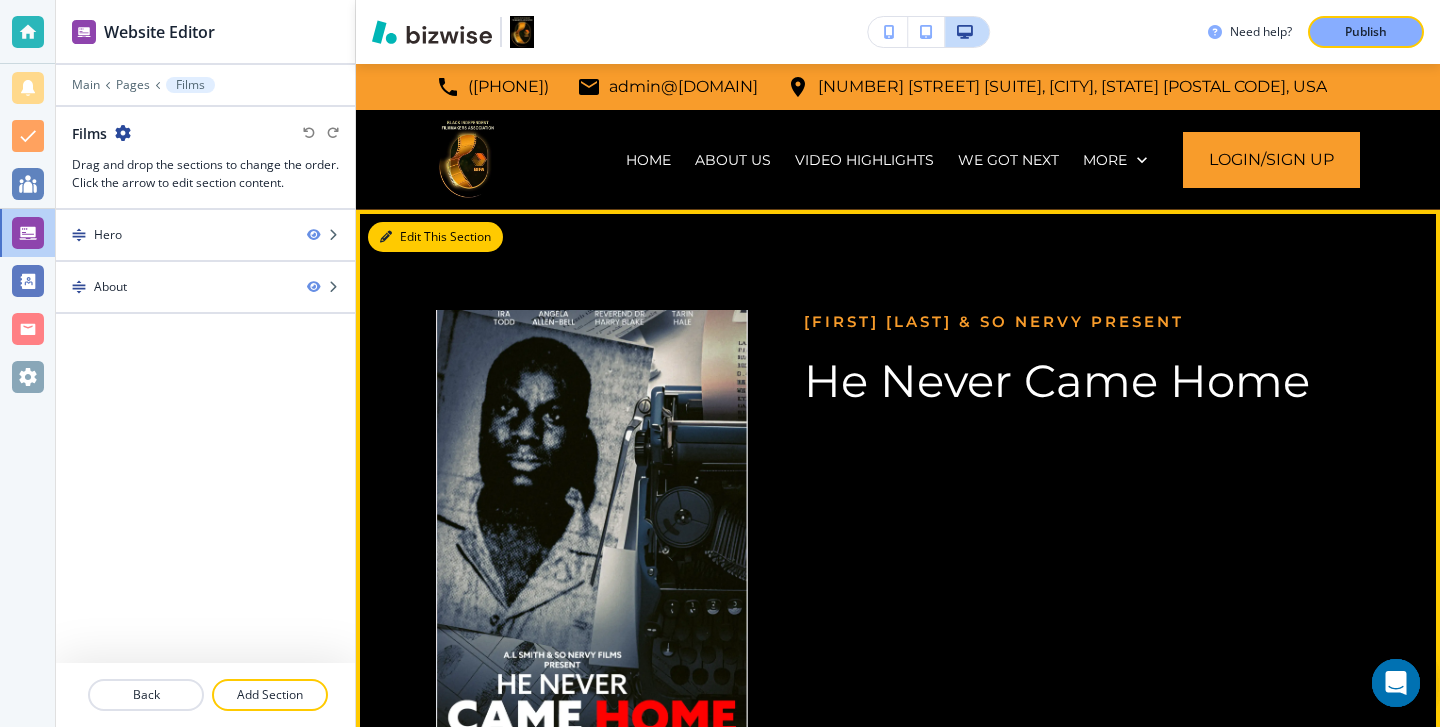 click on "Edit This Section" at bounding box center [435, 237] 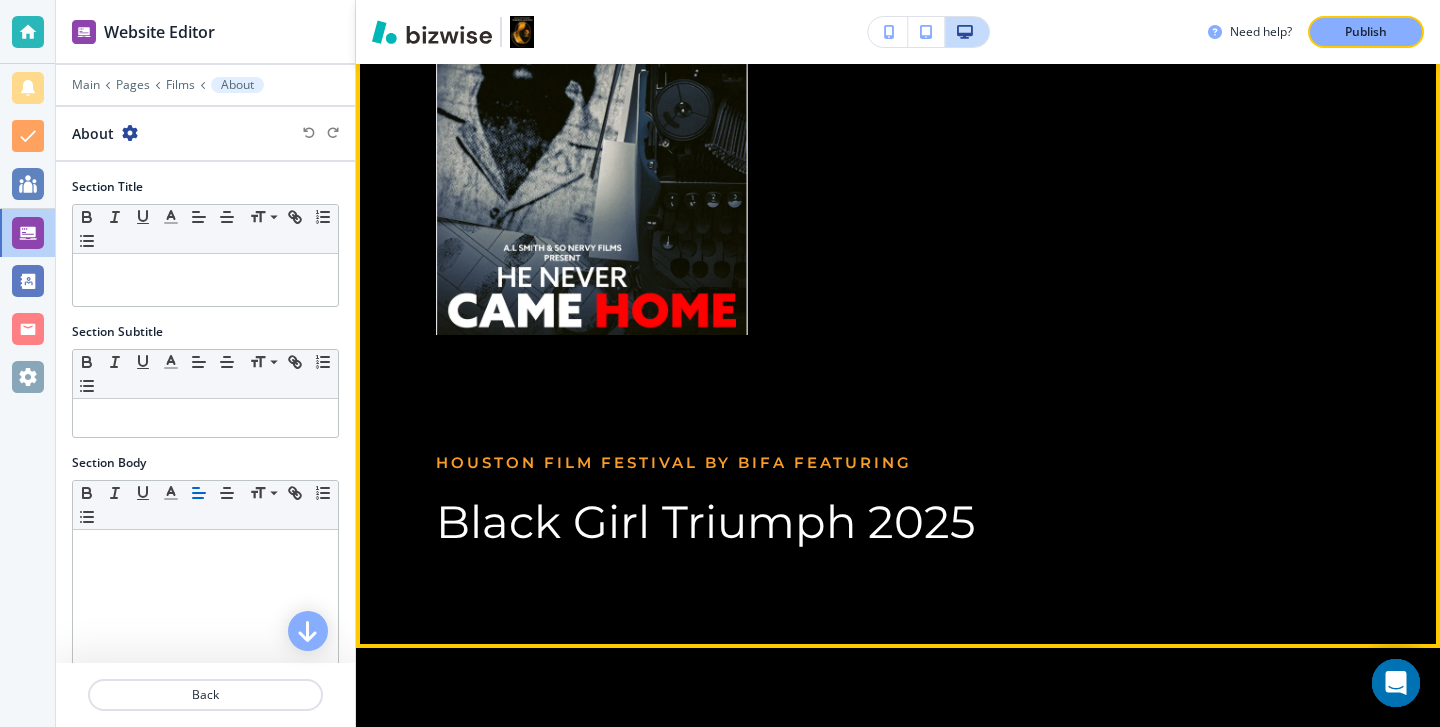 scroll, scrollTop: 585, scrollLeft: 0, axis: vertical 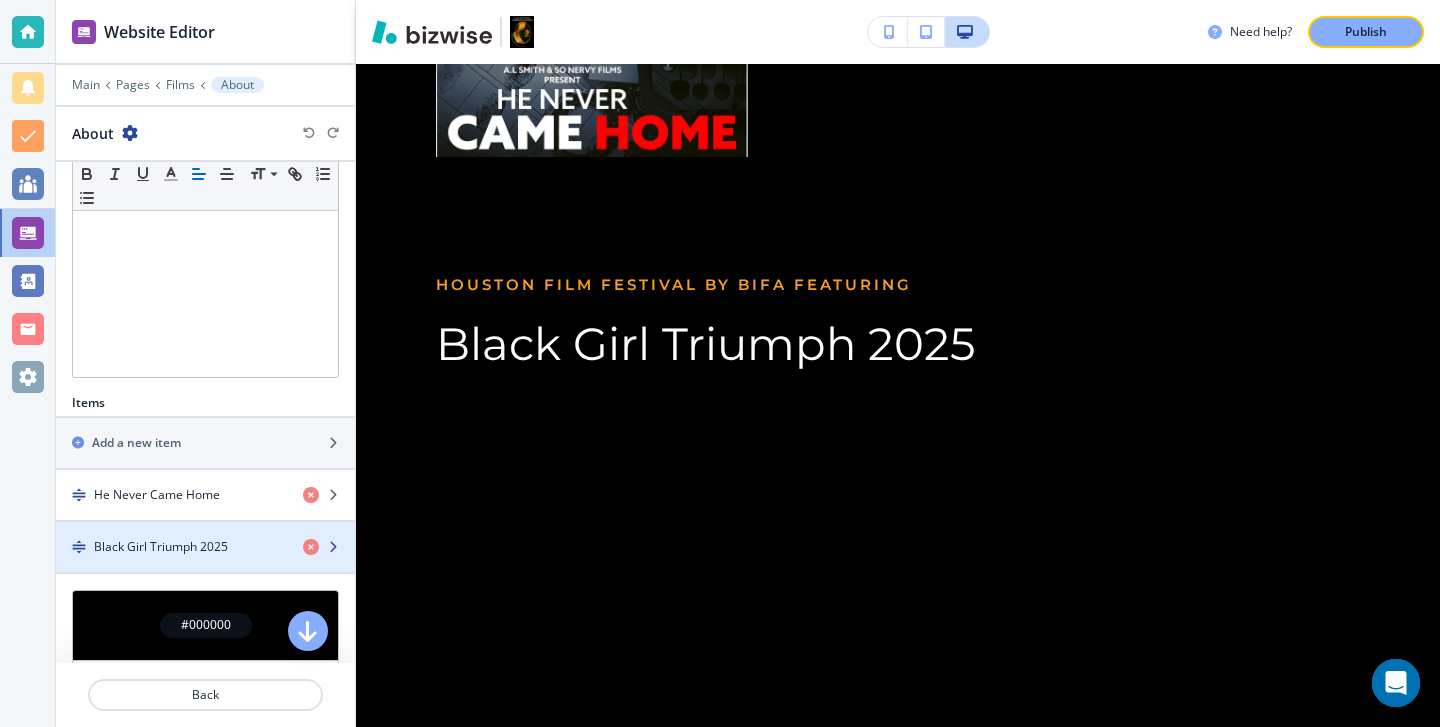 click on "Black Girl Triumph 2025" at bounding box center (161, 547) 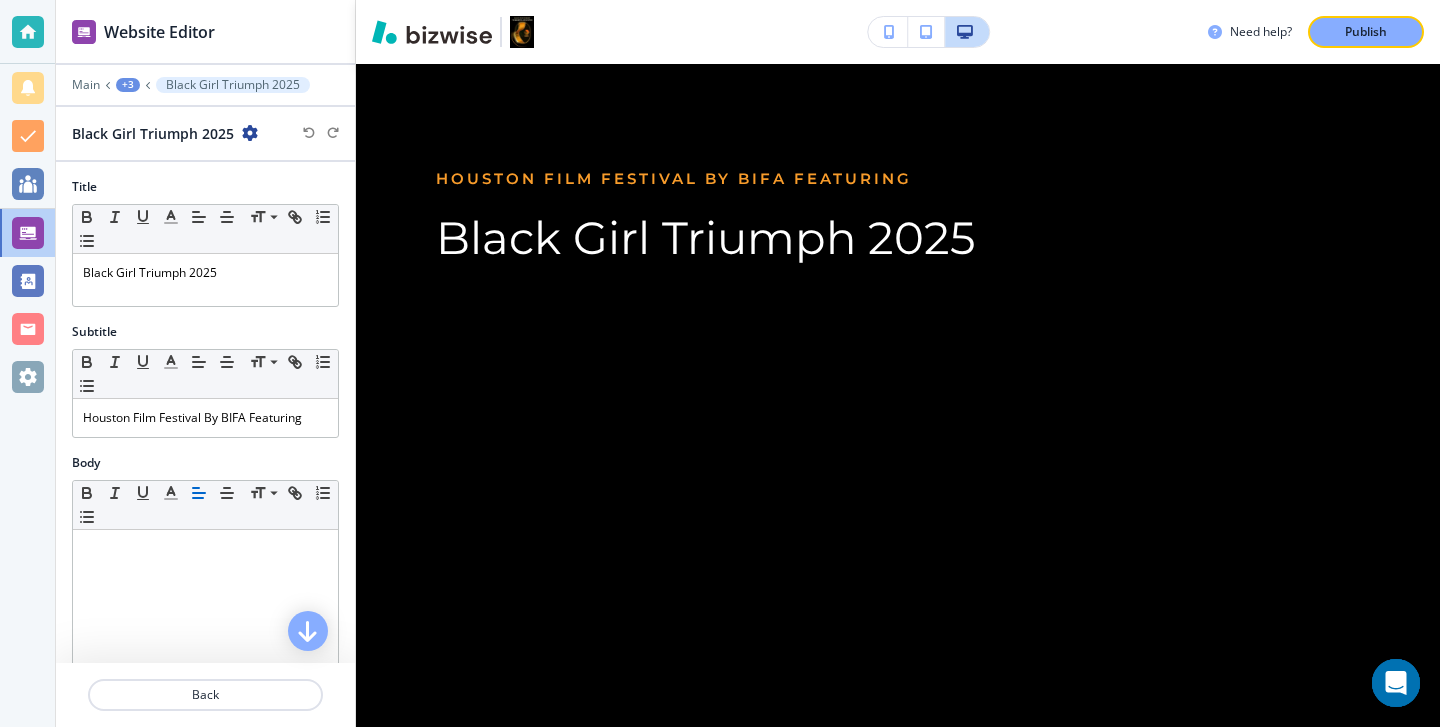 scroll, scrollTop: 694, scrollLeft: 0, axis: vertical 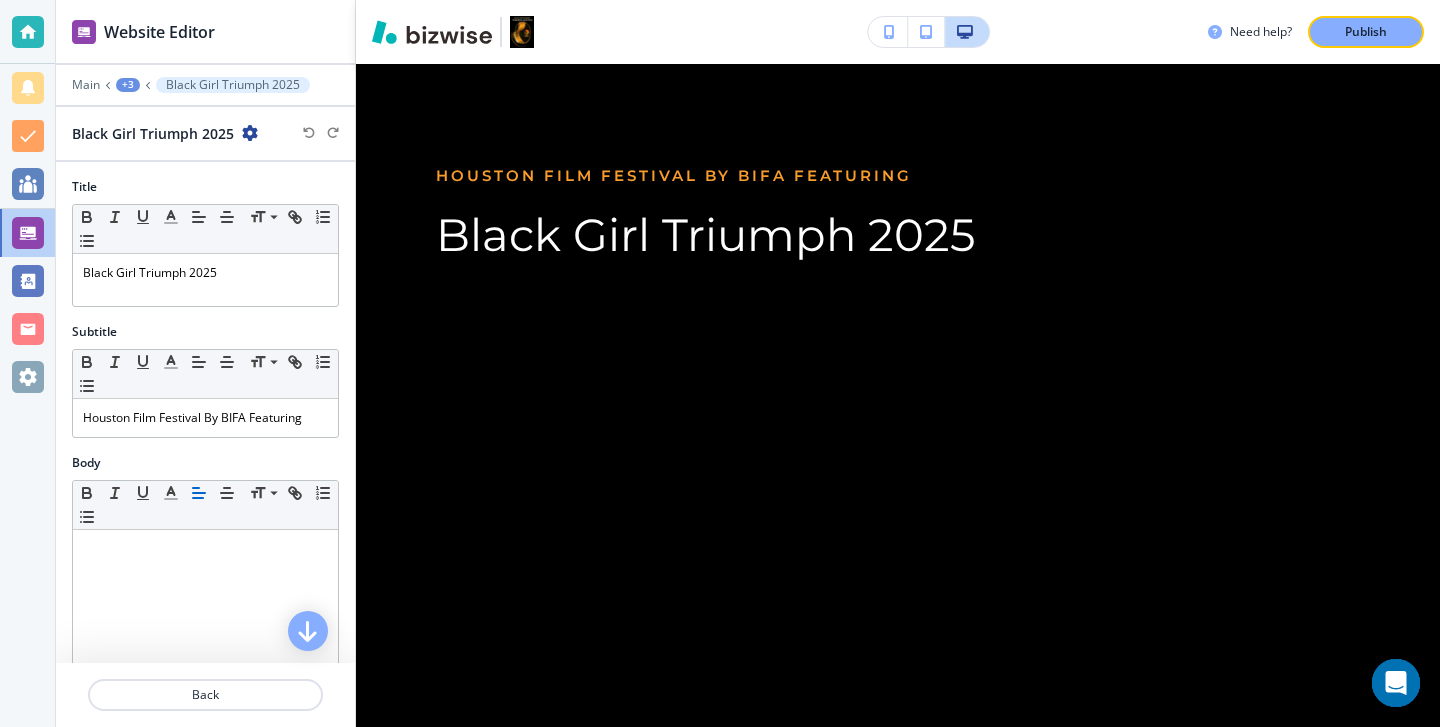 click at bounding box center (205, 549) 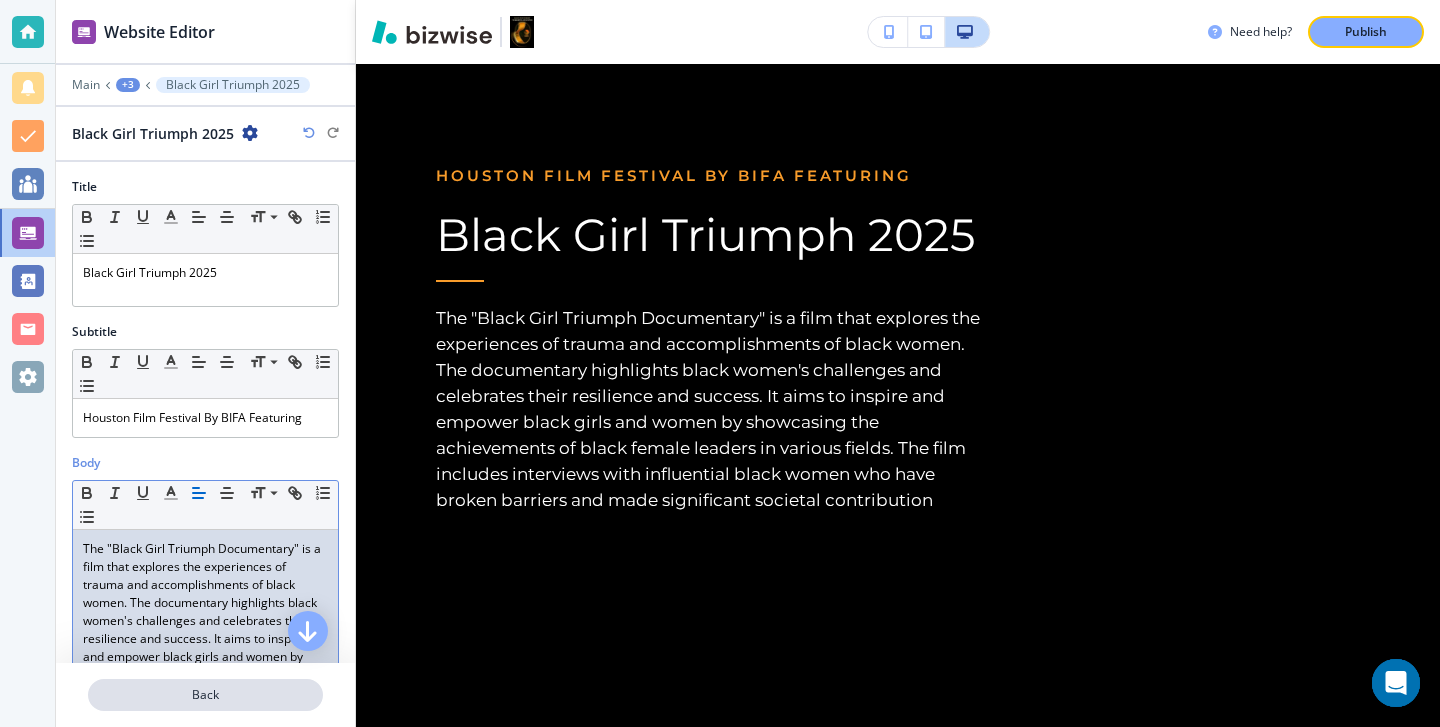 click on "Back" at bounding box center (205, 695) 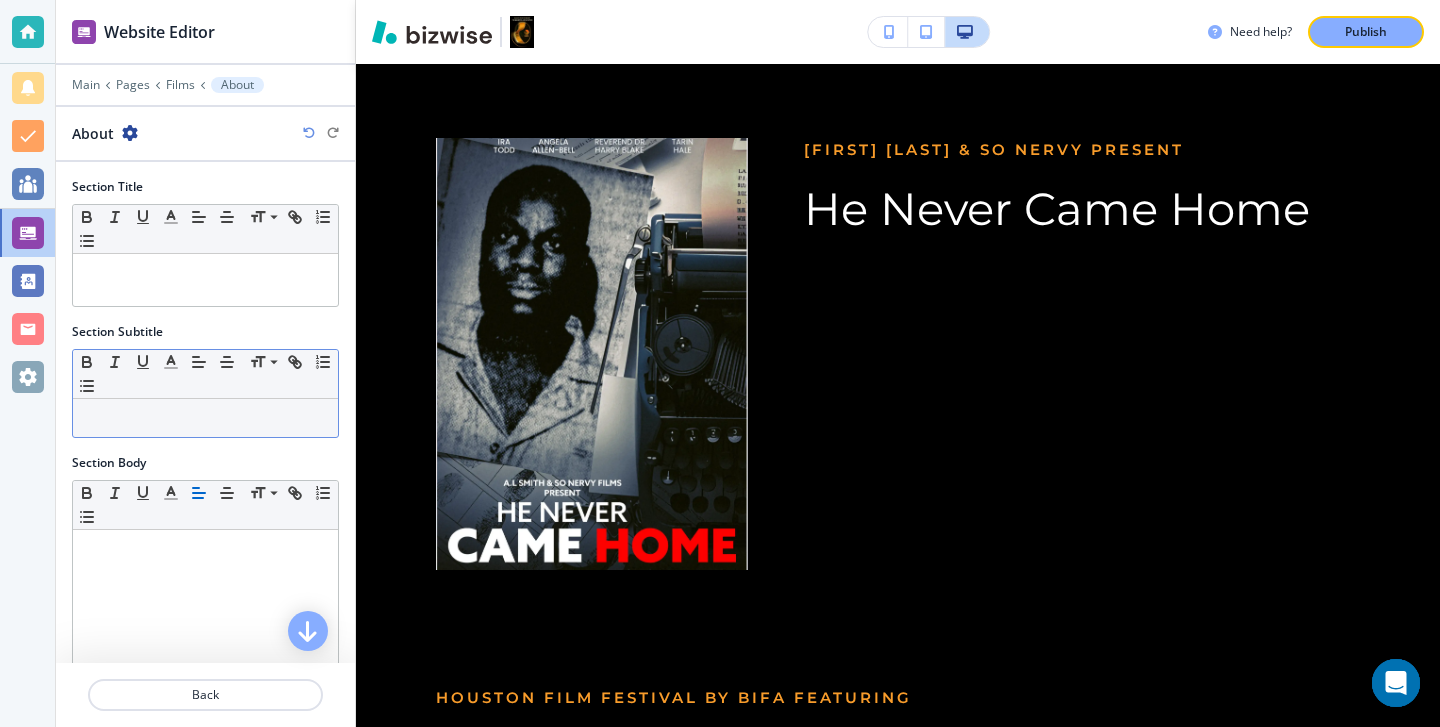 scroll, scrollTop: 146, scrollLeft: 0, axis: vertical 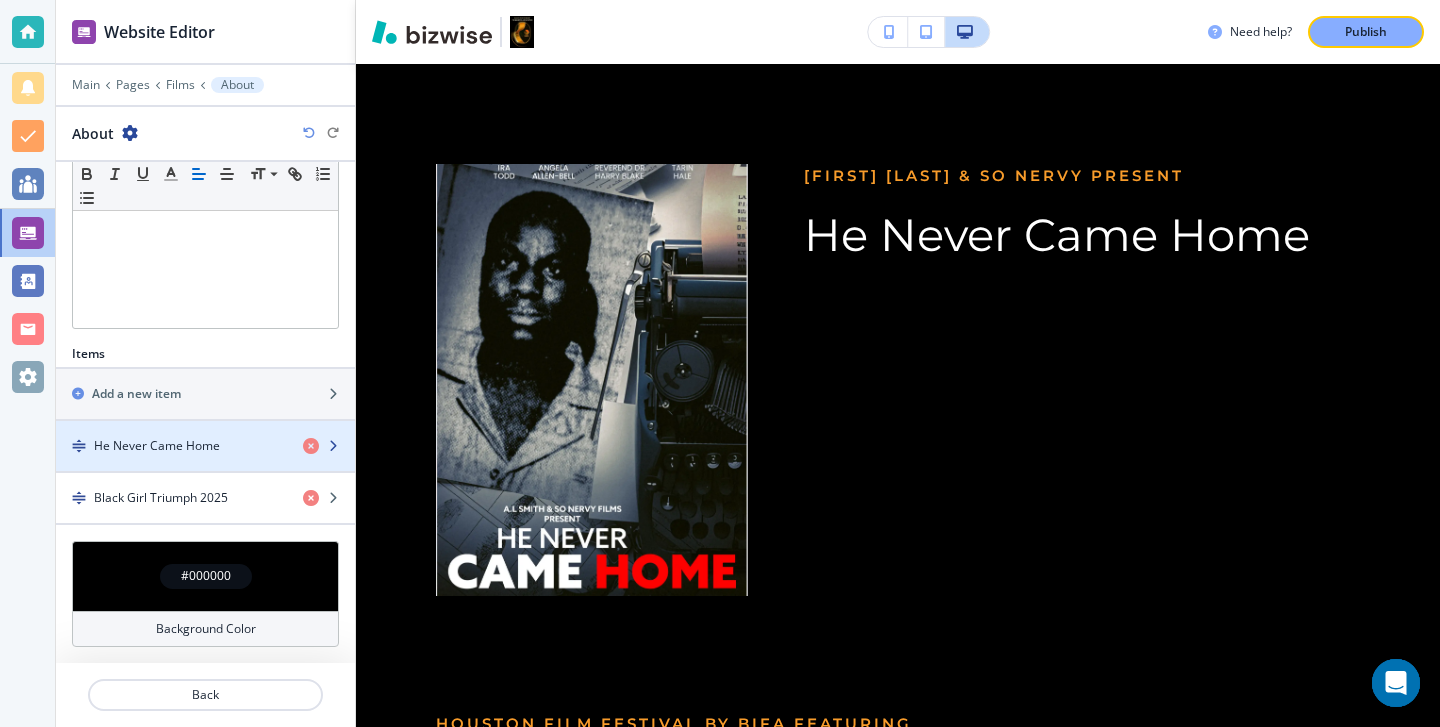 click at bounding box center (205, 463) 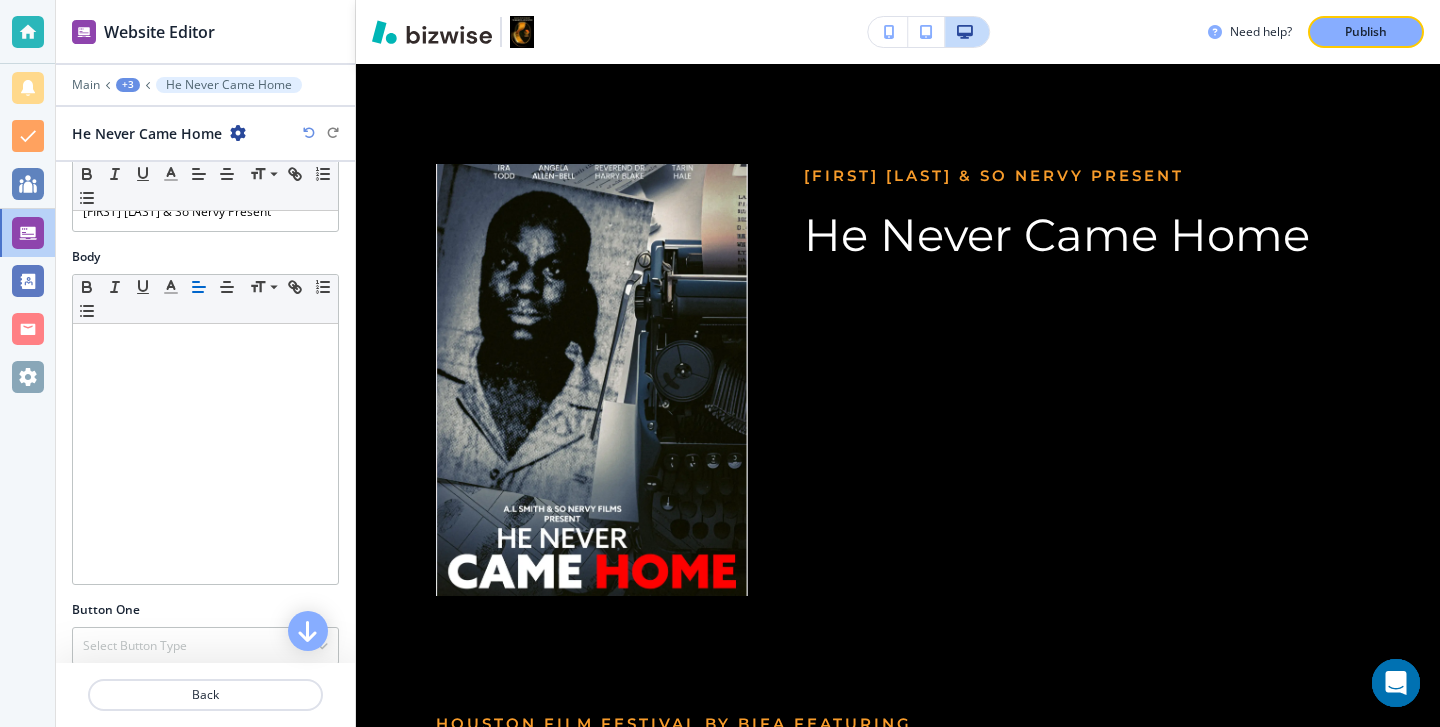 scroll, scrollTop: 226, scrollLeft: 0, axis: vertical 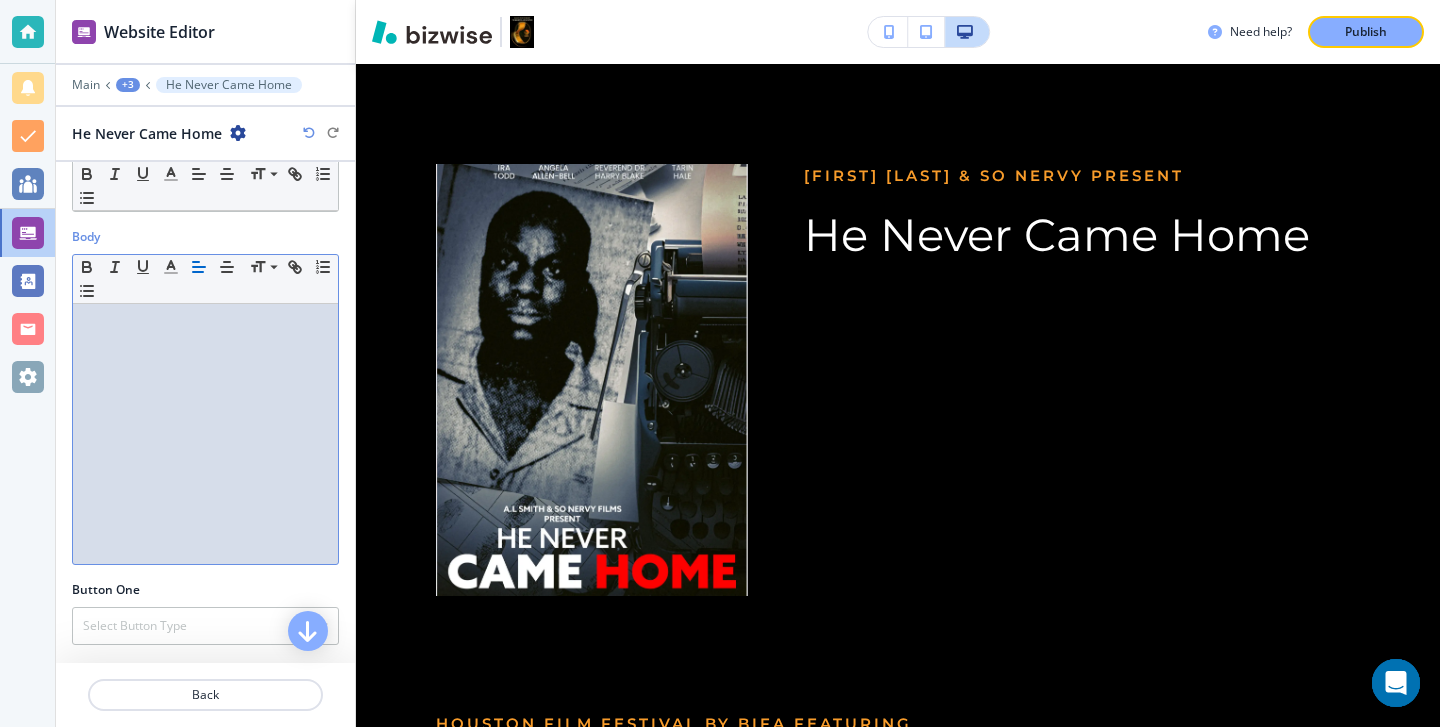 click at bounding box center (205, 434) 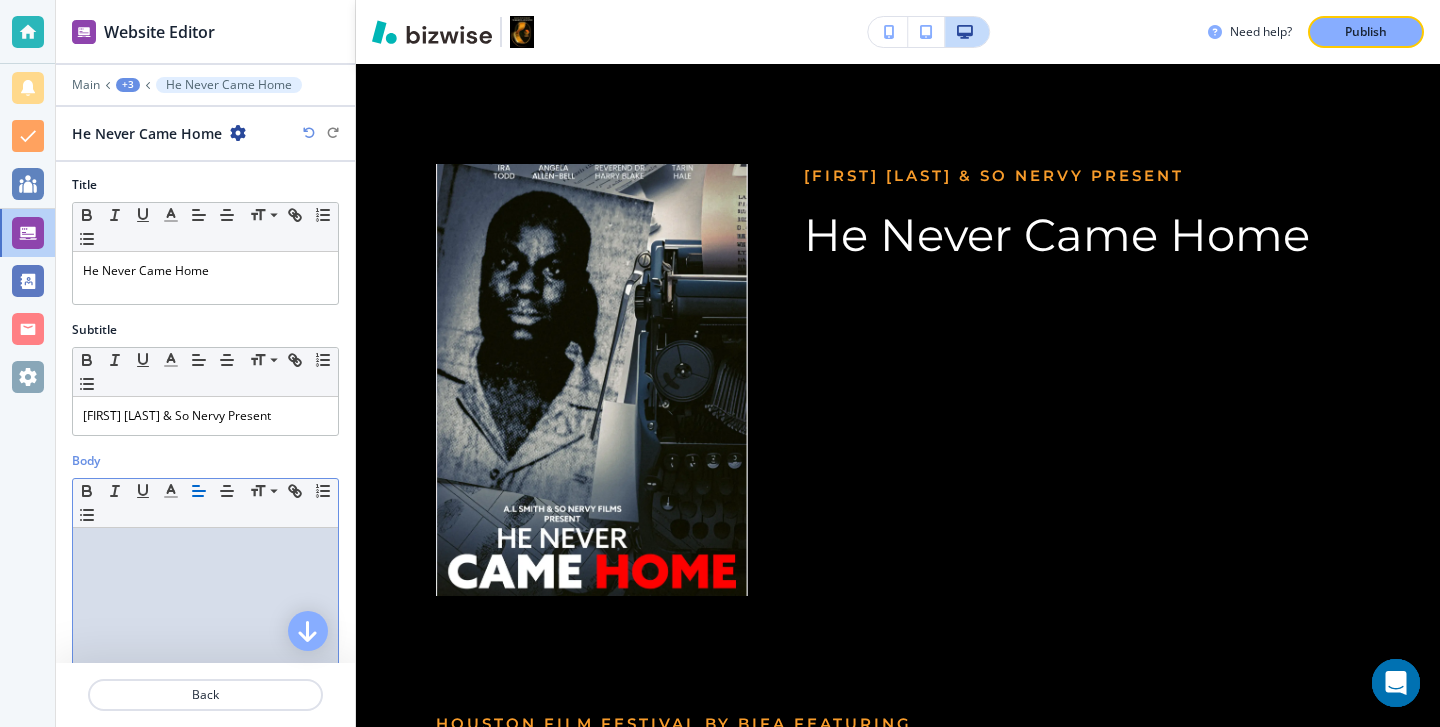 scroll, scrollTop: 0, scrollLeft: 0, axis: both 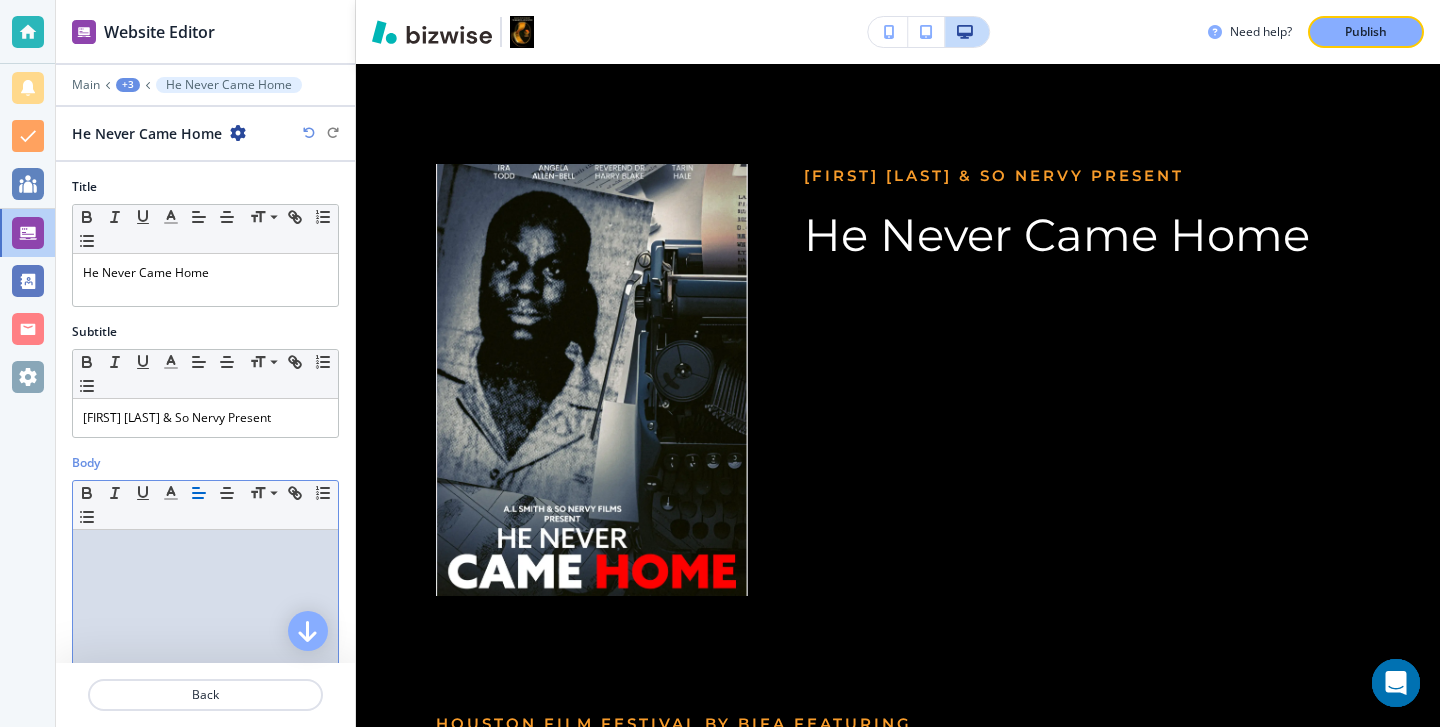 paste 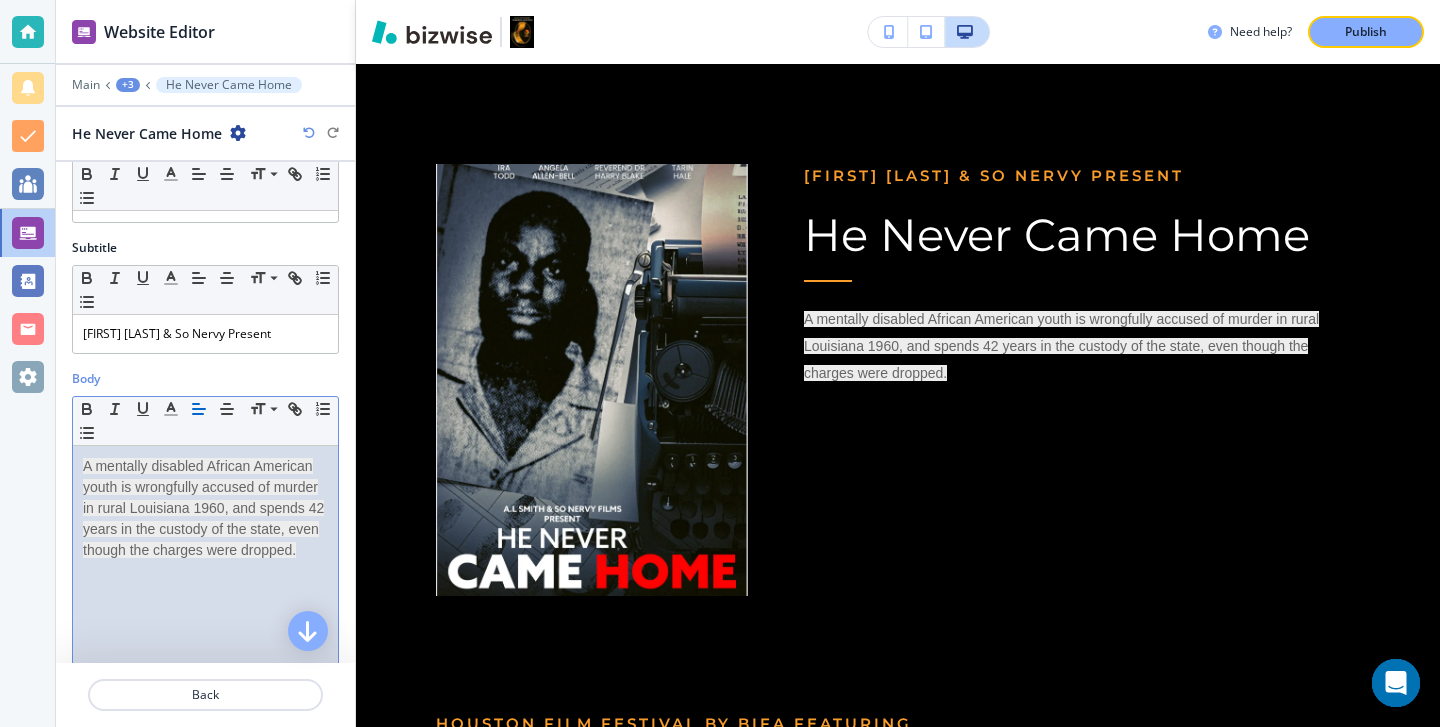scroll, scrollTop: 93, scrollLeft: 0, axis: vertical 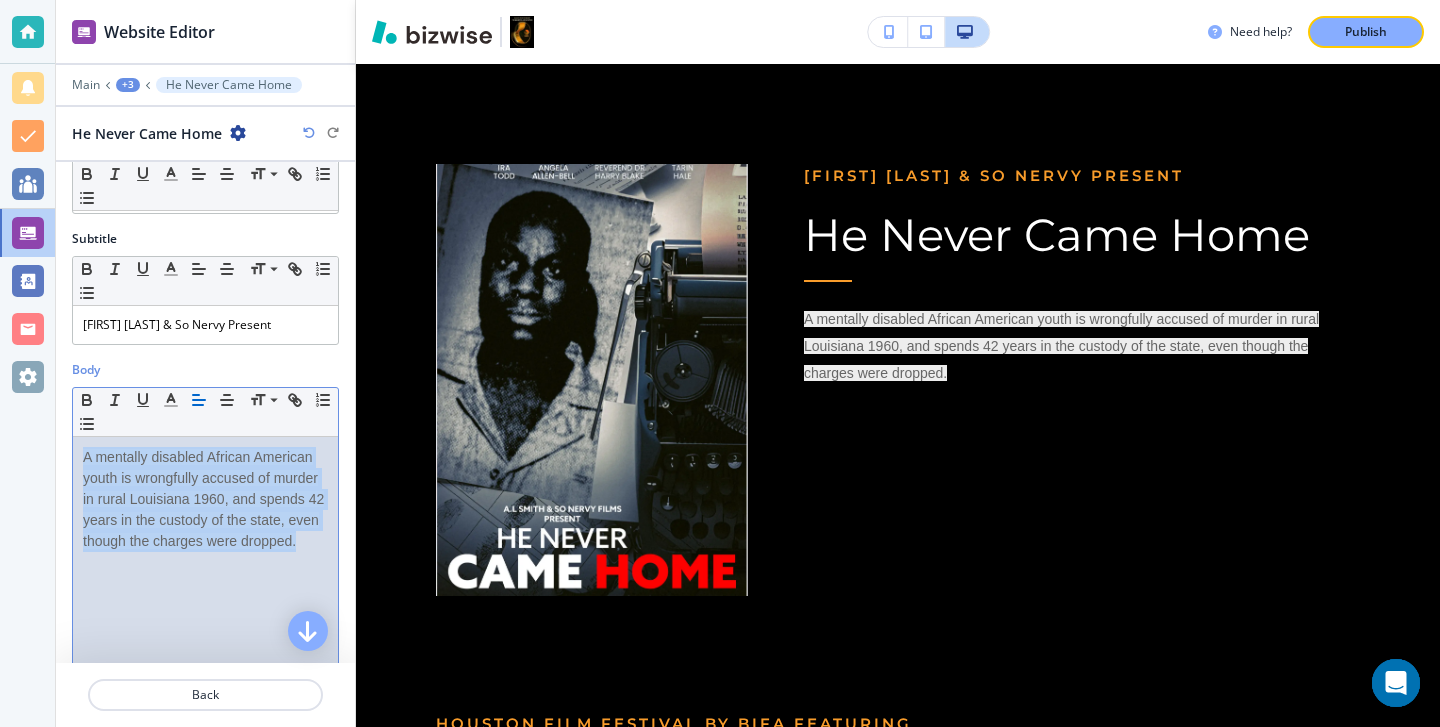drag, startPoint x: 300, startPoint y: 538, endPoint x: 64, endPoint y: 451, distance: 251.52534 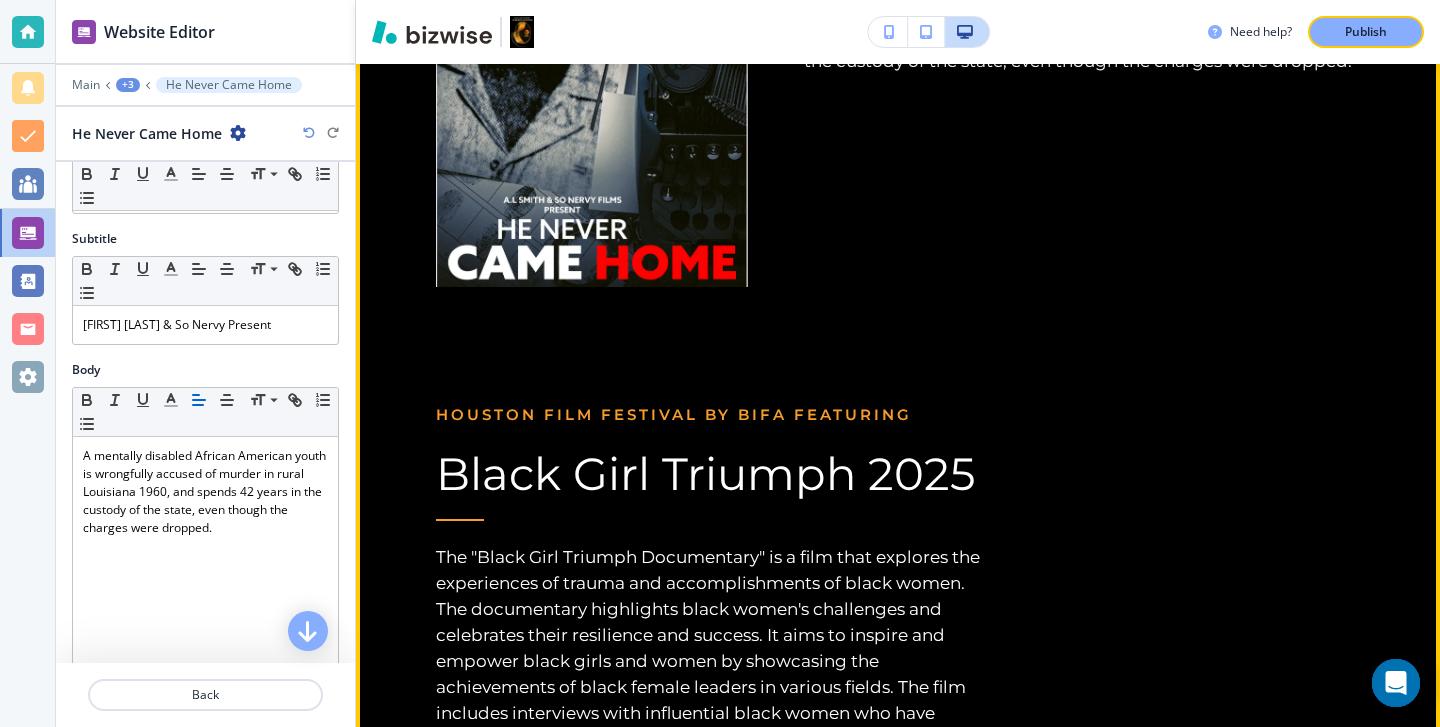 scroll, scrollTop: 0, scrollLeft: 0, axis: both 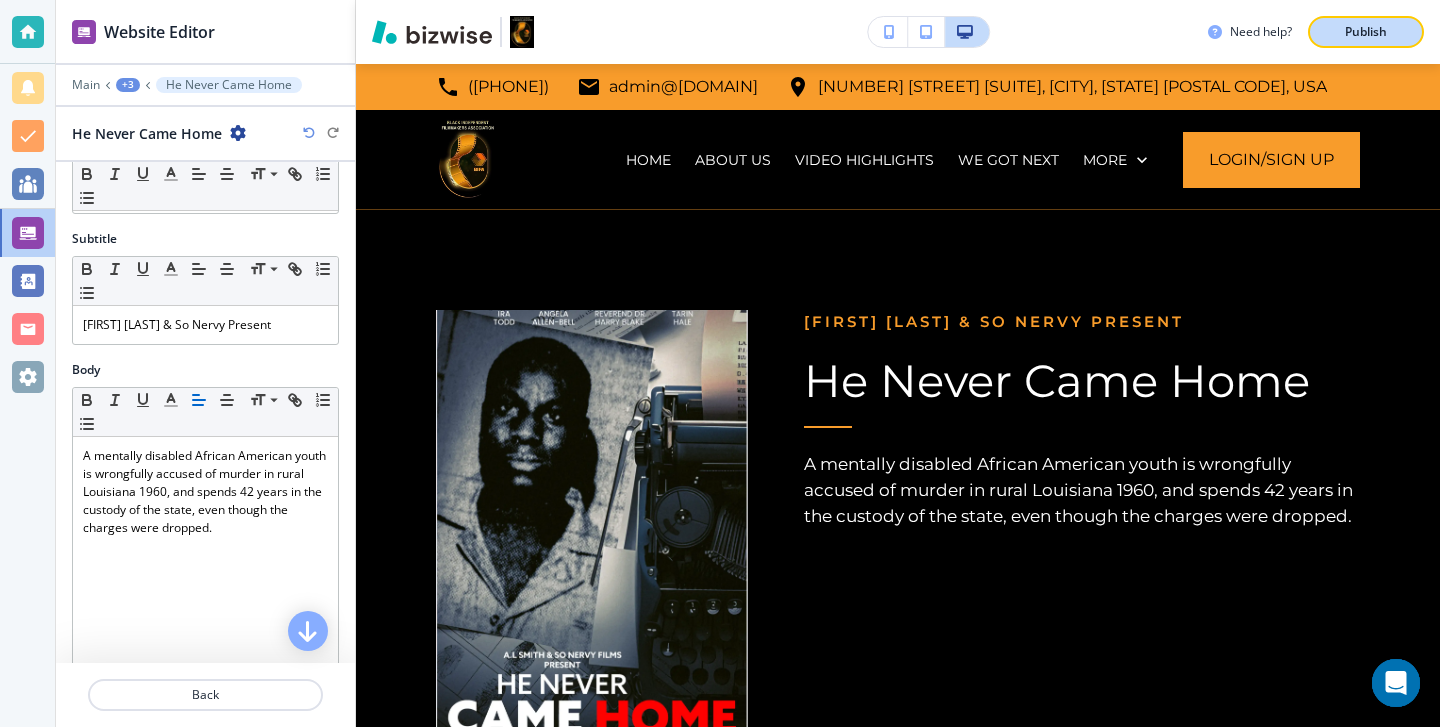 click on "Publish" at bounding box center [1366, 32] 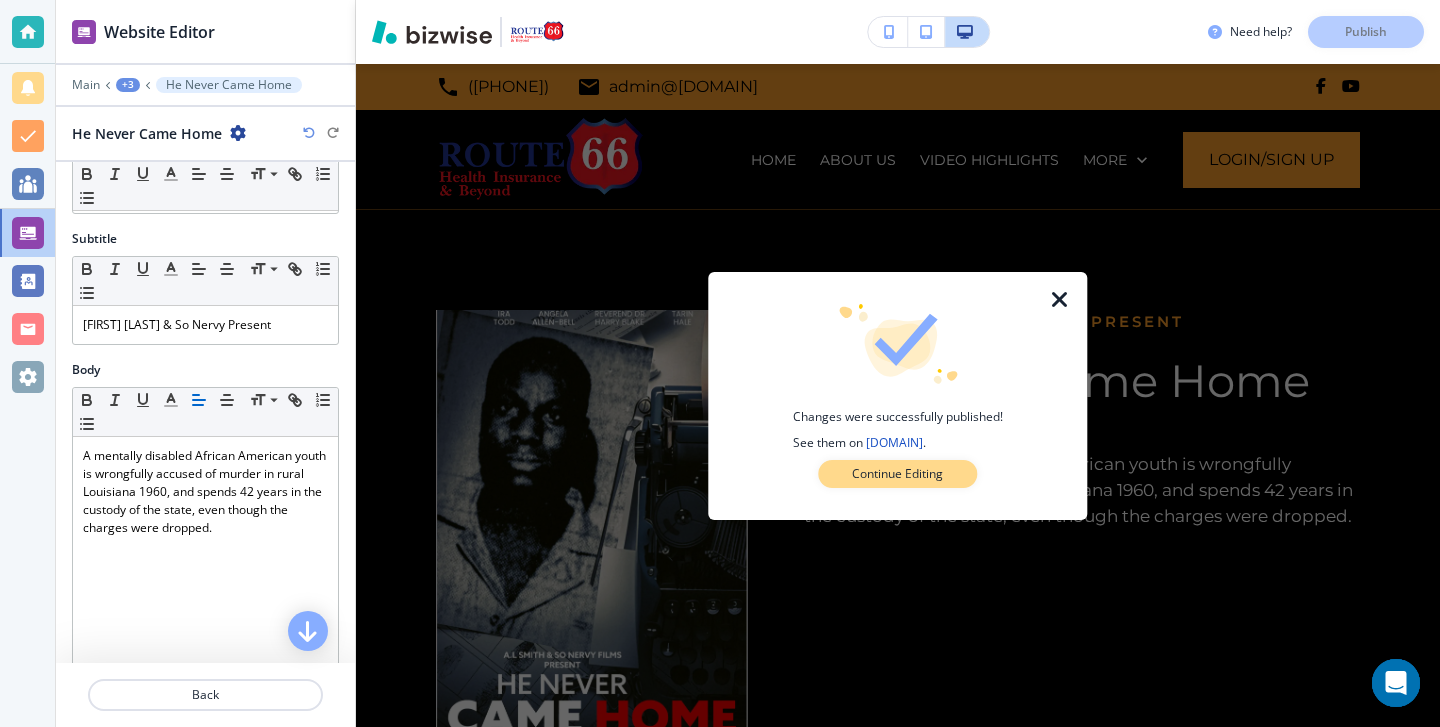 click on "Continue Editing" at bounding box center [897, 474] 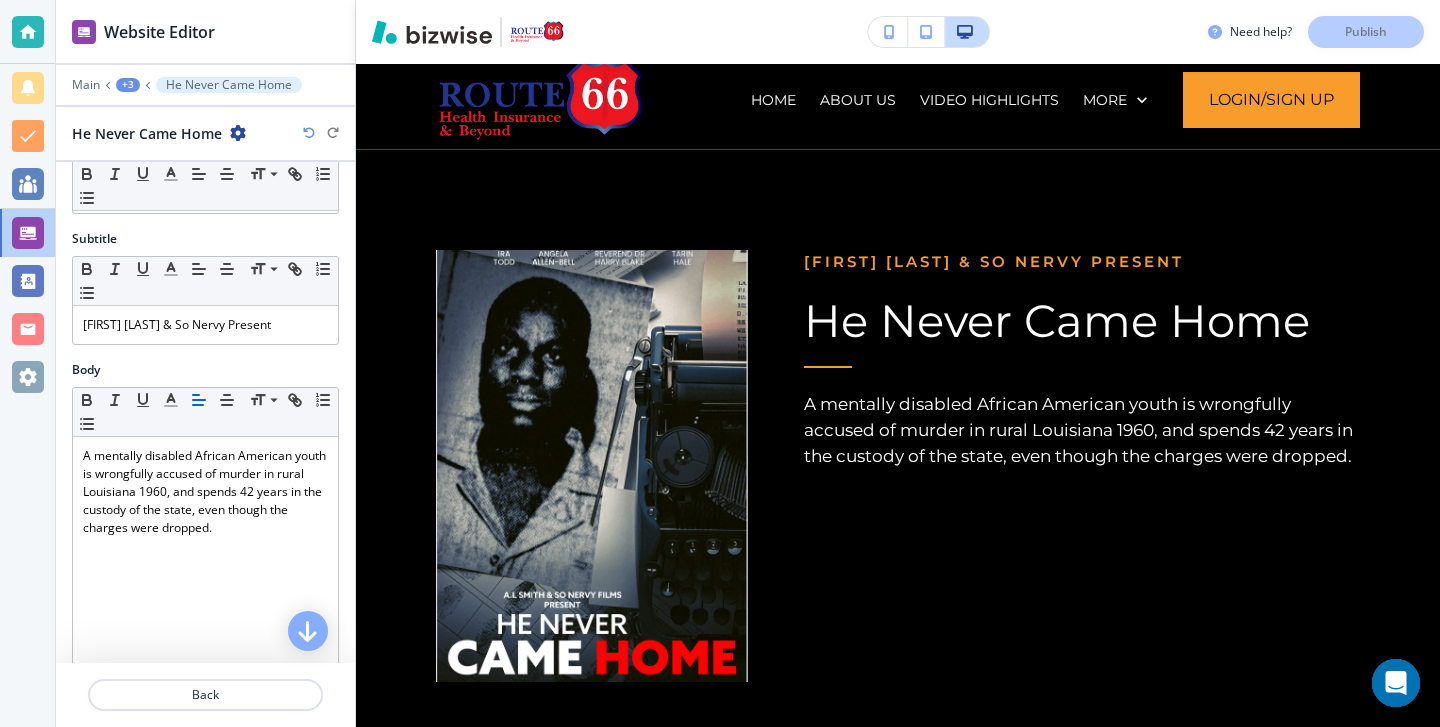 scroll, scrollTop: 0, scrollLeft: 0, axis: both 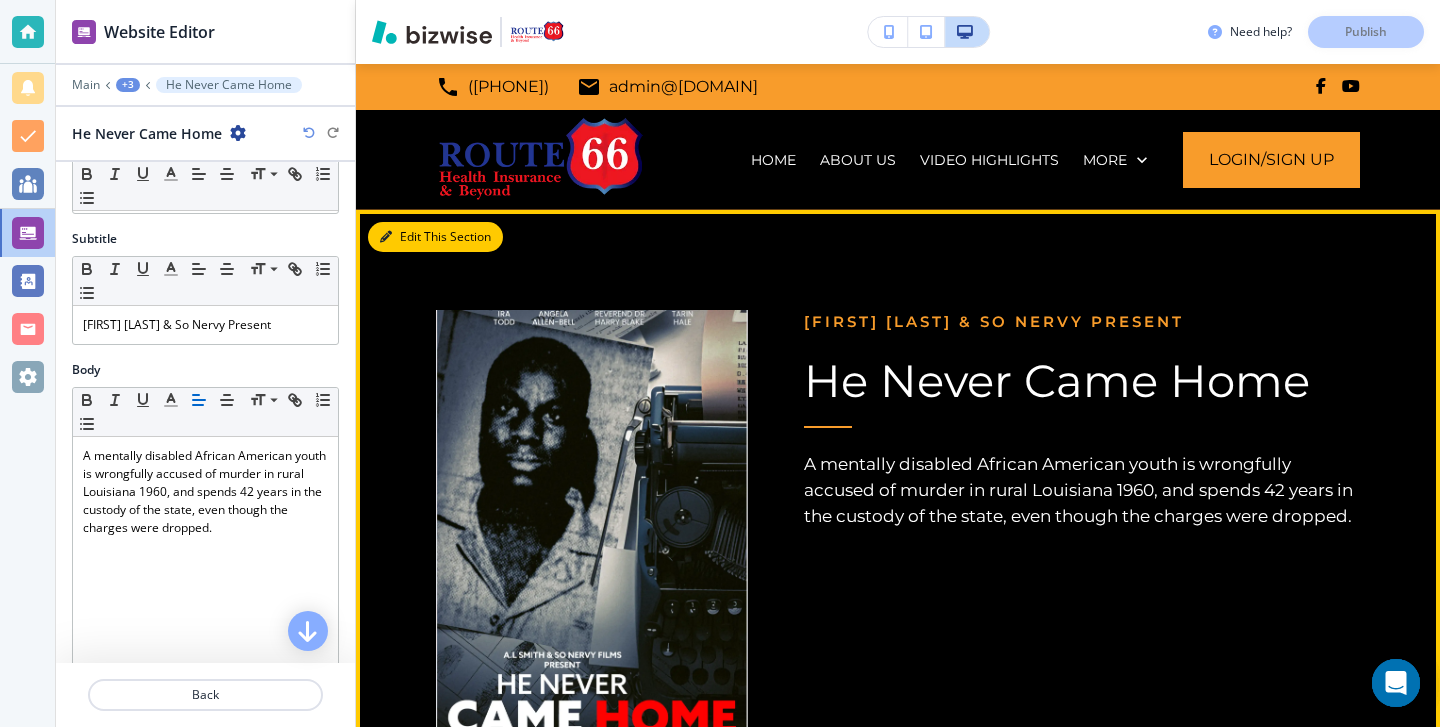 click on "Edit This Section" at bounding box center (435, 237) 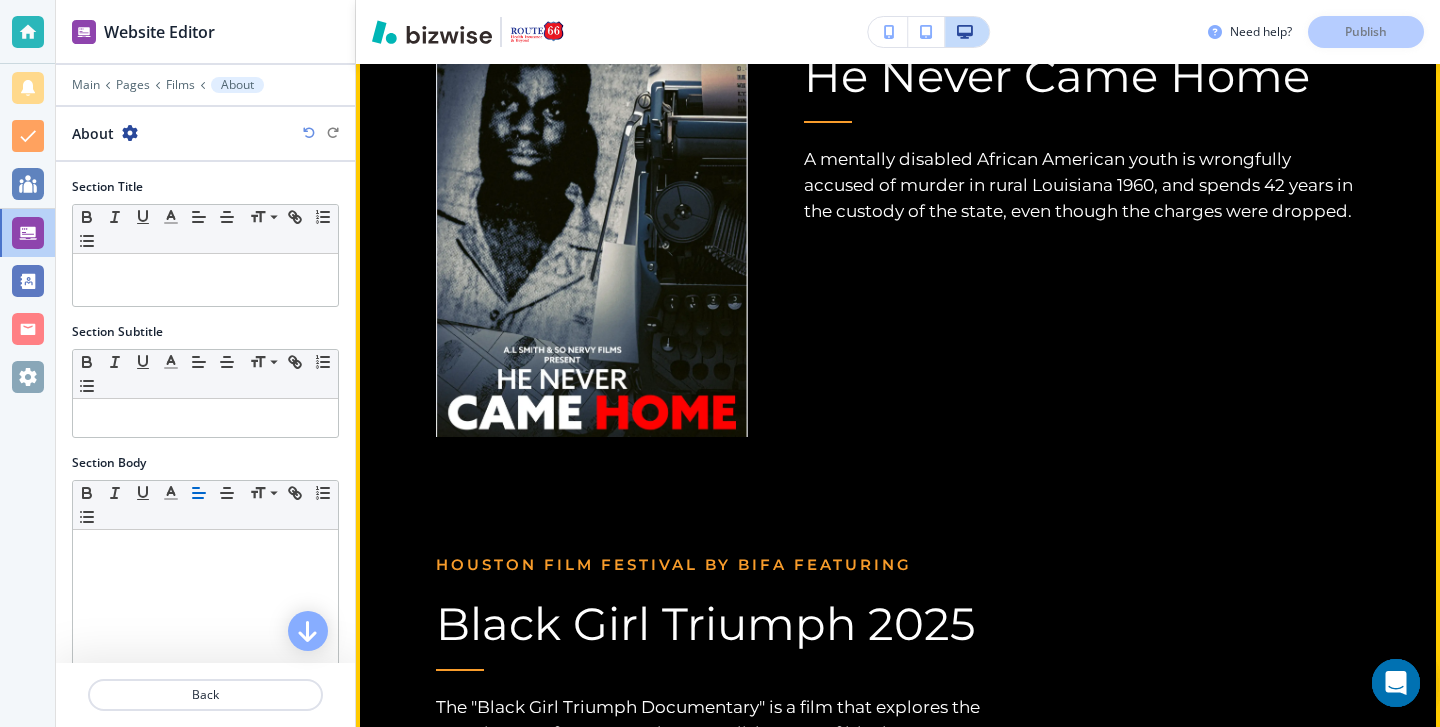 scroll, scrollTop: 348, scrollLeft: 0, axis: vertical 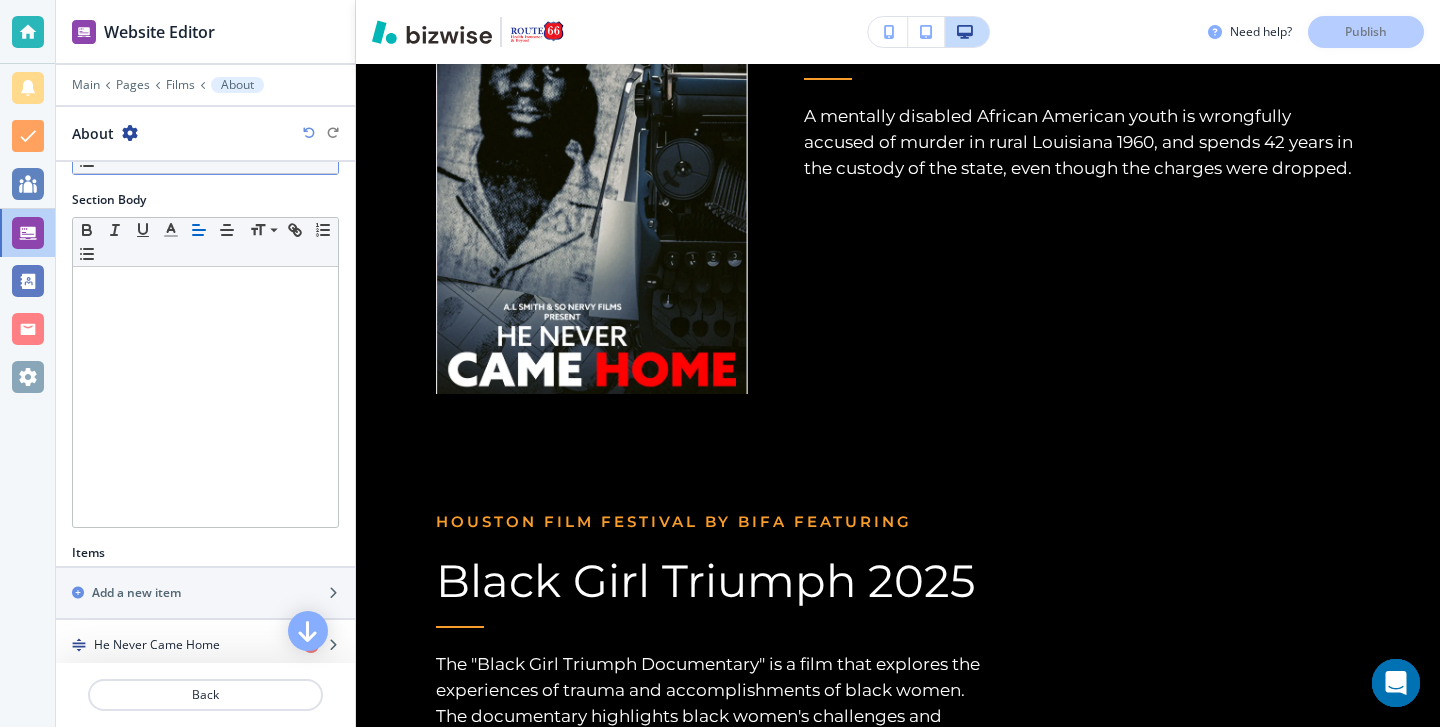 click at bounding box center (205, 397) 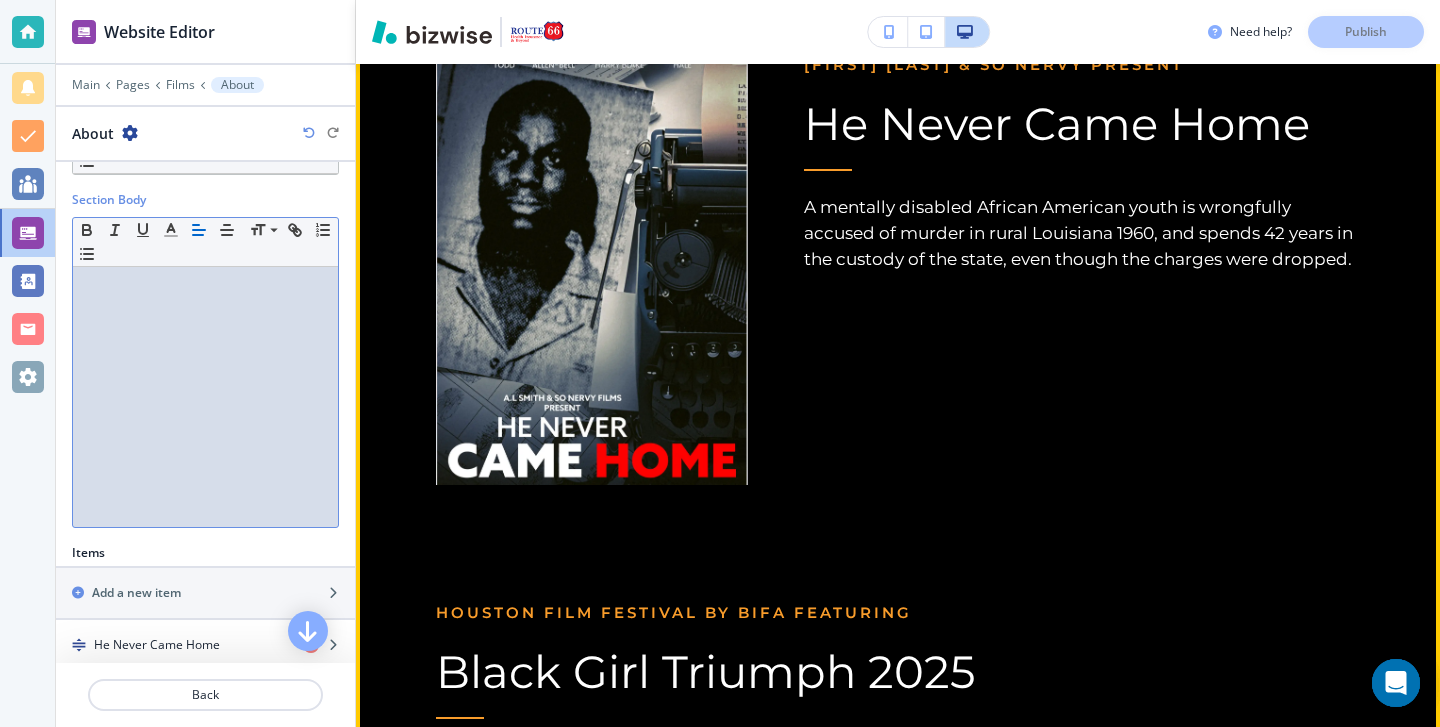 scroll, scrollTop: 251, scrollLeft: 0, axis: vertical 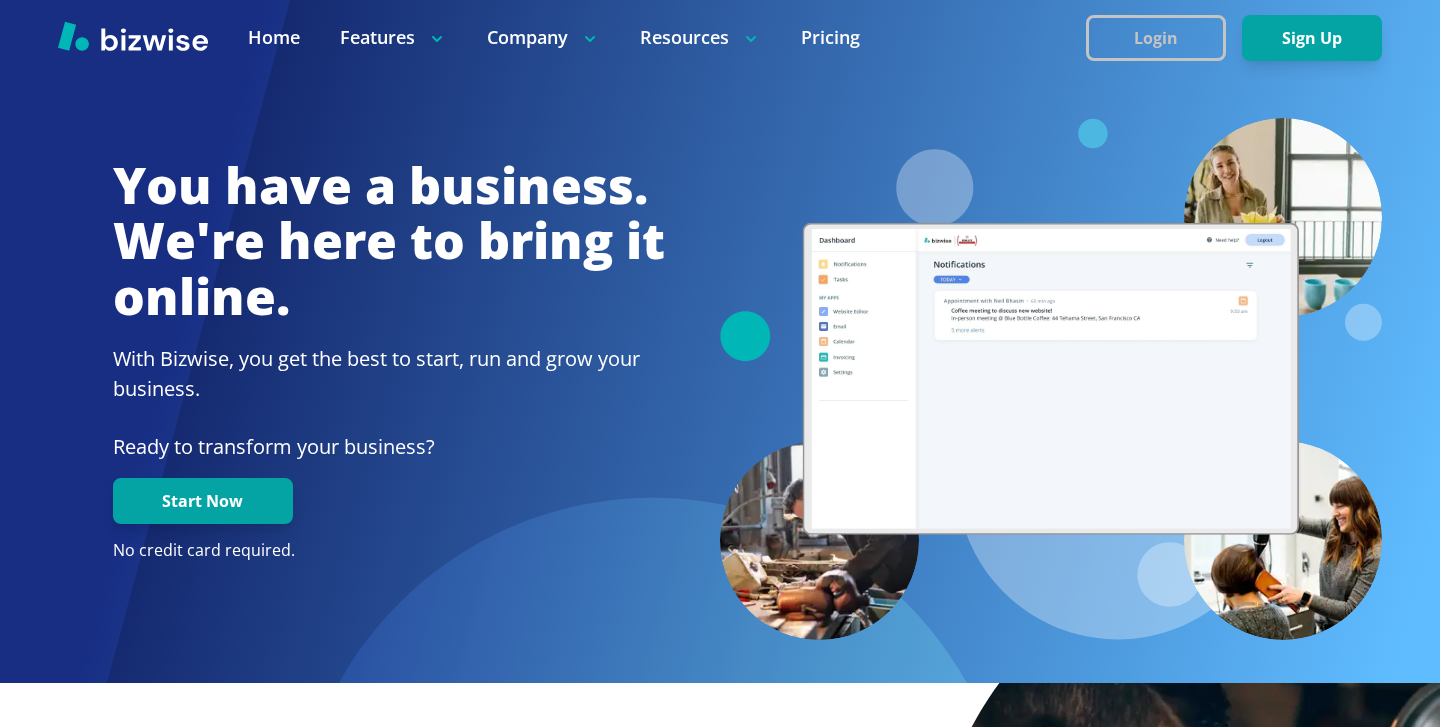 click on "Login" at bounding box center [1156, 38] 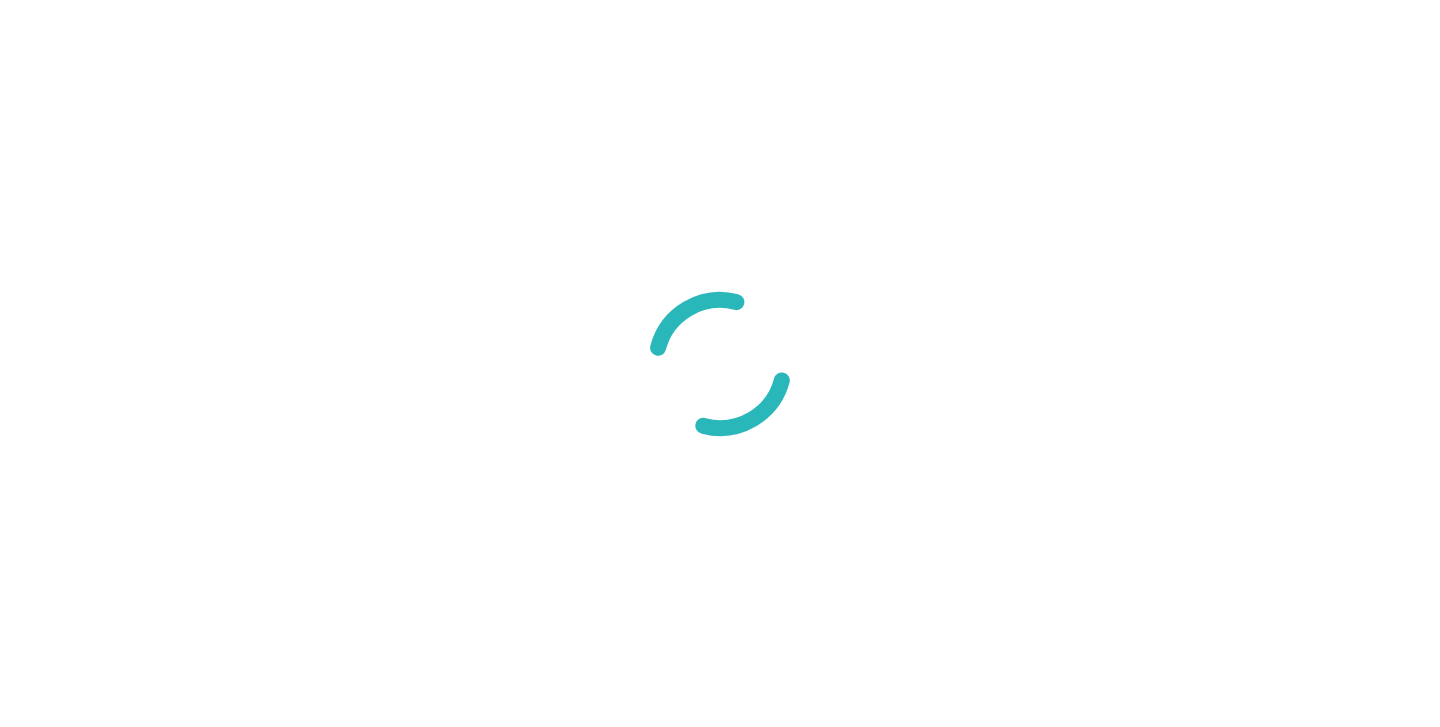 scroll, scrollTop: 0, scrollLeft: 0, axis: both 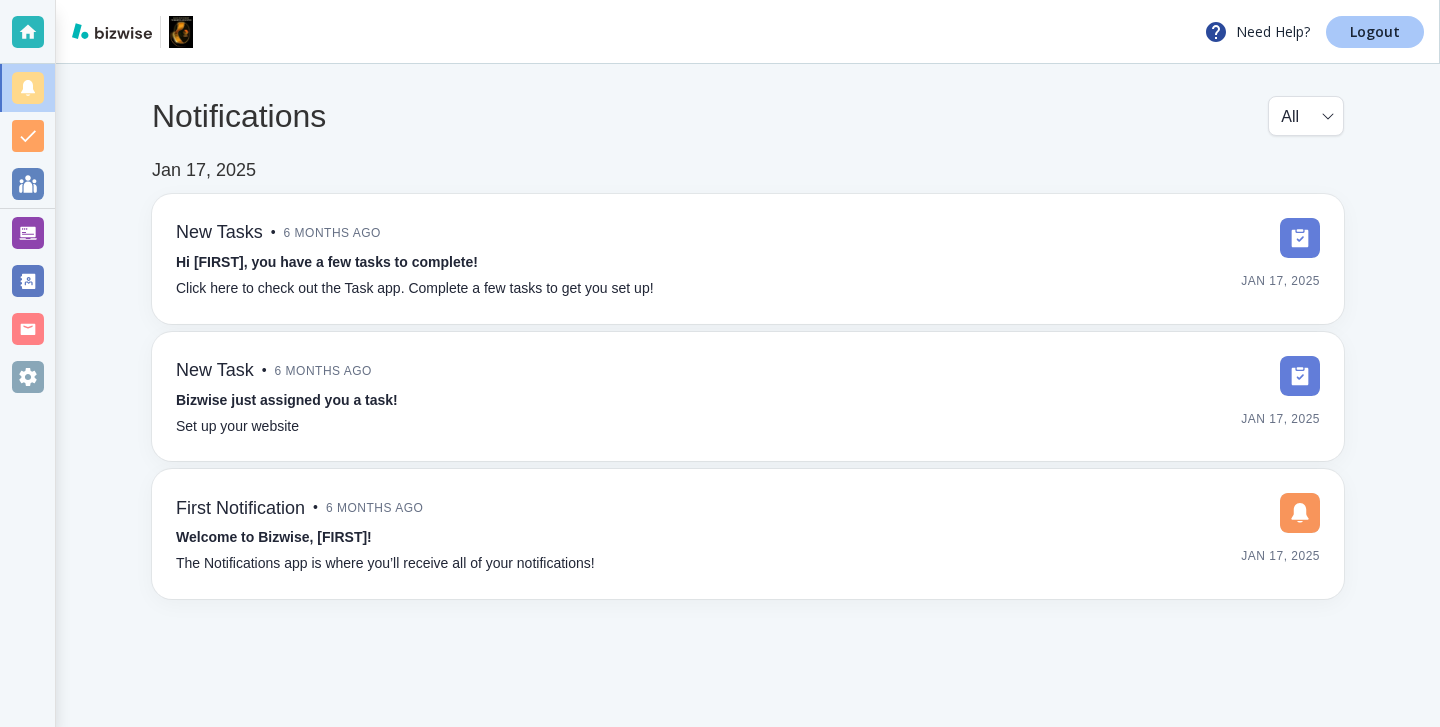 click on "Logout" at bounding box center (1375, 32) 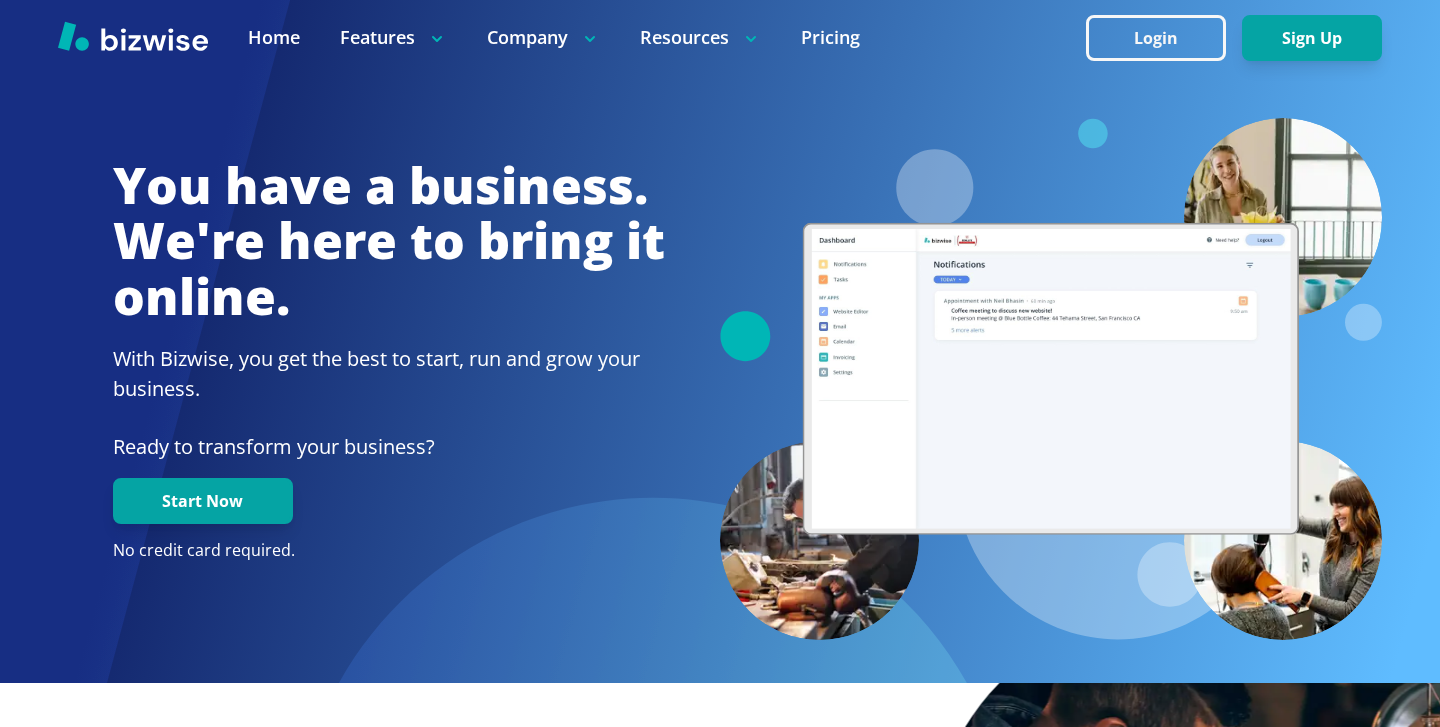 scroll, scrollTop: 0, scrollLeft: 0, axis: both 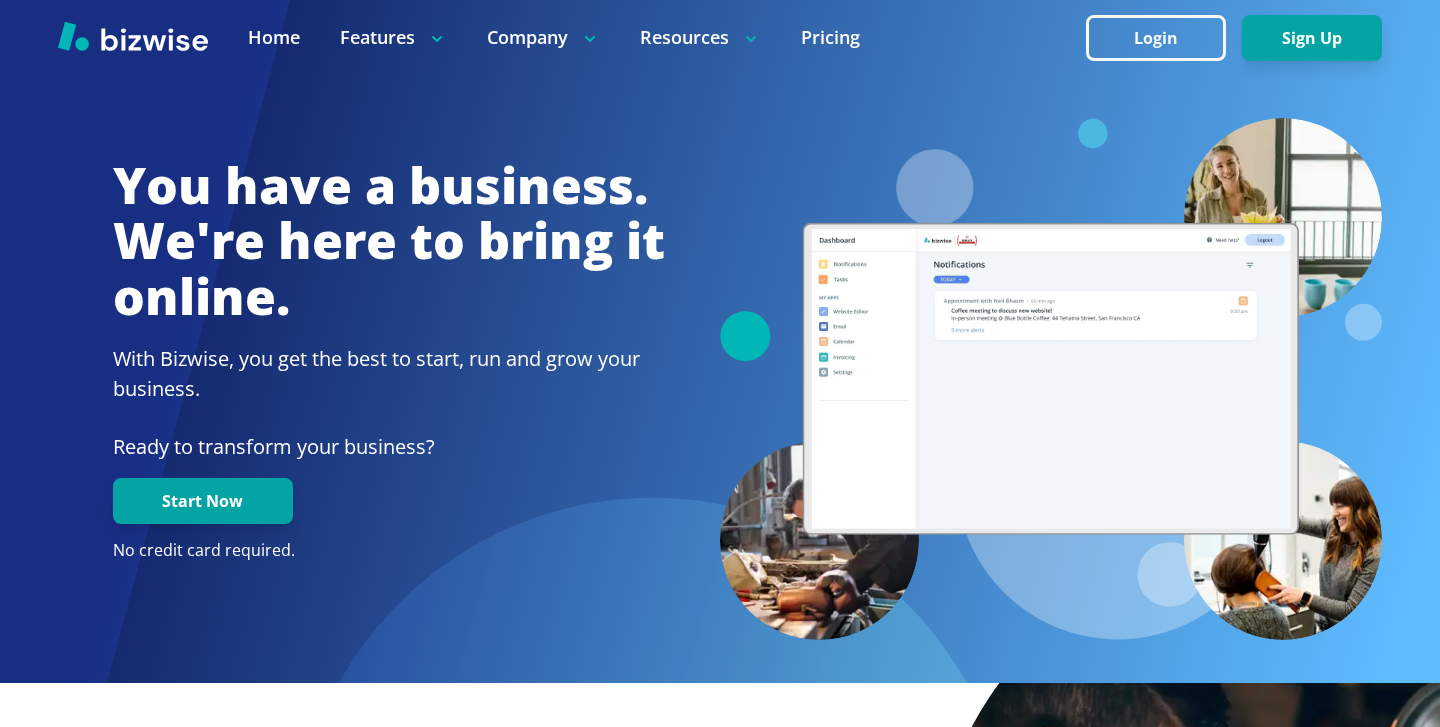 click on "Login" at bounding box center (1156, 38) 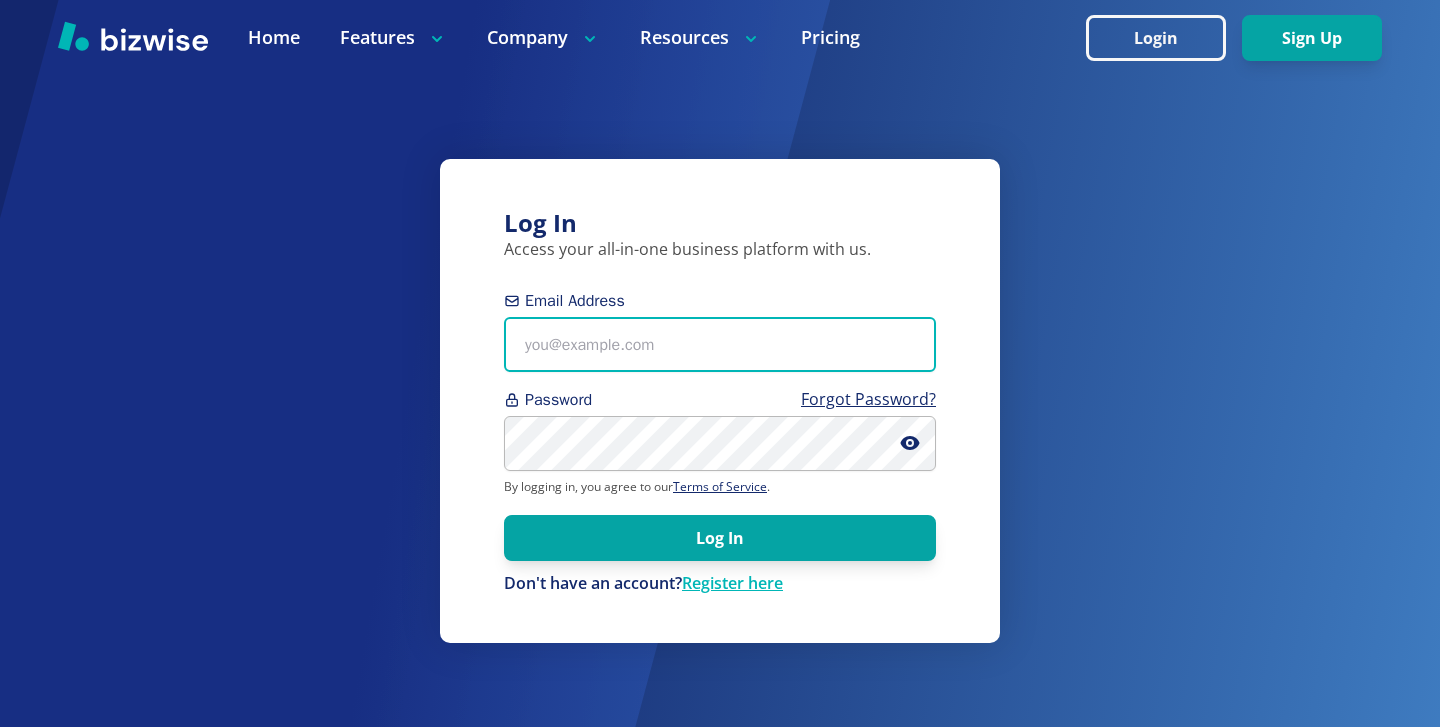 click on "Email Address" at bounding box center (720, 344) 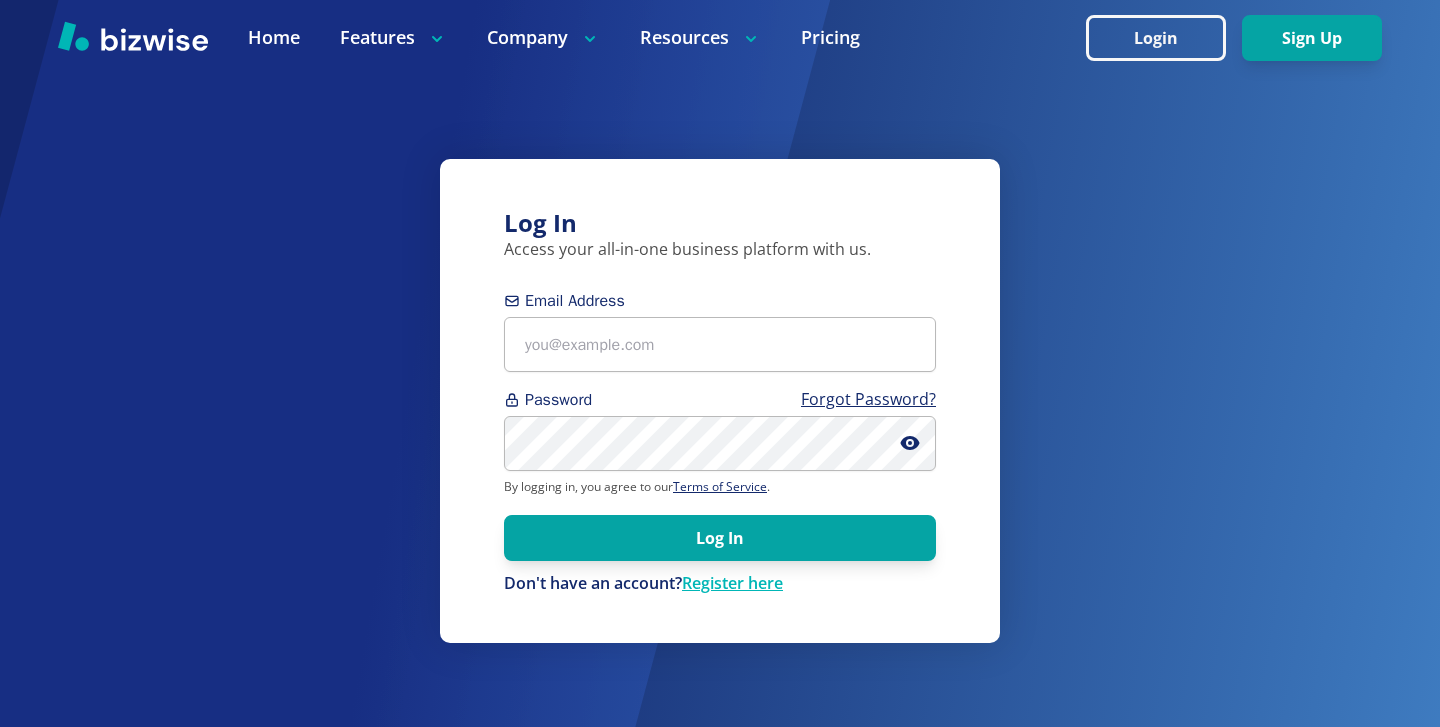 click on "Email Address" at bounding box center (720, 330) 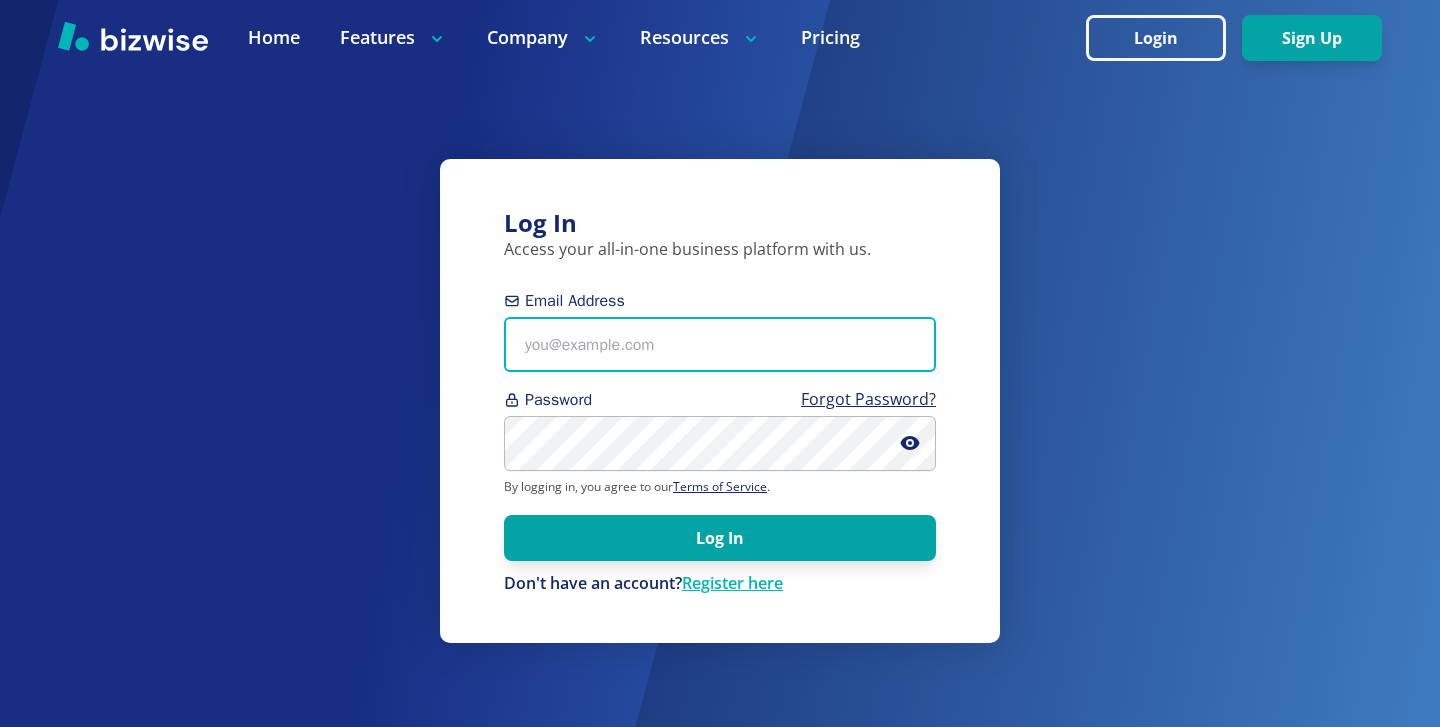 click on "Email Address" at bounding box center (720, 344) 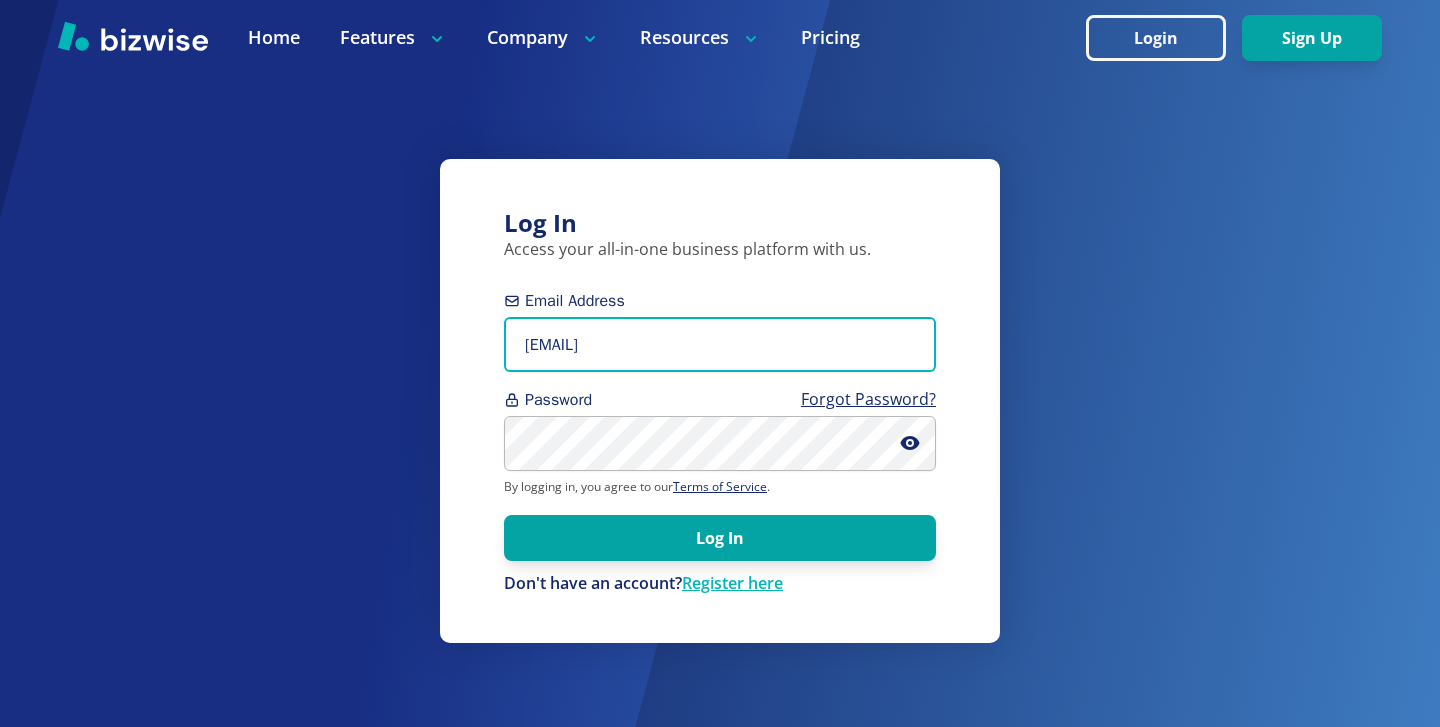 type on "jevans@myrt66ins.com" 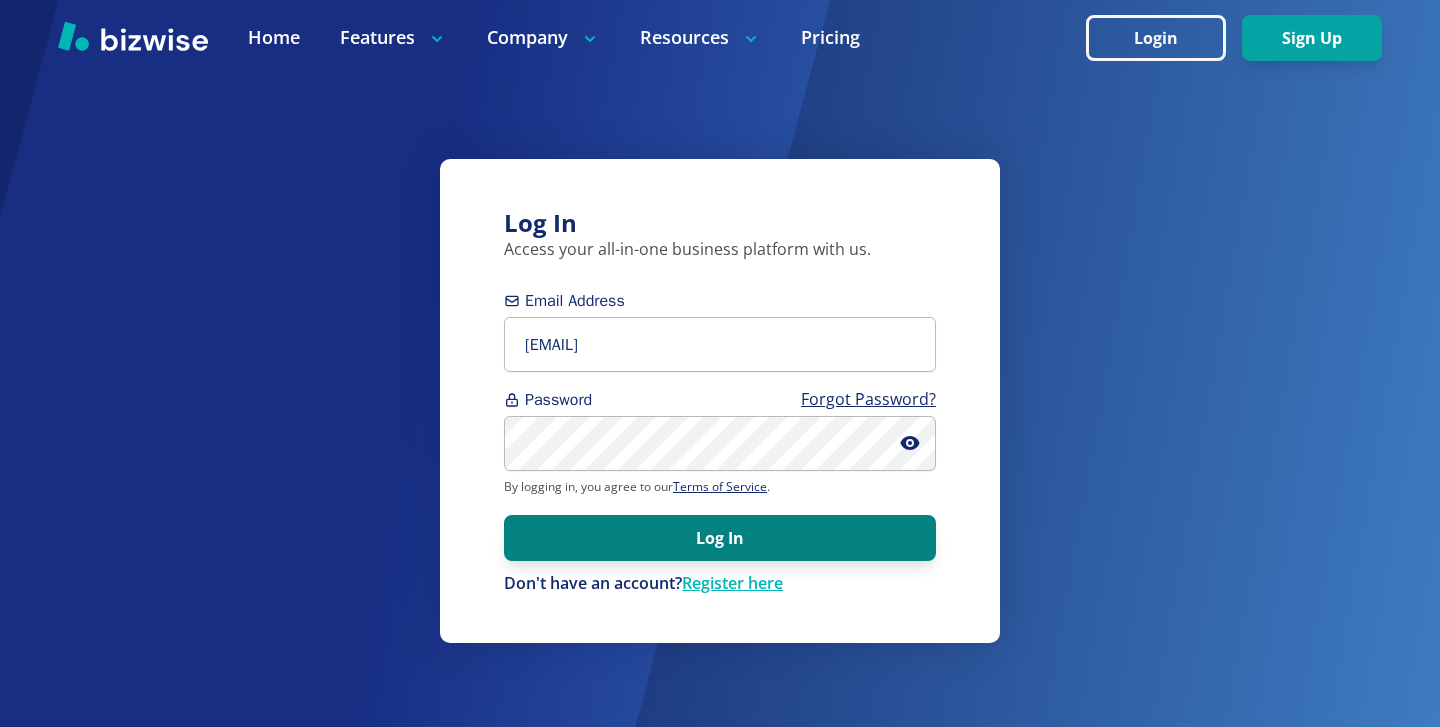 click on "Log In" at bounding box center [720, 538] 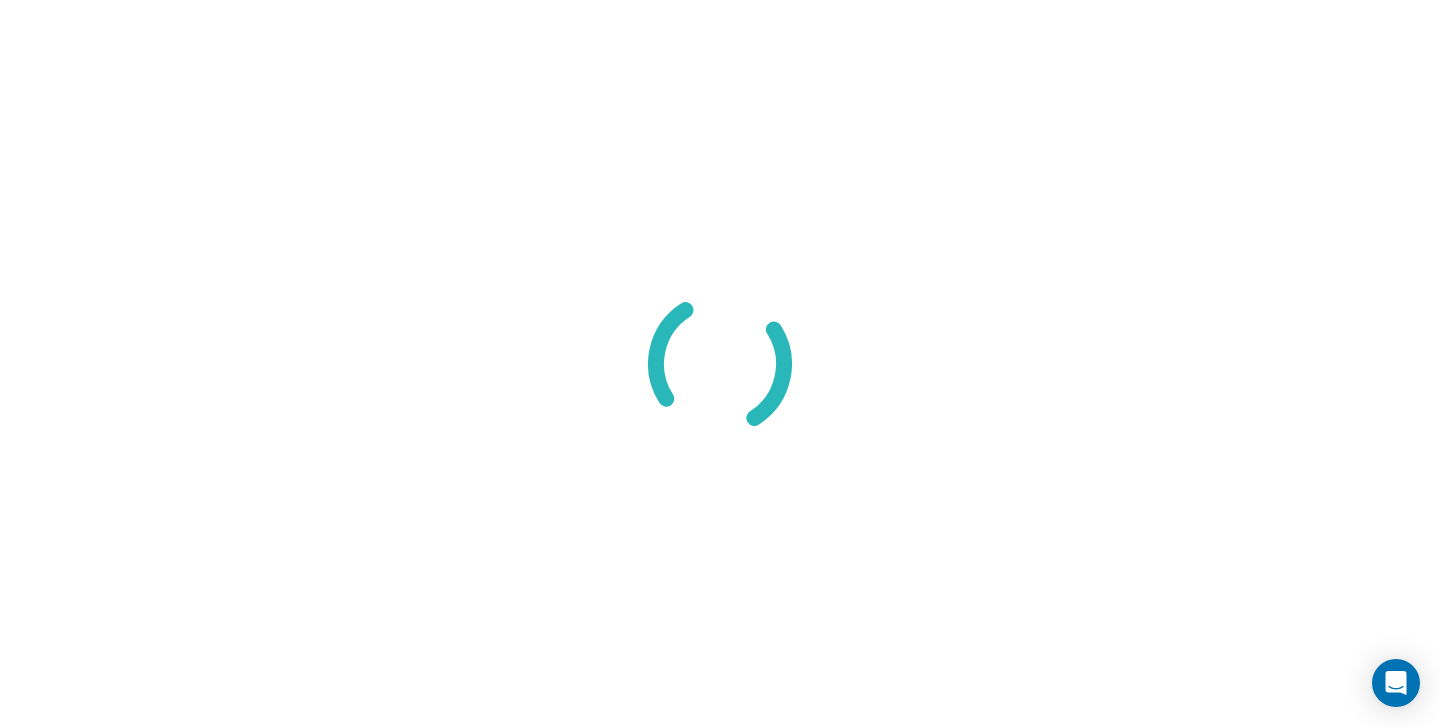 scroll, scrollTop: 0, scrollLeft: 0, axis: both 